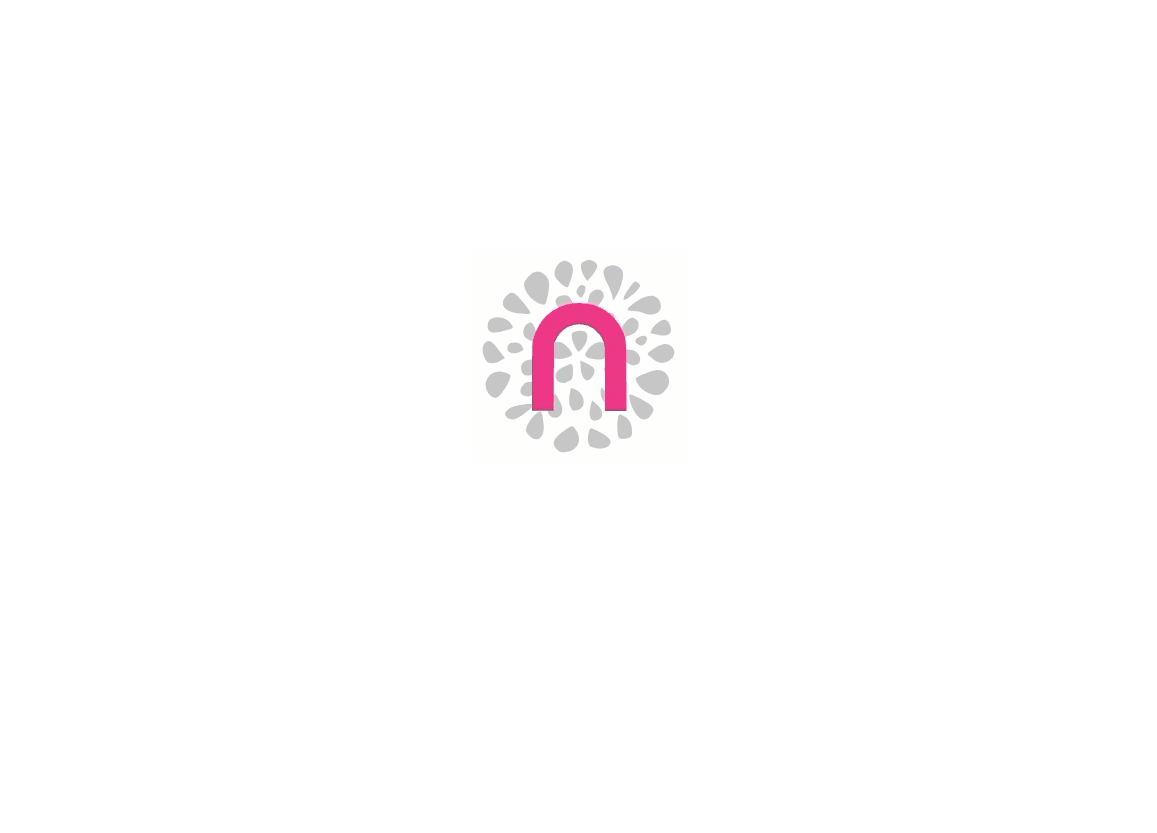scroll, scrollTop: 0, scrollLeft: 0, axis: both 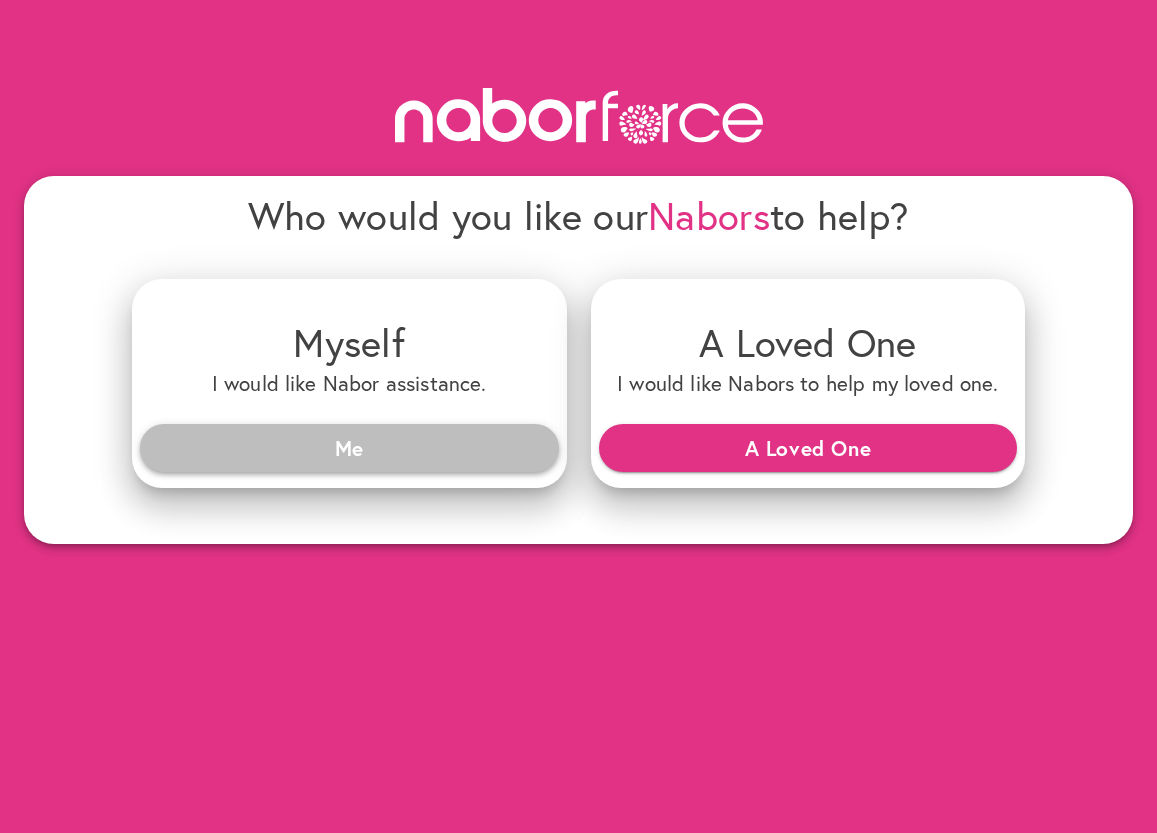 click on "Me" at bounding box center (349, 448) 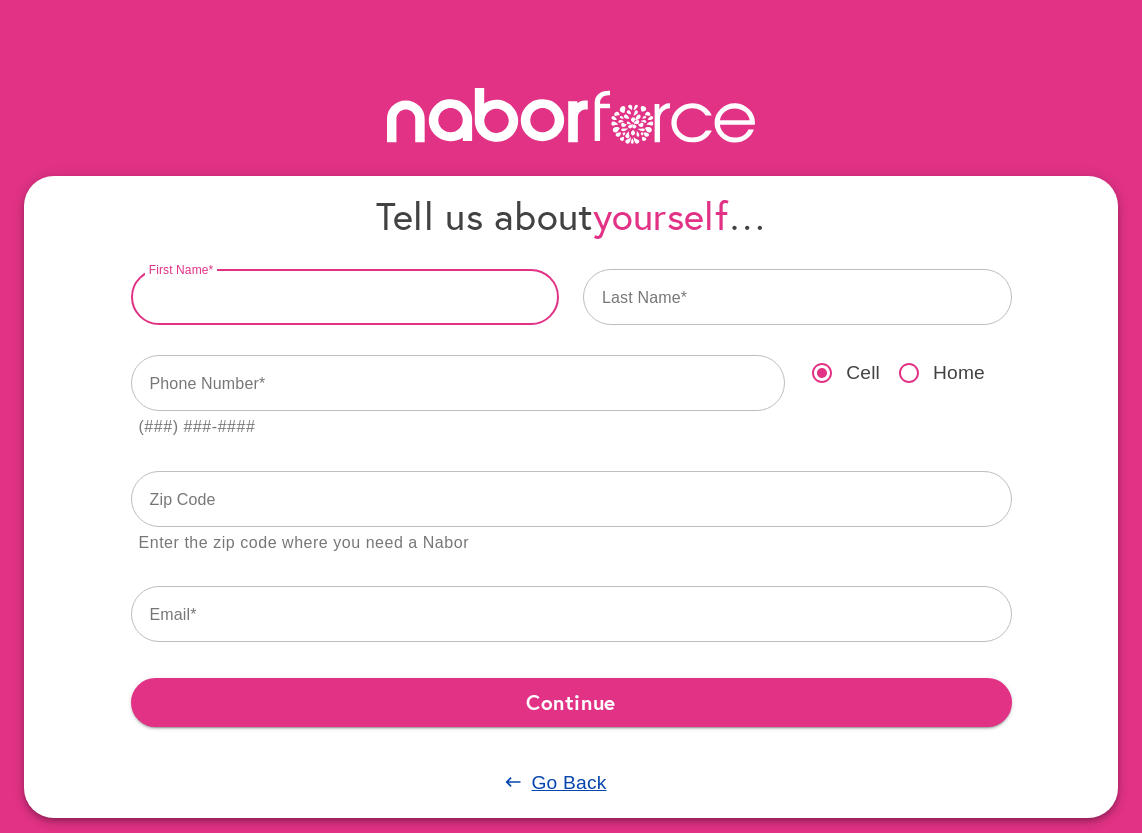 click at bounding box center (345, 297) 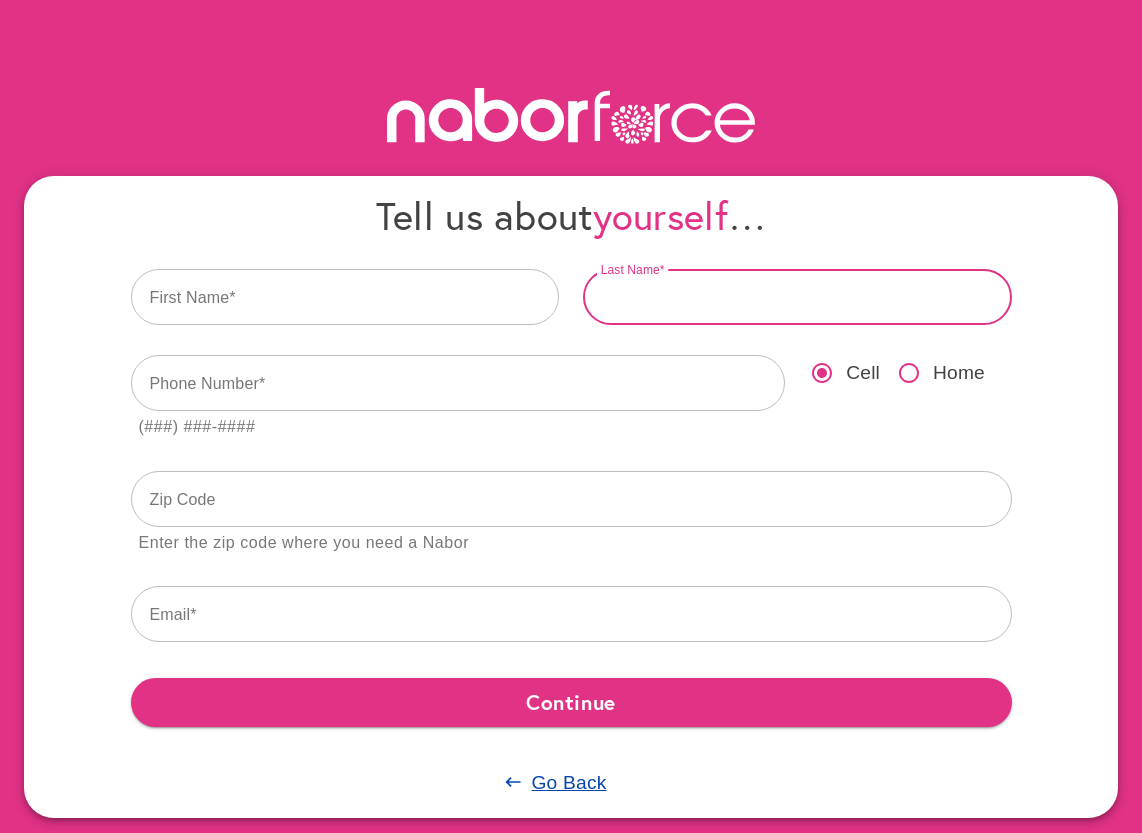 type on "******" 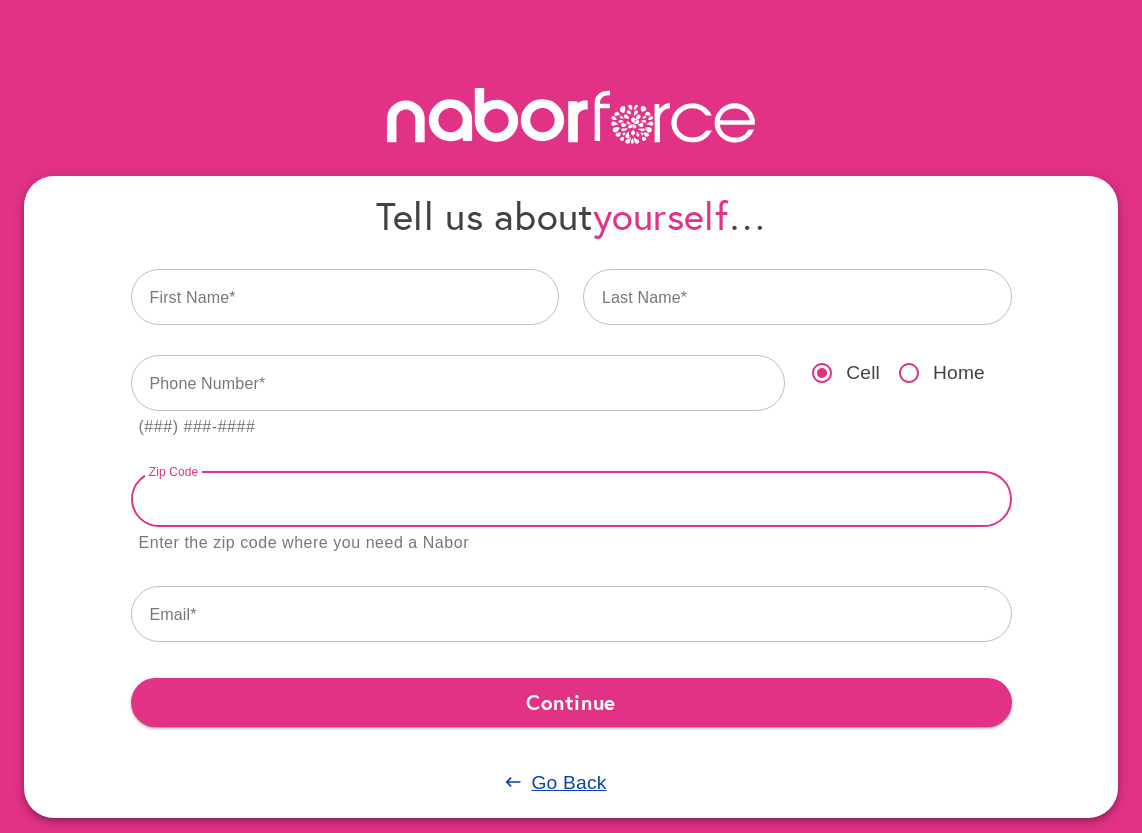 type on "*****" 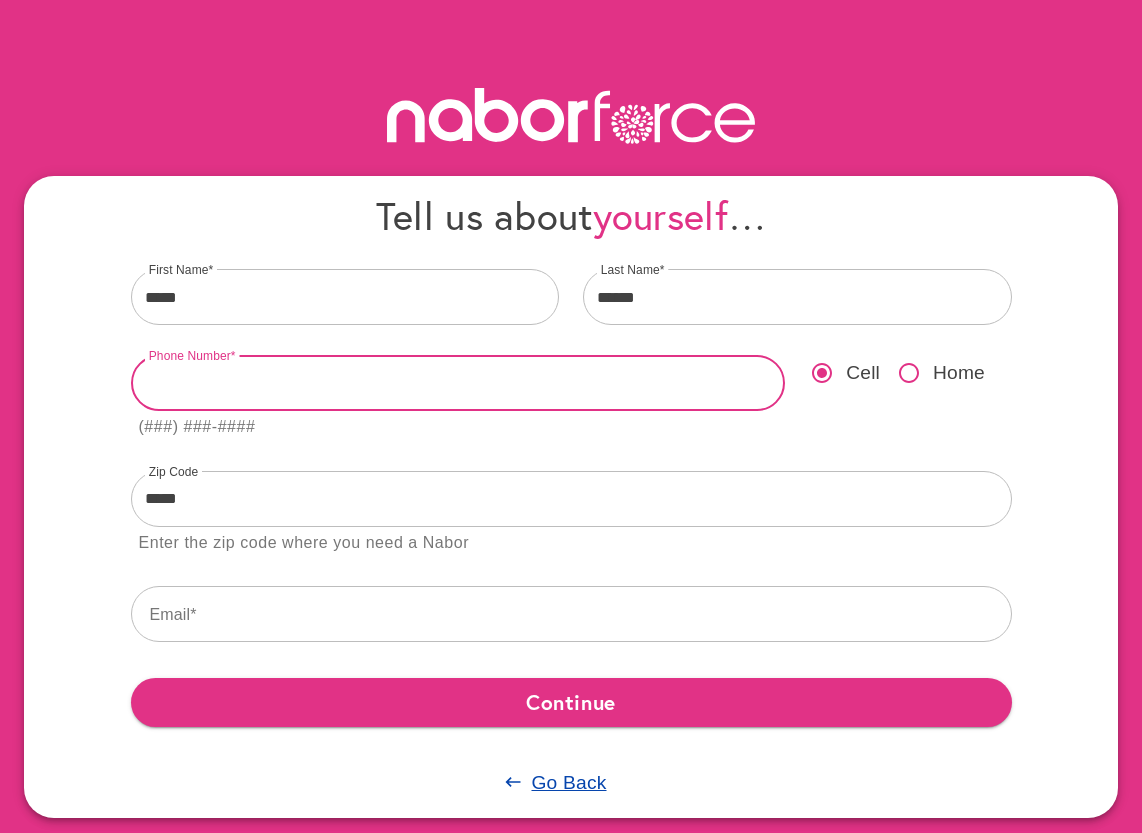 click at bounding box center (458, 383) 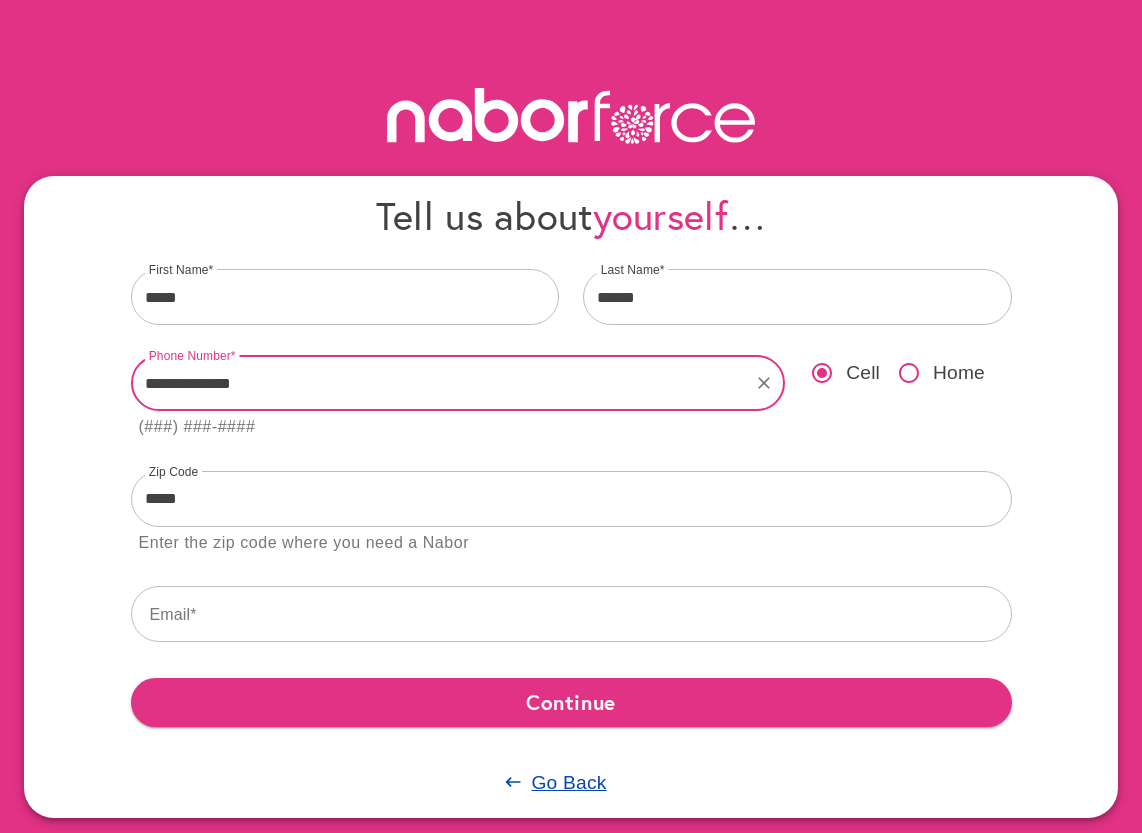 type on "**********" 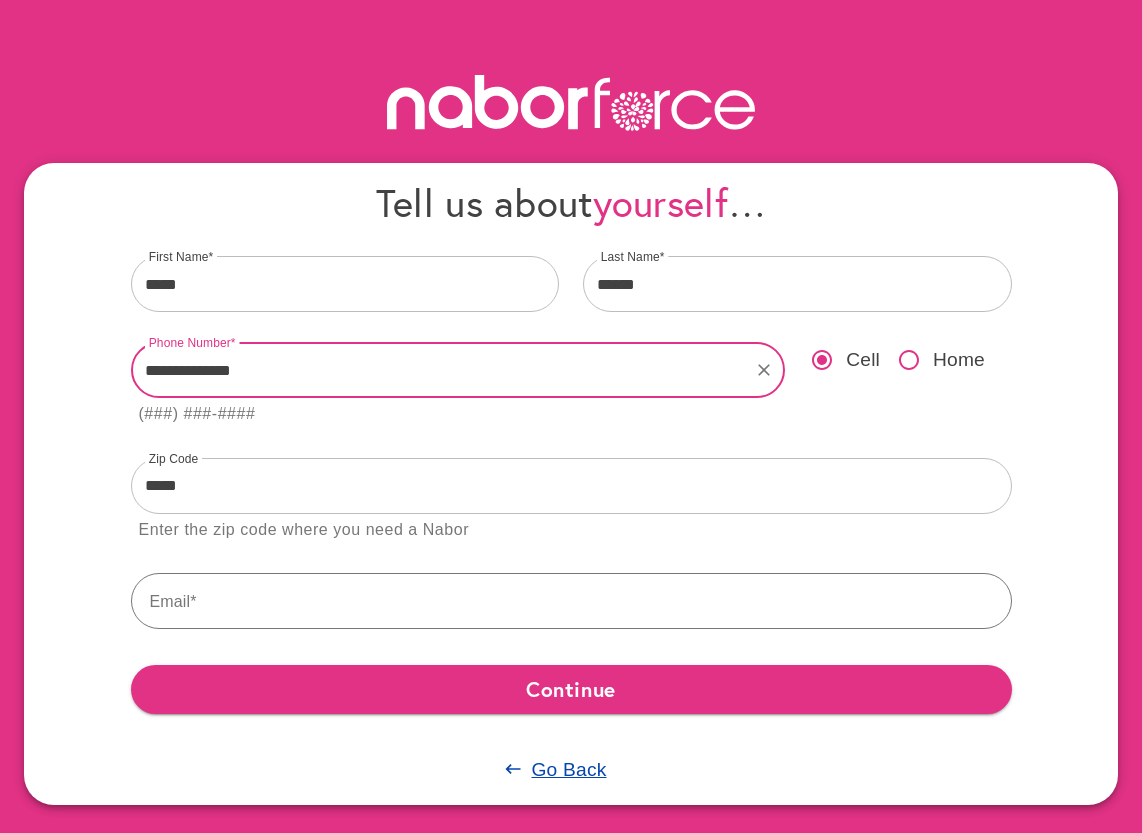 scroll, scrollTop: 25, scrollLeft: 0, axis: vertical 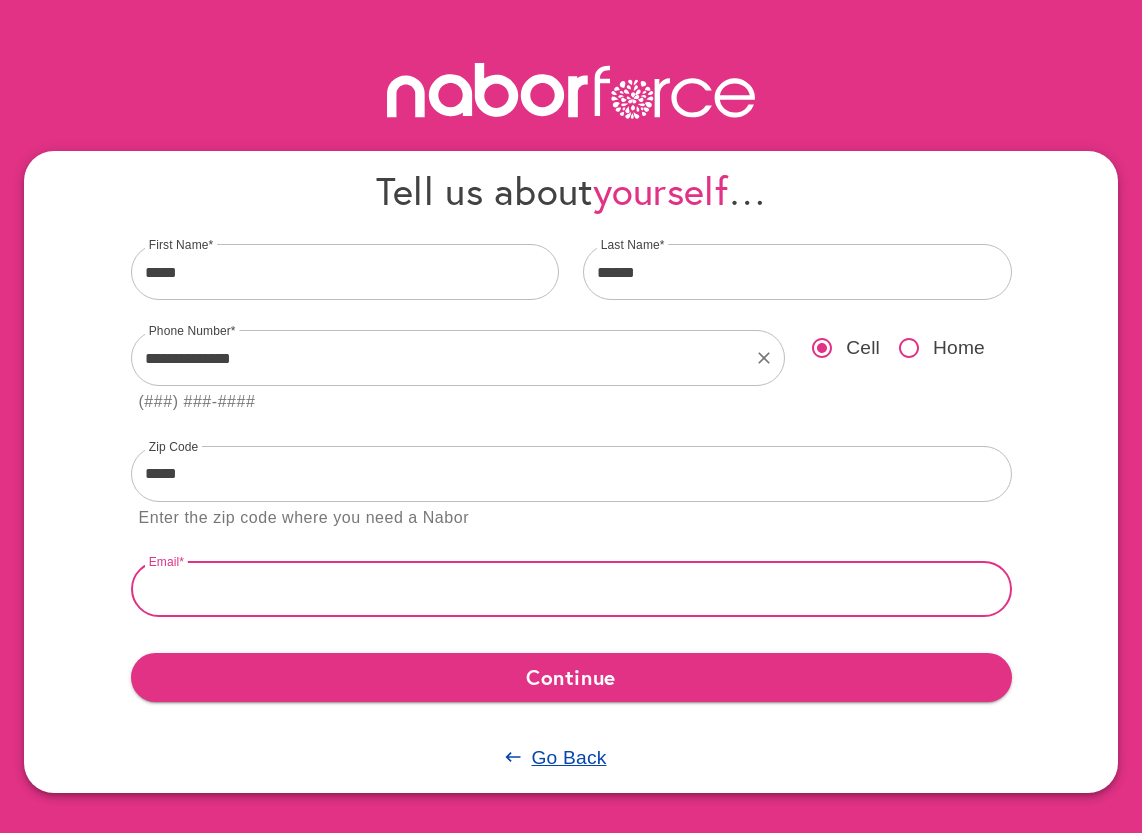 click at bounding box center (571, 589) 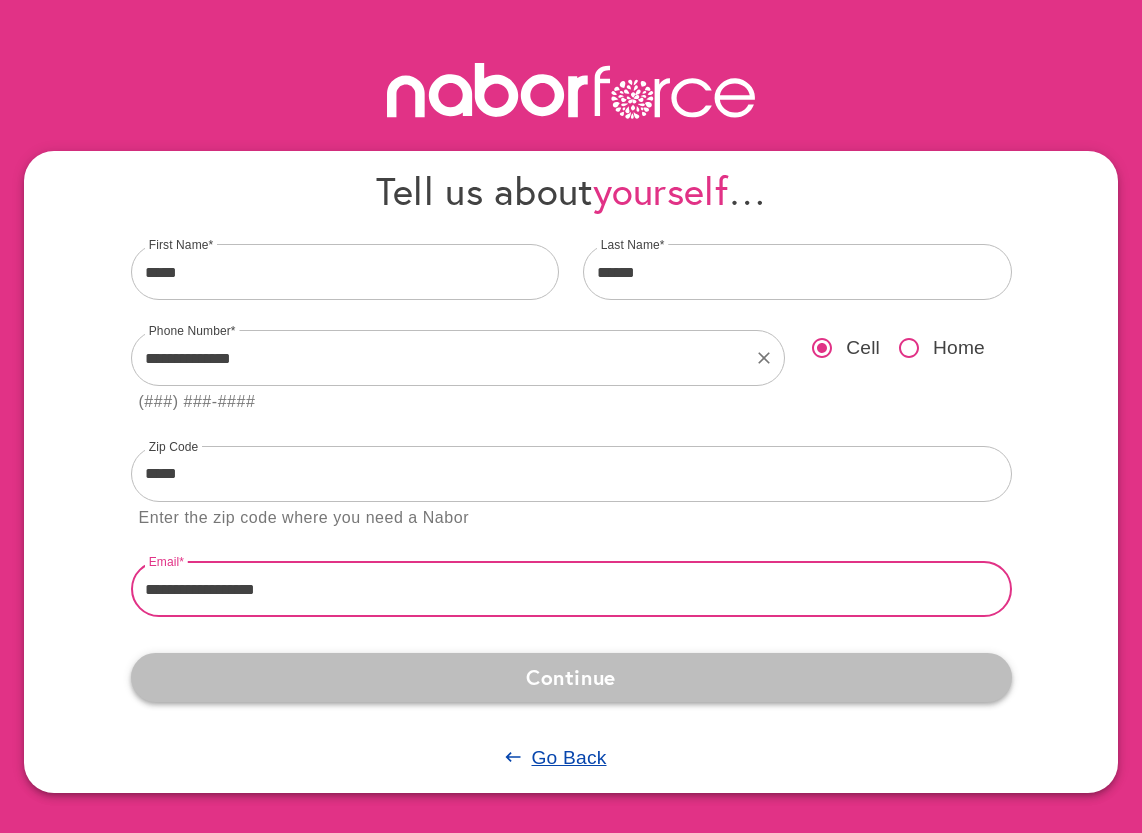type on "**********" 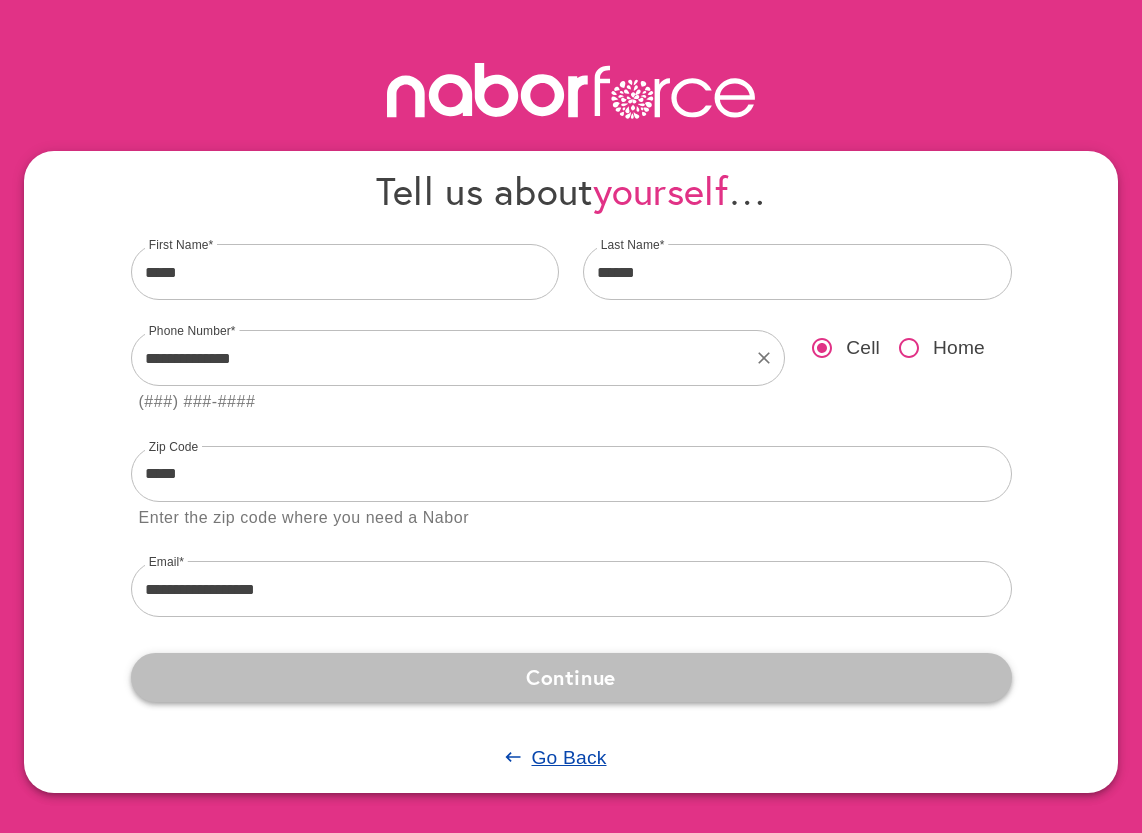 click on "Continue" at bounding box center (571, 677) 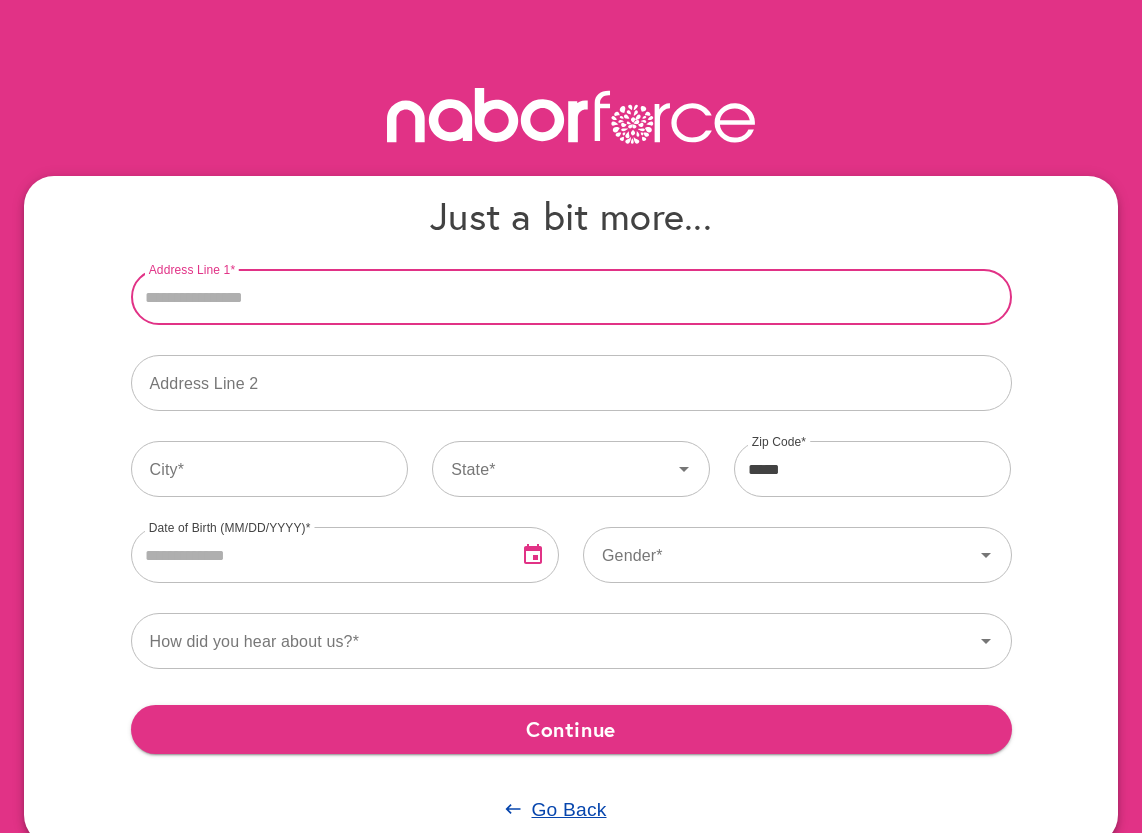click on "Address Line 1" at bounding box center [571, 297] 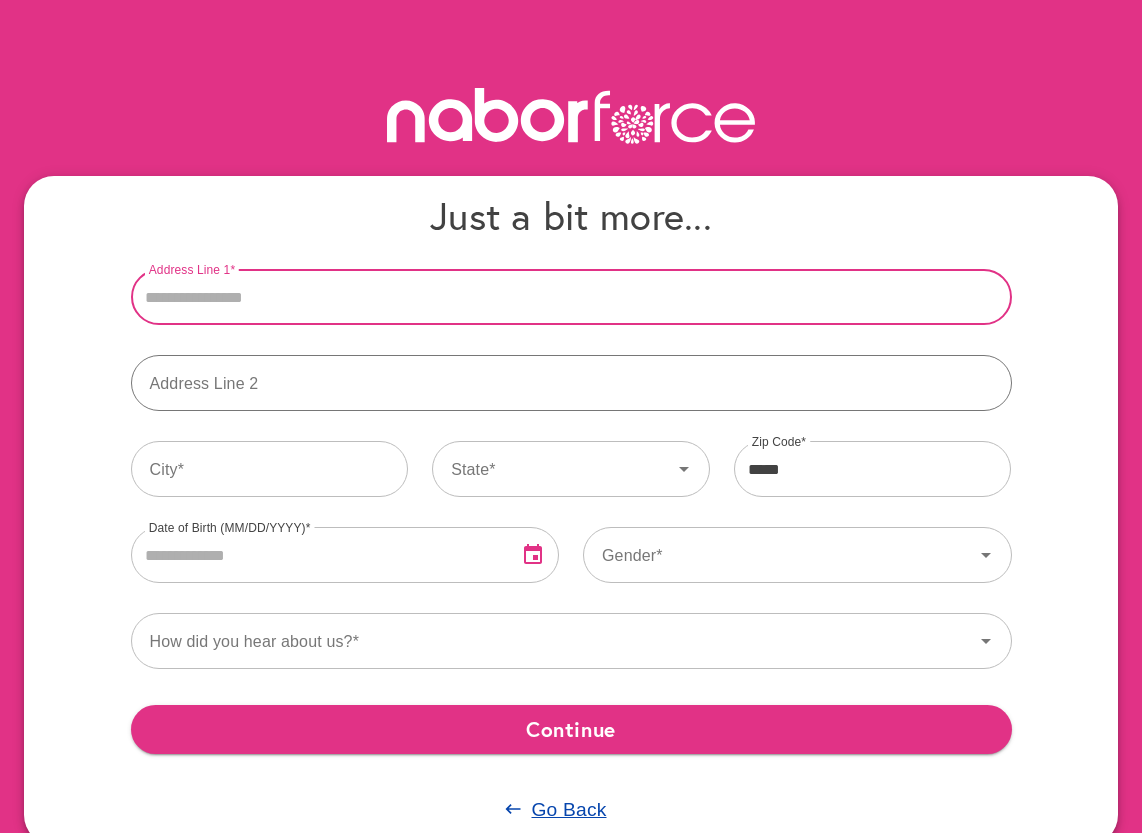 type on "**********" 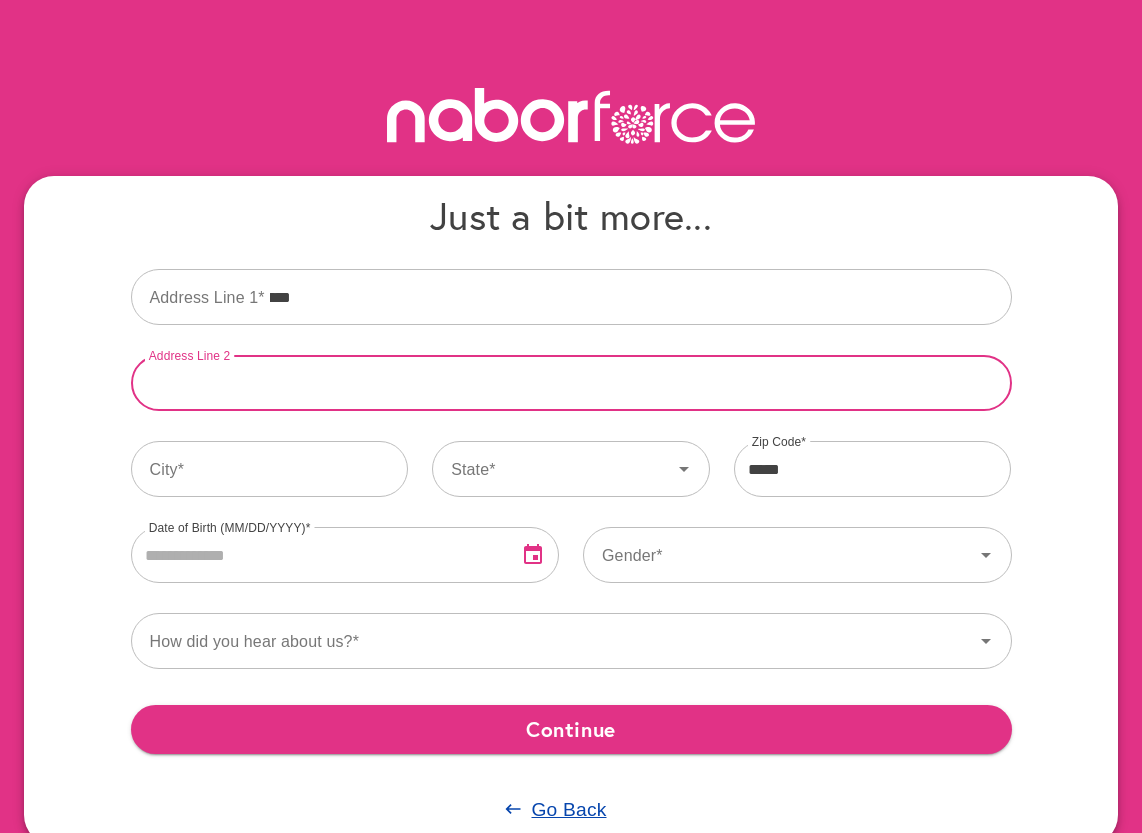 type on "*******" 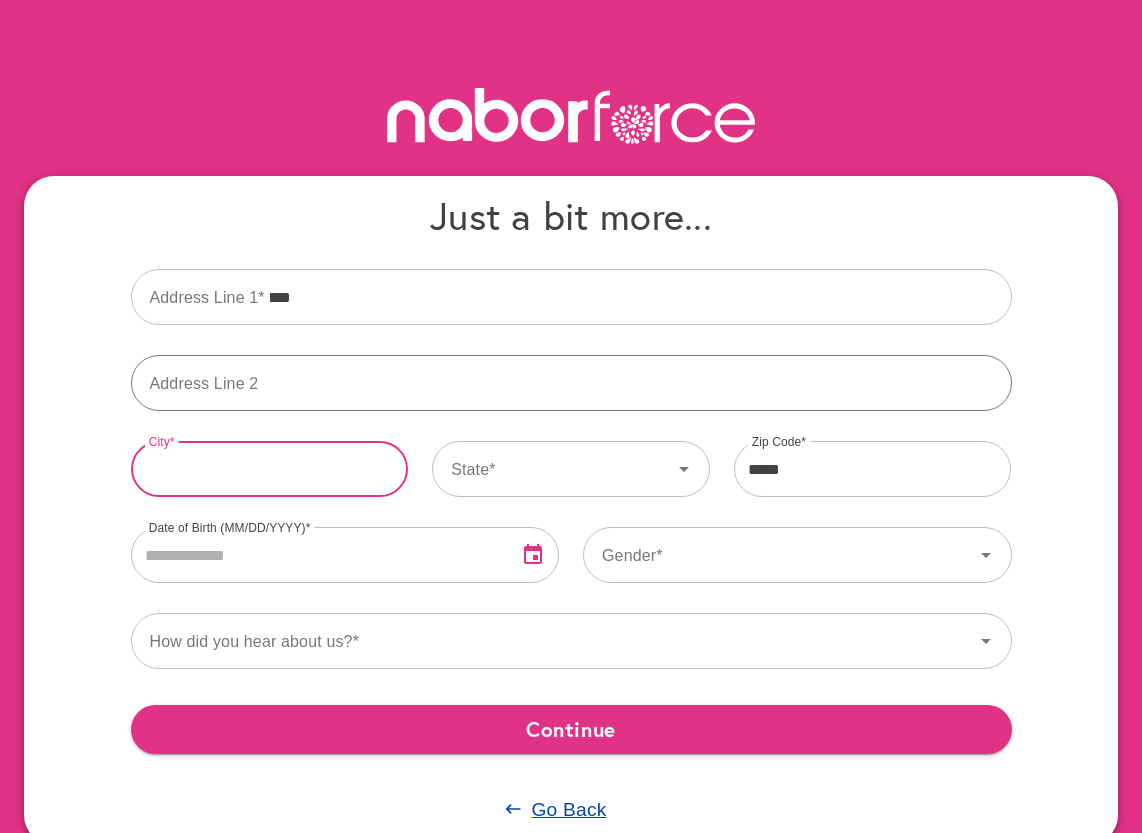 type on "*********" 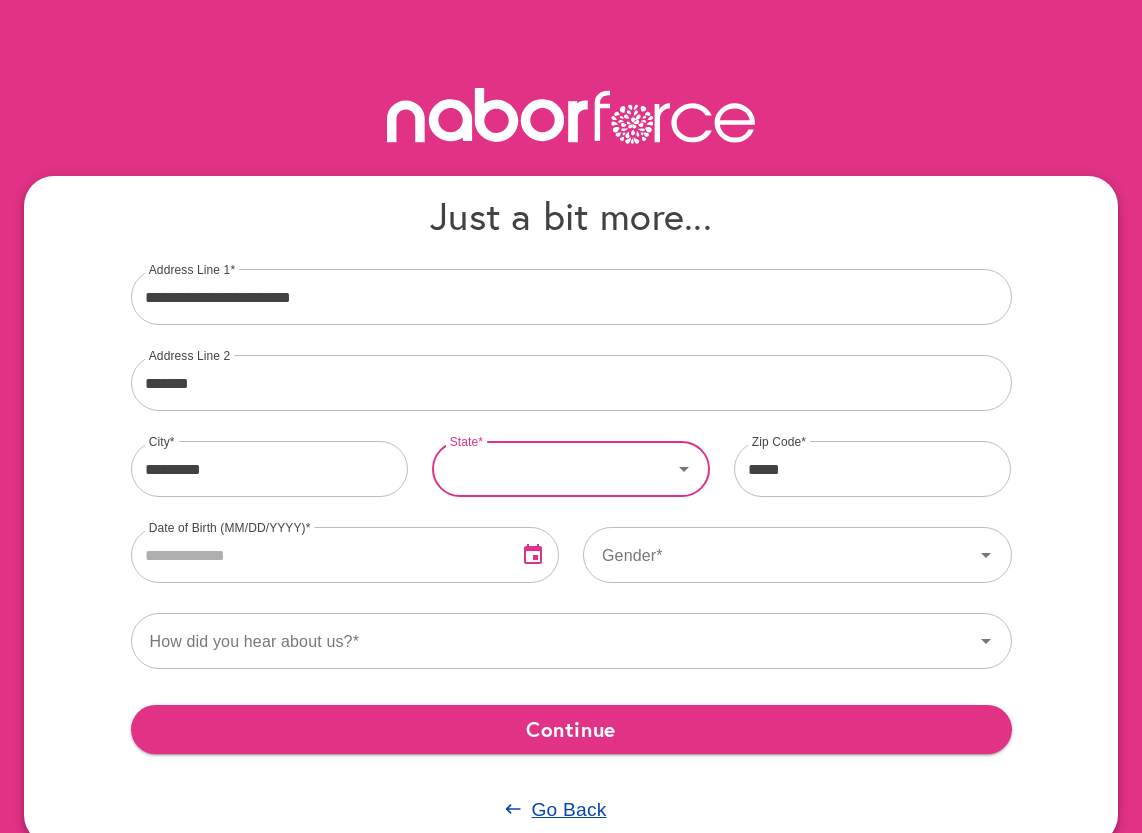click 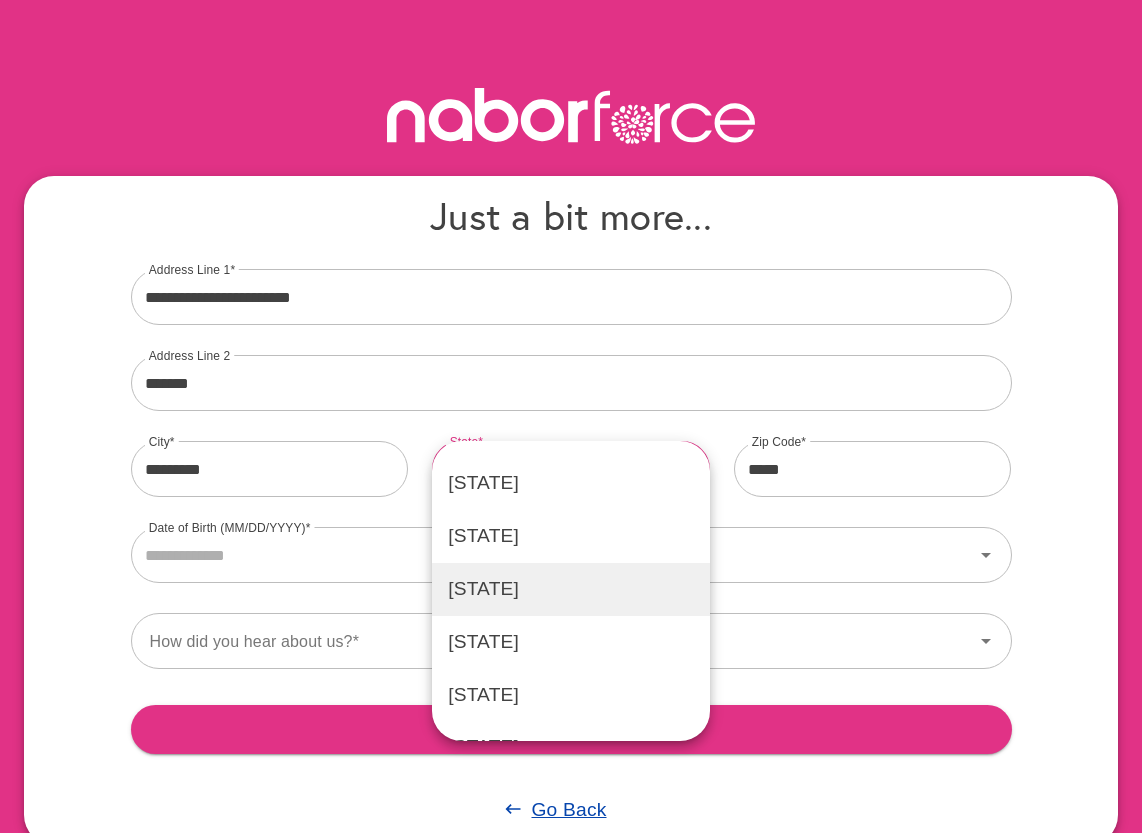 scroll, scrollTop: 1500, scrollLeft: 0, axis: vertical 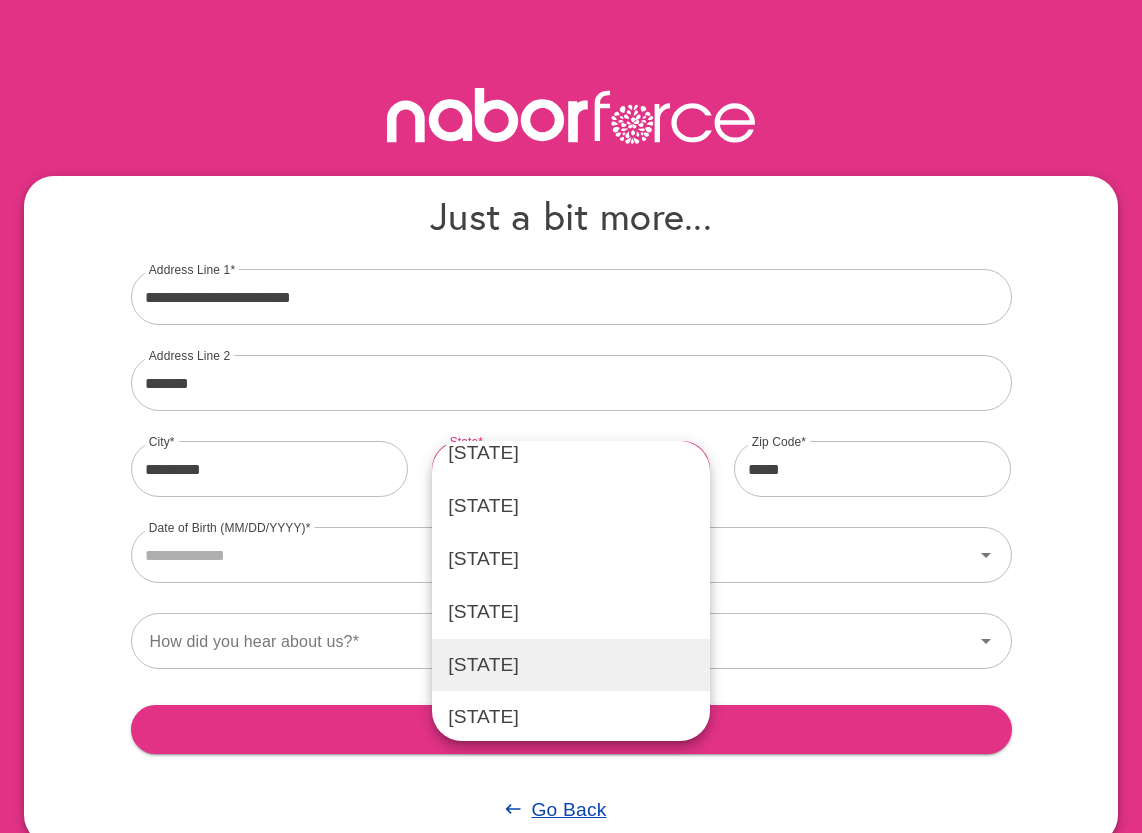 click on "North Carolina" at bounding box center [571, 665] 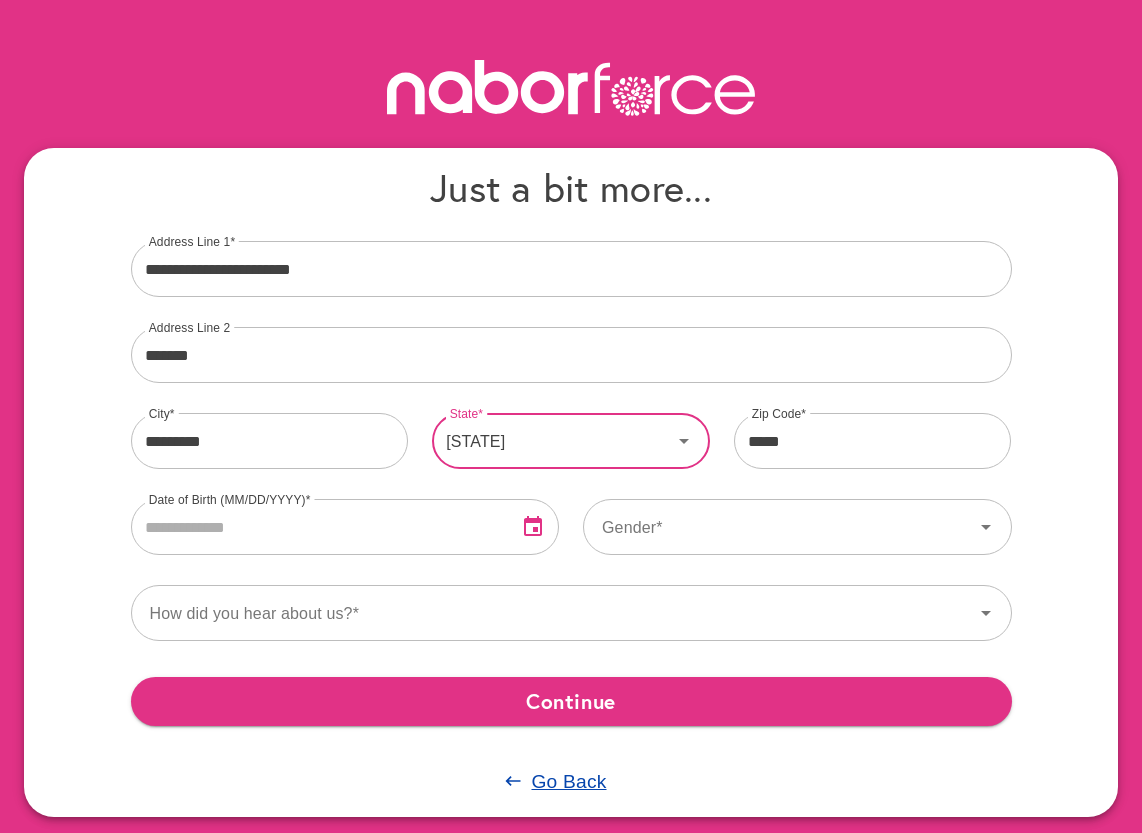 scroll, scrollTop: 52, scrollLeft: 0, axis: vertical 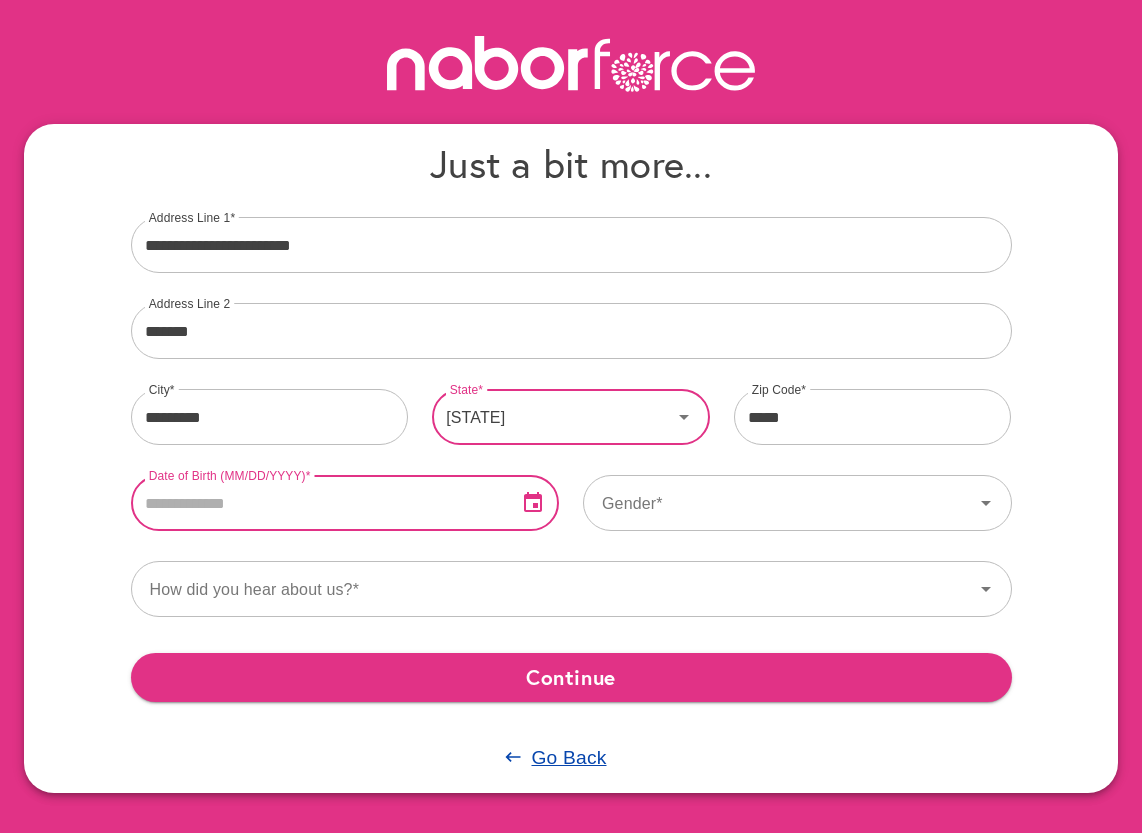 click at bounding box center (316, 503) 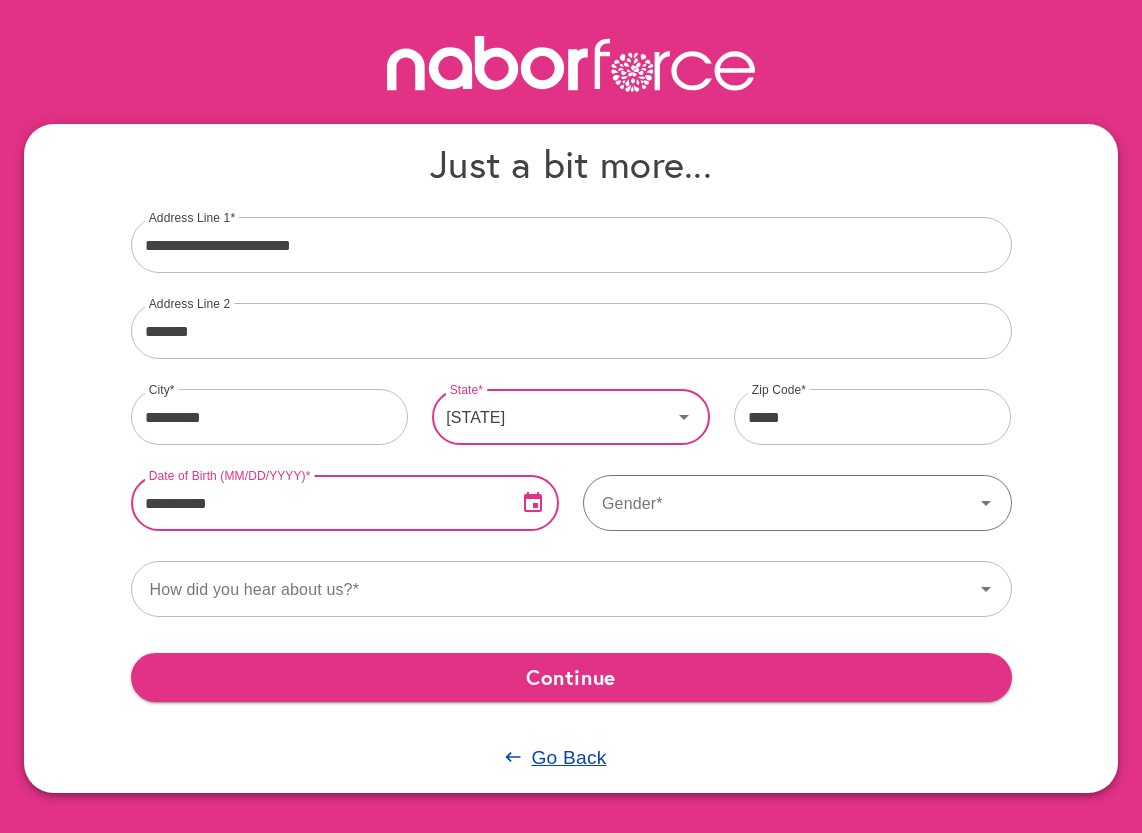 type on "**********" 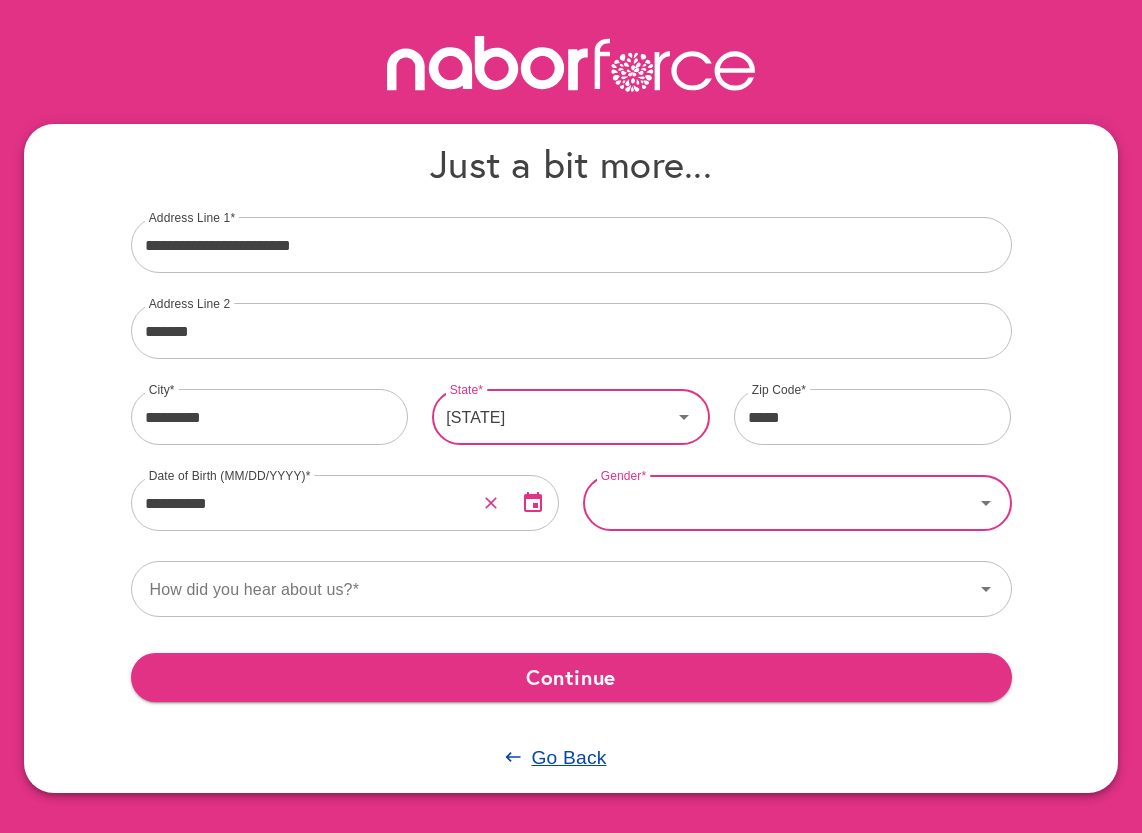 click on "Gender" at bounding box center (778, 503) 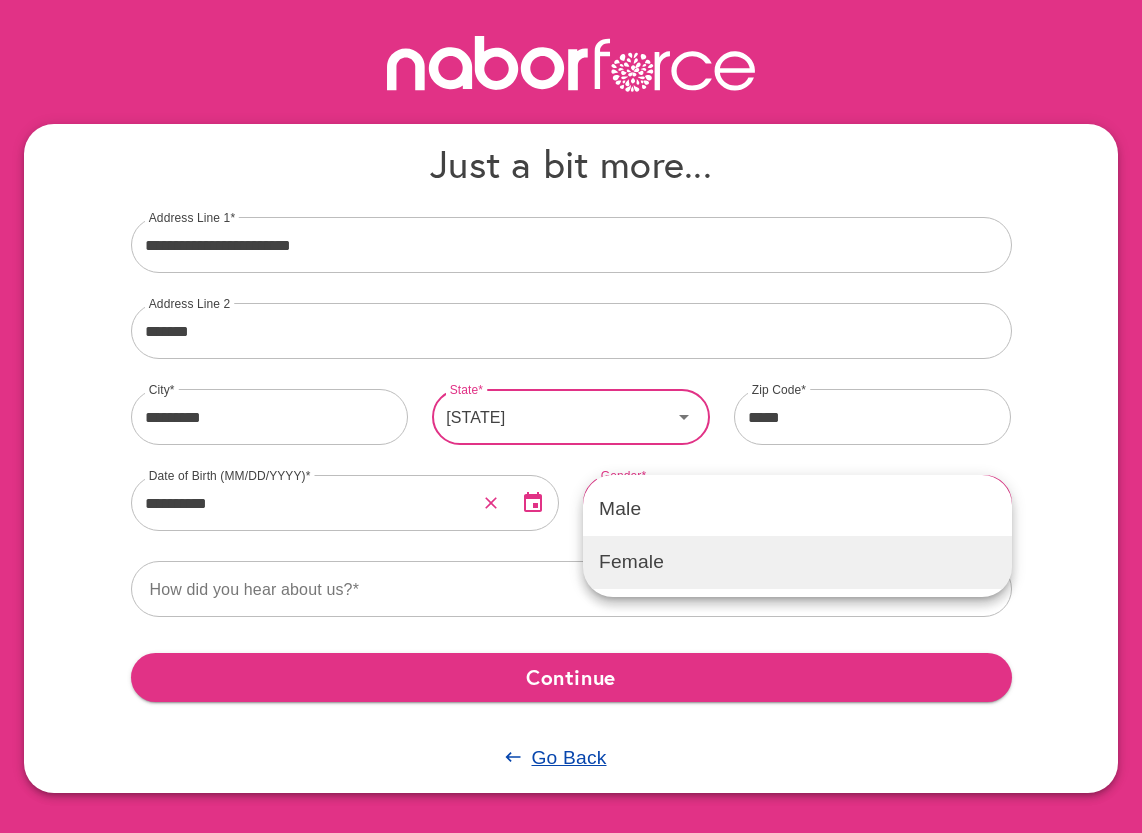 click on "Female" at bounding box center [797, 562] 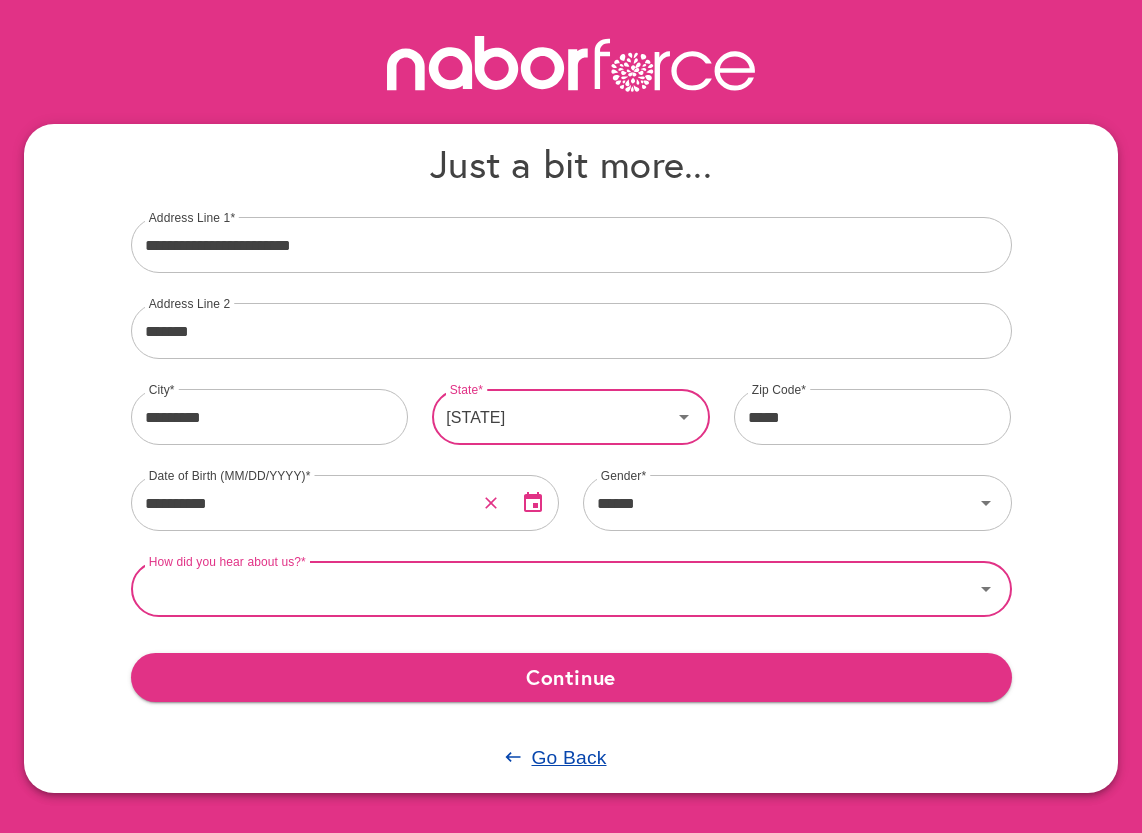 click on "How did you hear about us?" at bounding box center [552, 589] 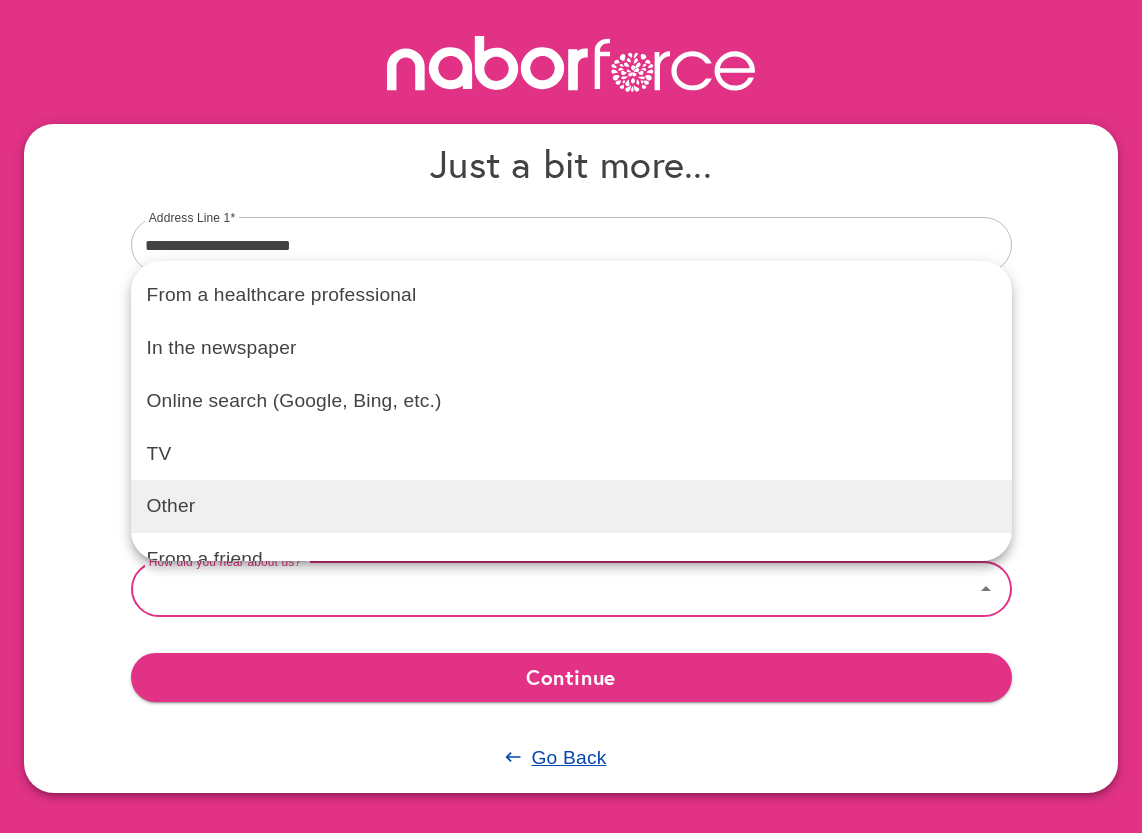 scroll, scrollTop: 100, scrollLeft: 0, axis: vertical 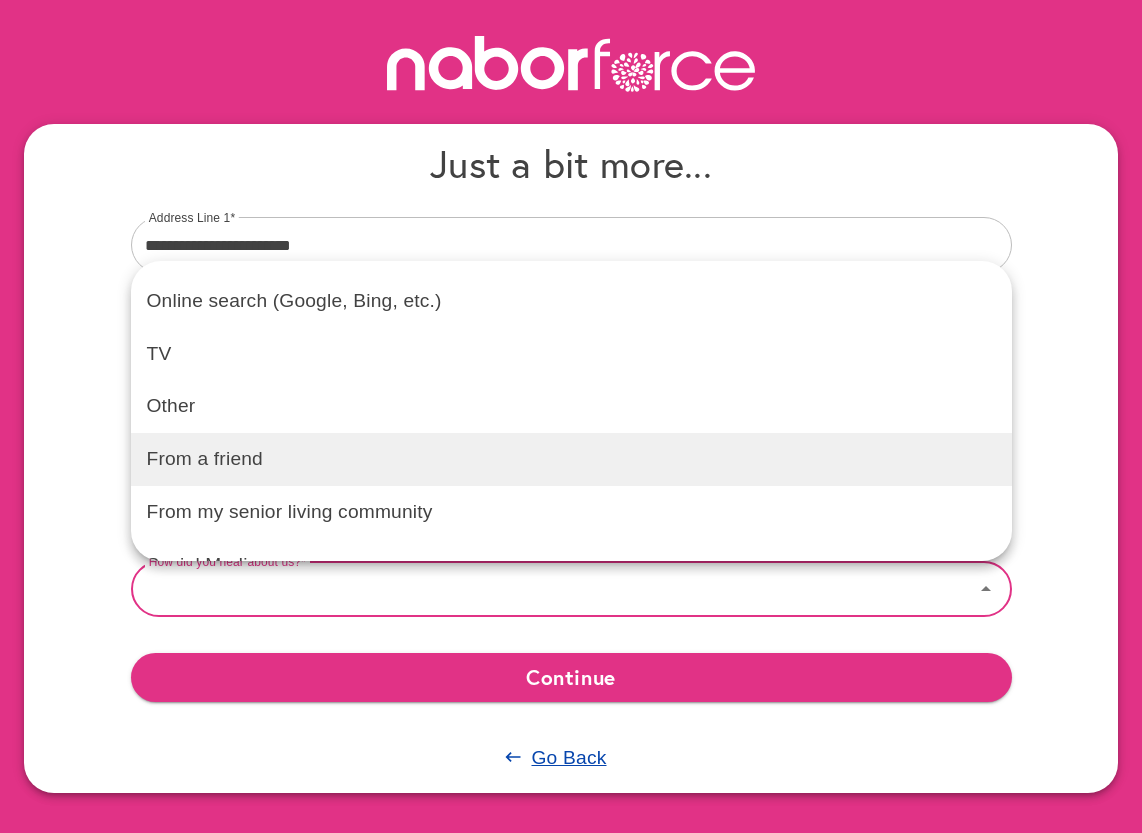 click on "From a friend" at bounding box center (571, 459) 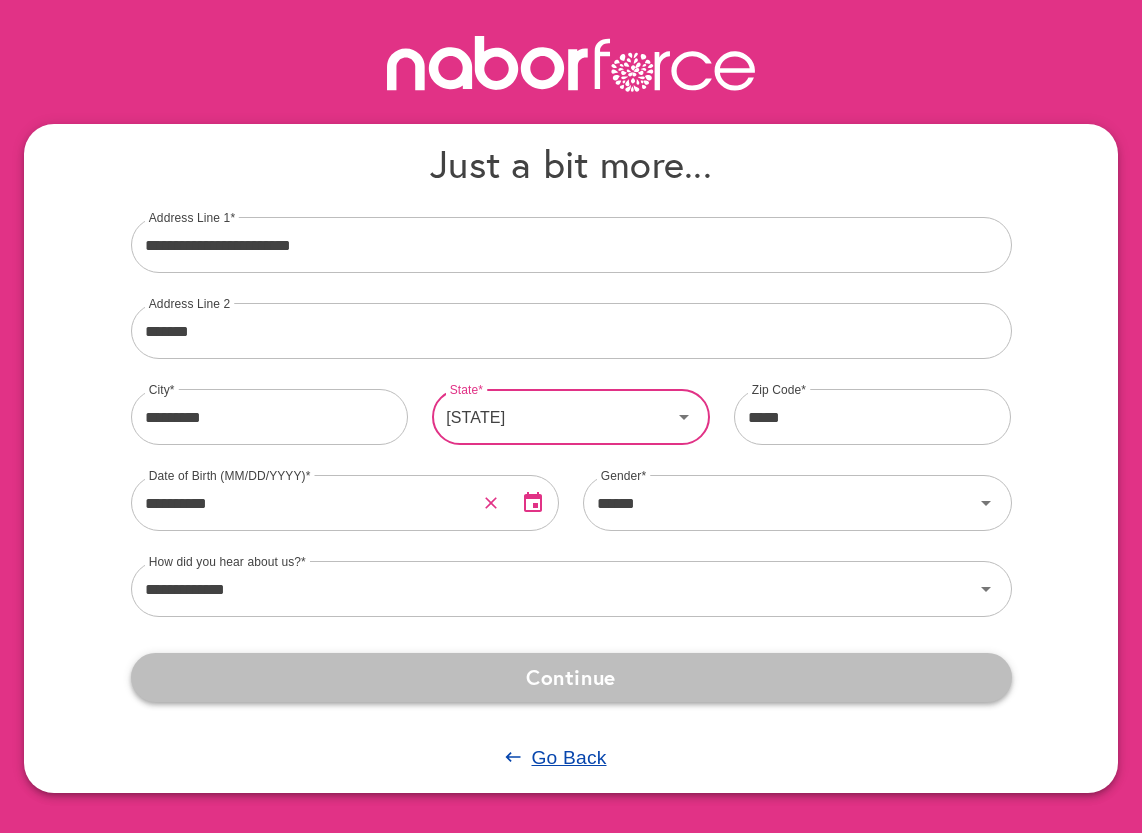 click on "Continue" at bounding box center (571, 677) 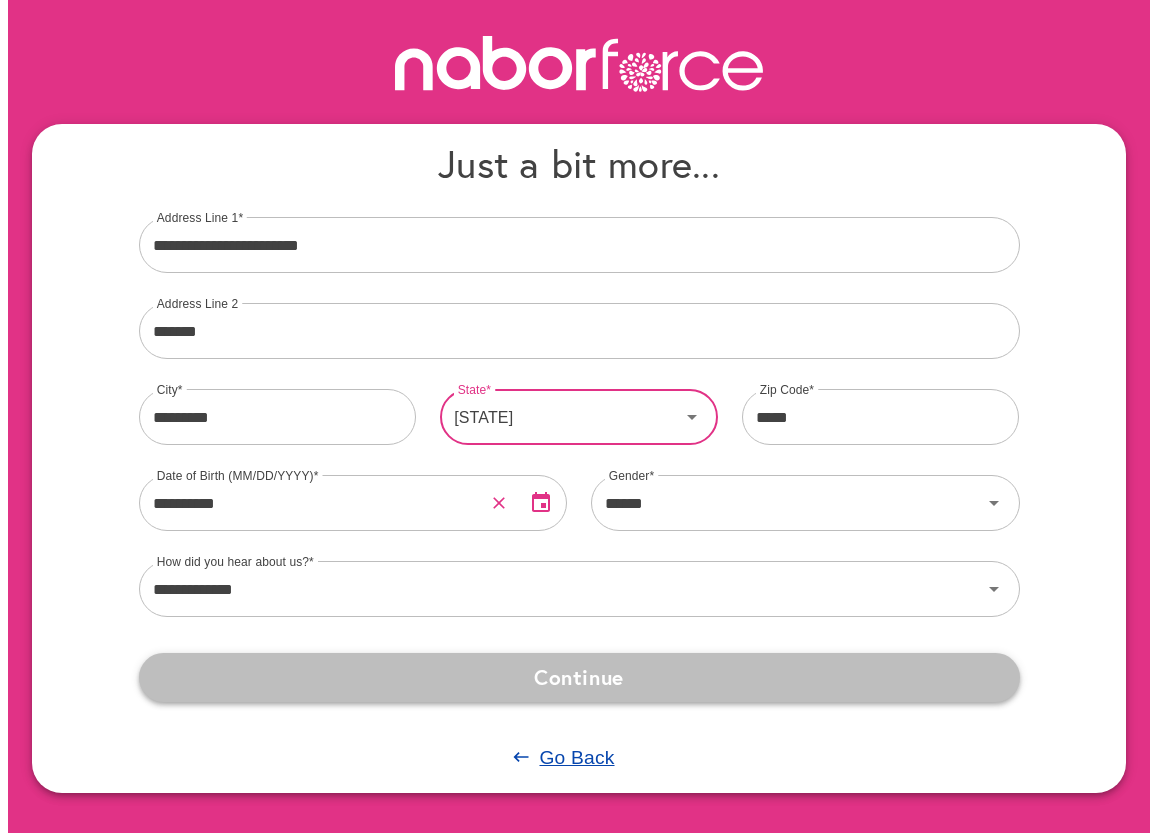 scroll, scrollTop: 0, scrollLeft: 0, axis: both 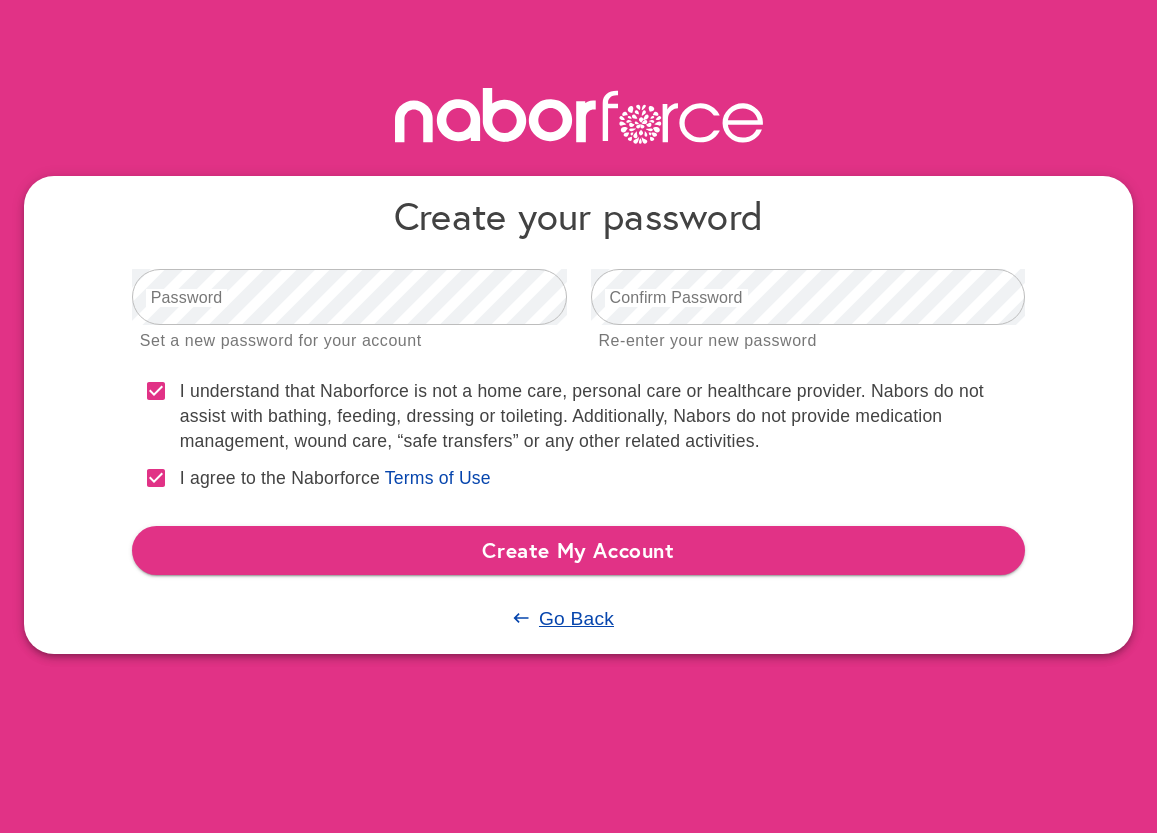 click on "Create your password Password Set a new password for your account
Confirm Password Re-enter your new password
Terms of Use Go Back" at bounding box center [578, 327] 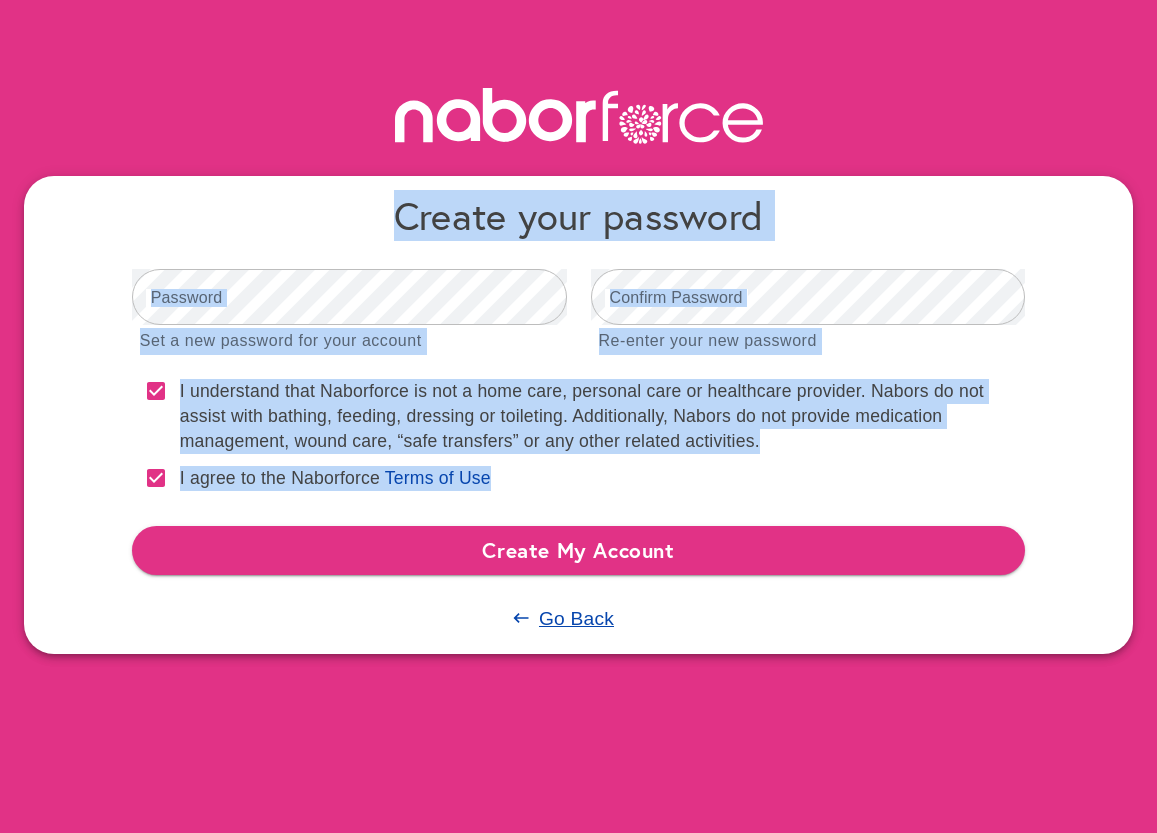 click on "Password Set a new password for your account" at bounding box center (349, 309) 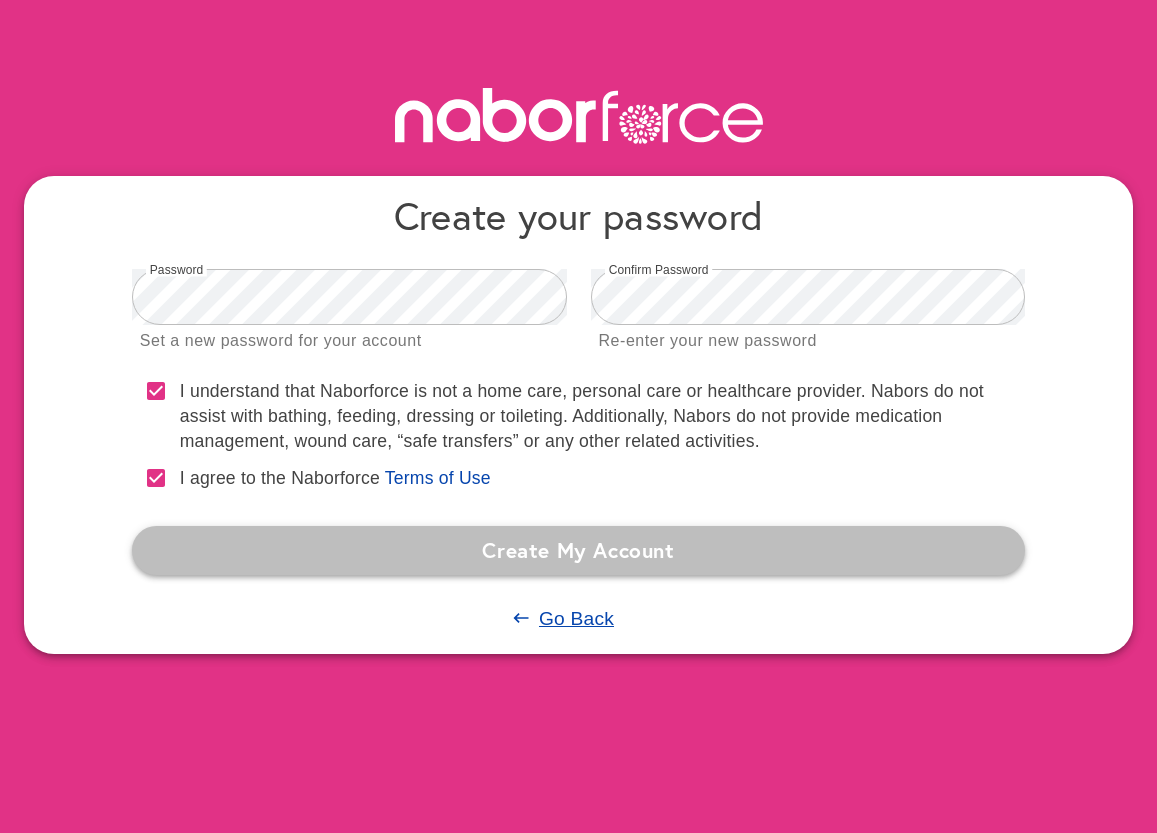 click on "Create My Account" at bounding box center (579, 550) 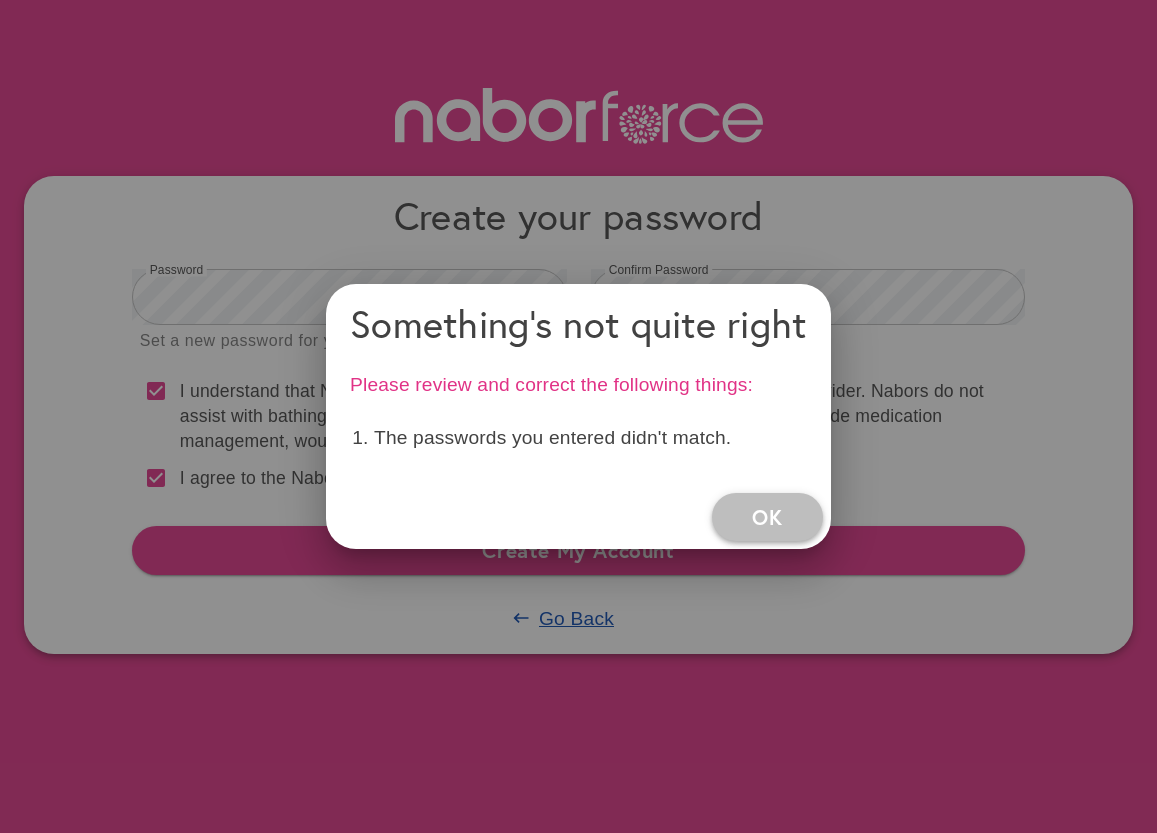 click on "OK" at bounding box center [768, 517] 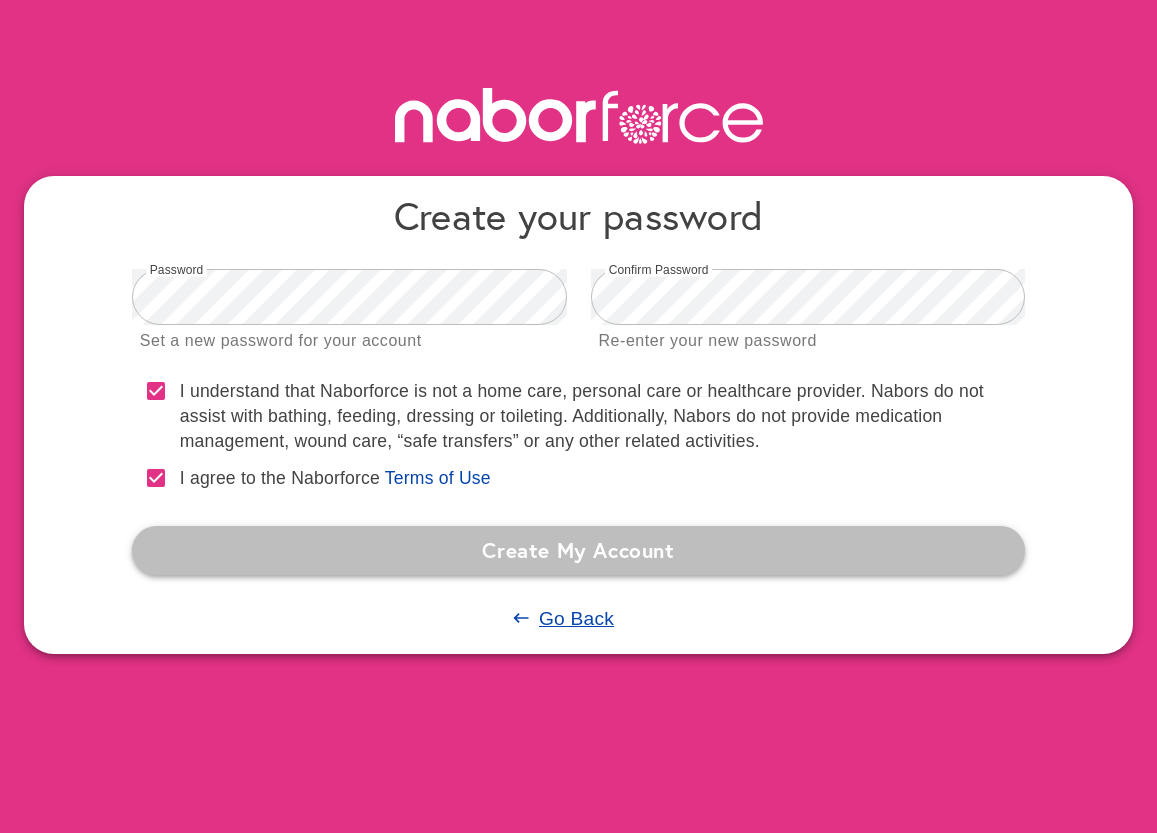 click on "Create My Account" at bounding box center [579, 550] 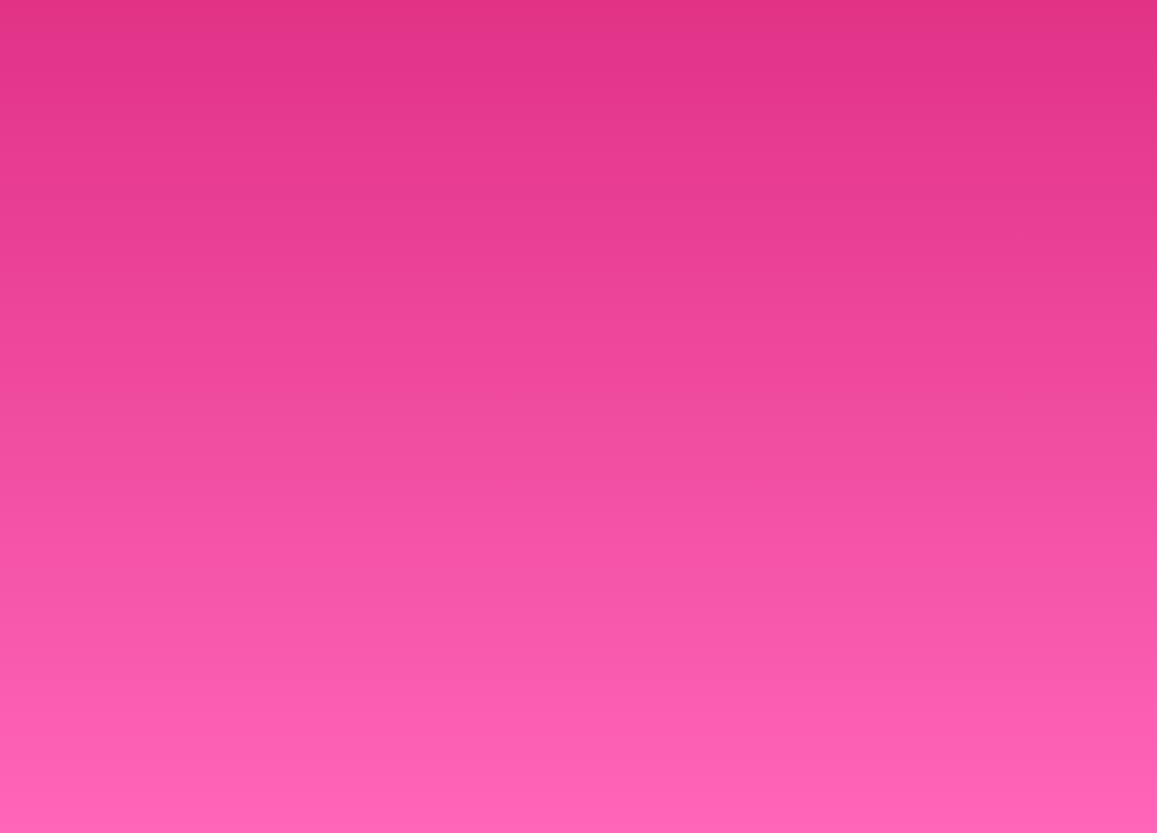 scroll, scrollTop: 0, scrollLeft: 0, axis: both 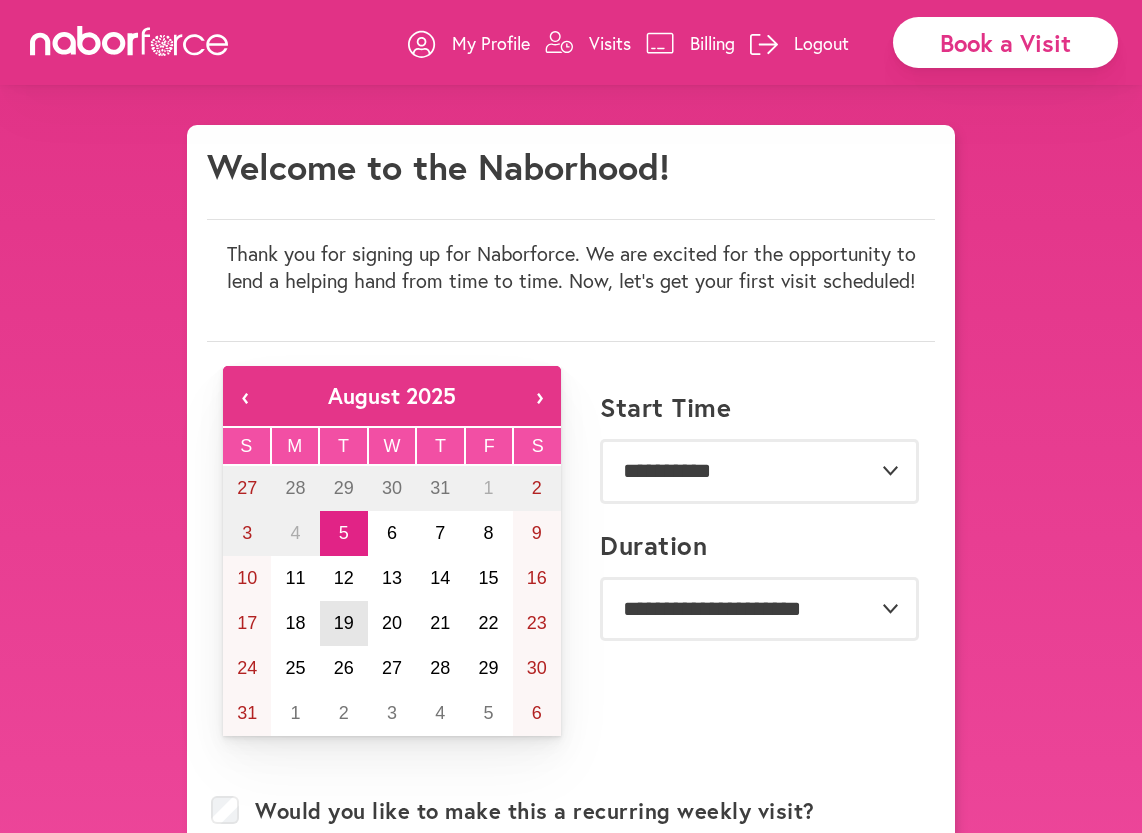 click on "19" at bounding box center [344, 623] 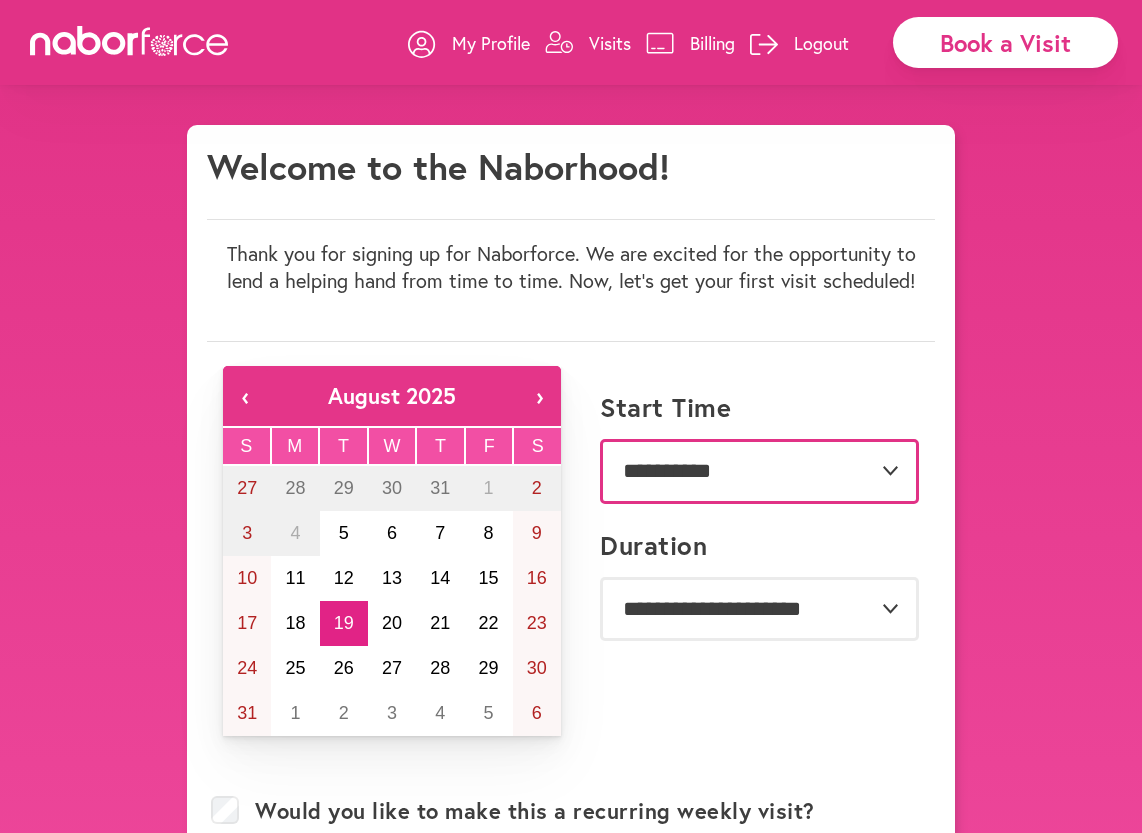 click on "**********" at bounding box center [759, 471] 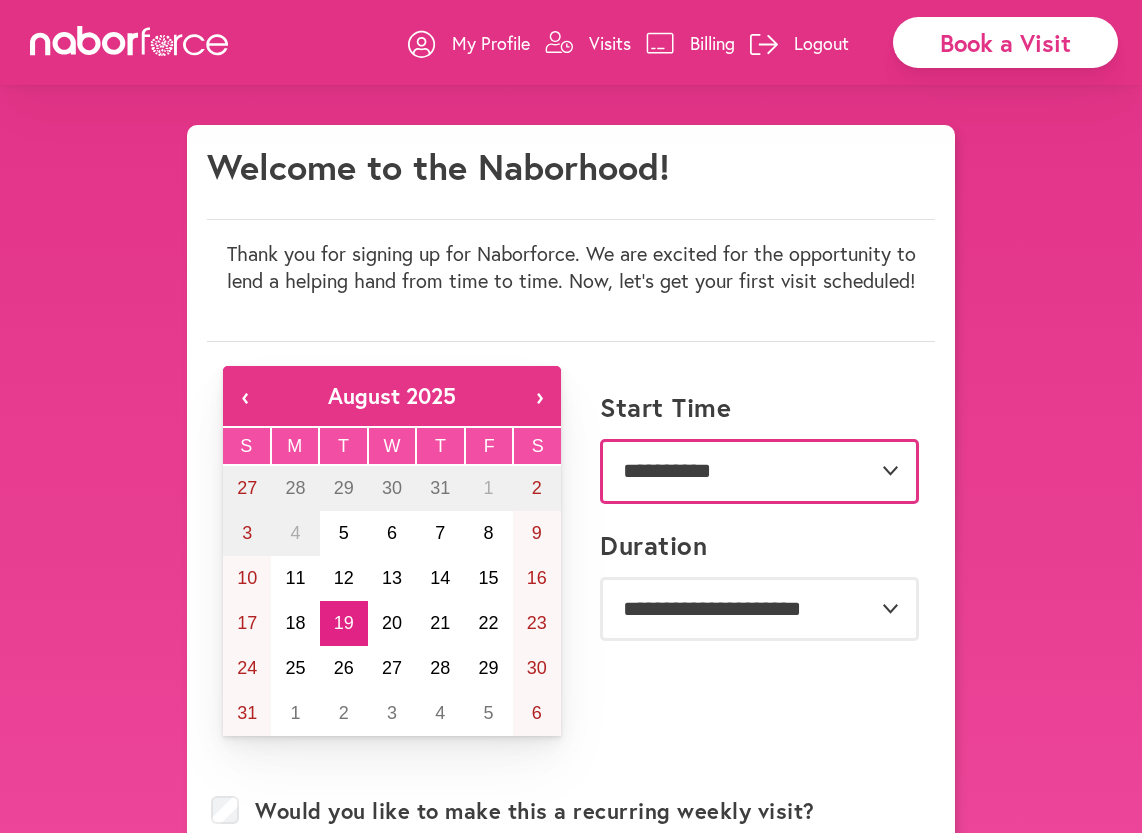 select on "*******" 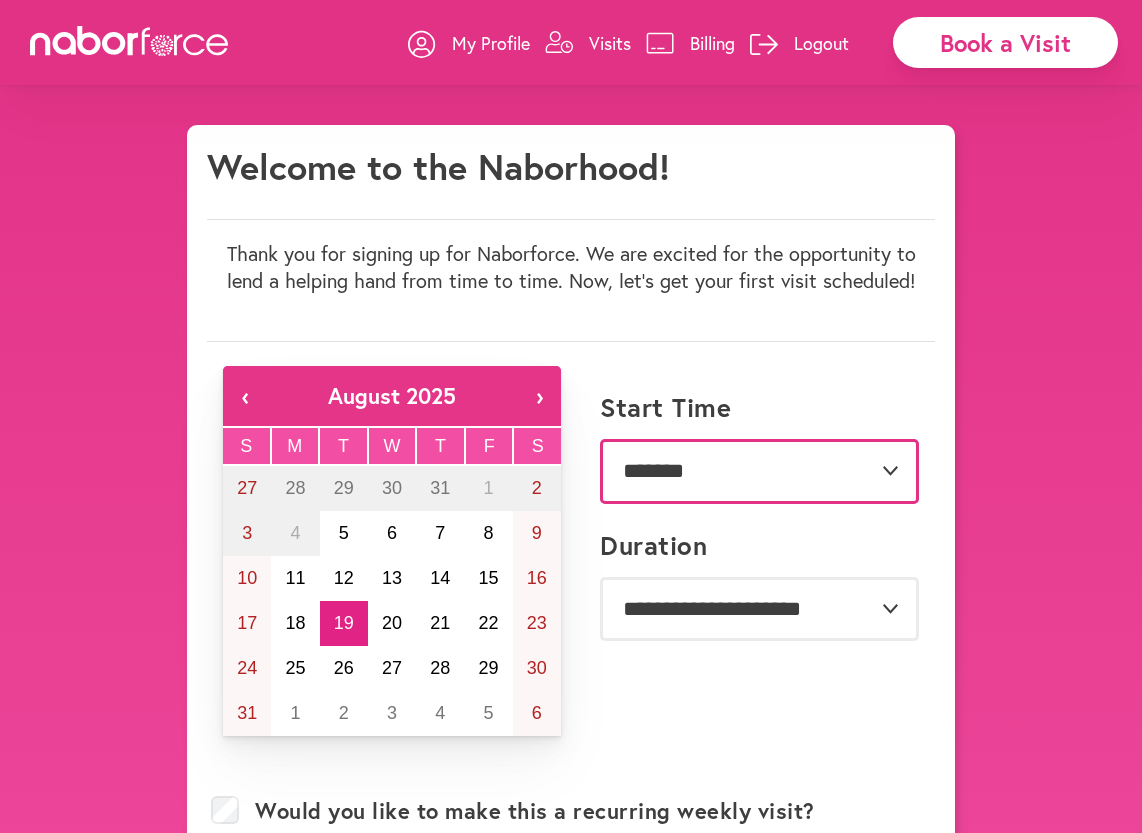 click on "**********" at bounding box center [759, 471] 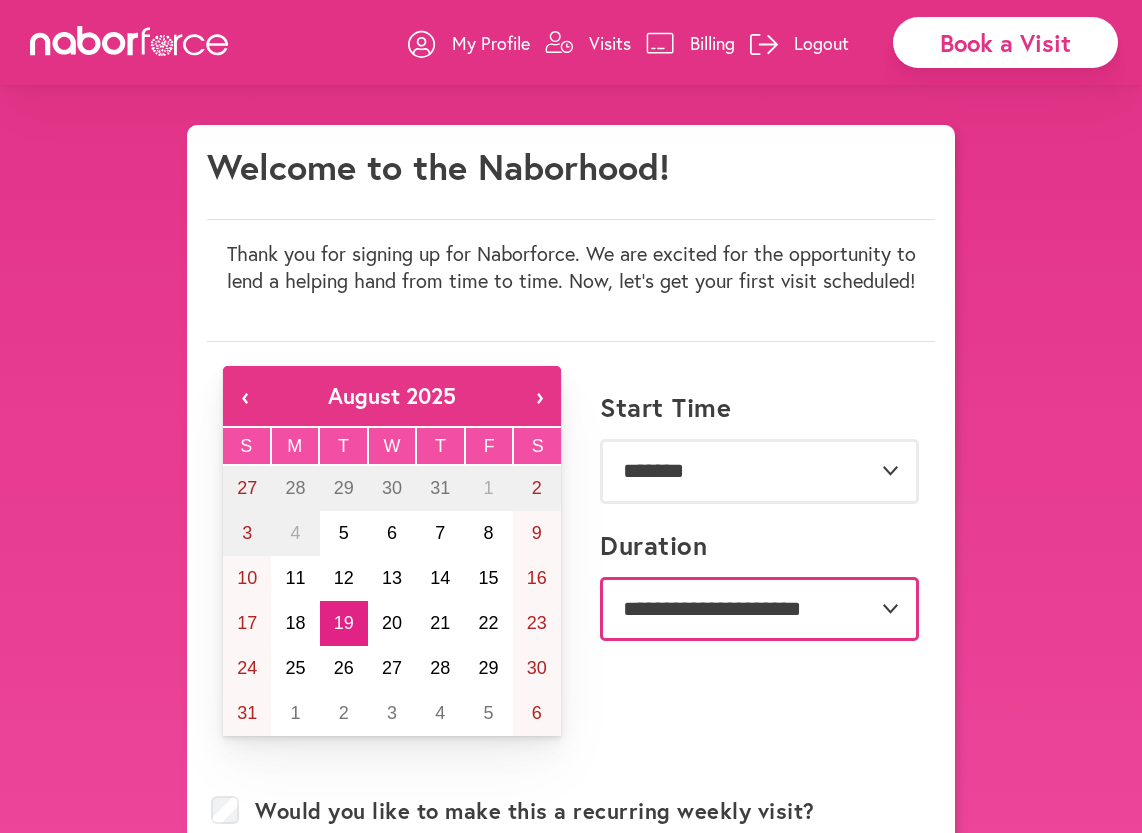 click on "**********" at bounding box center (759, 609) 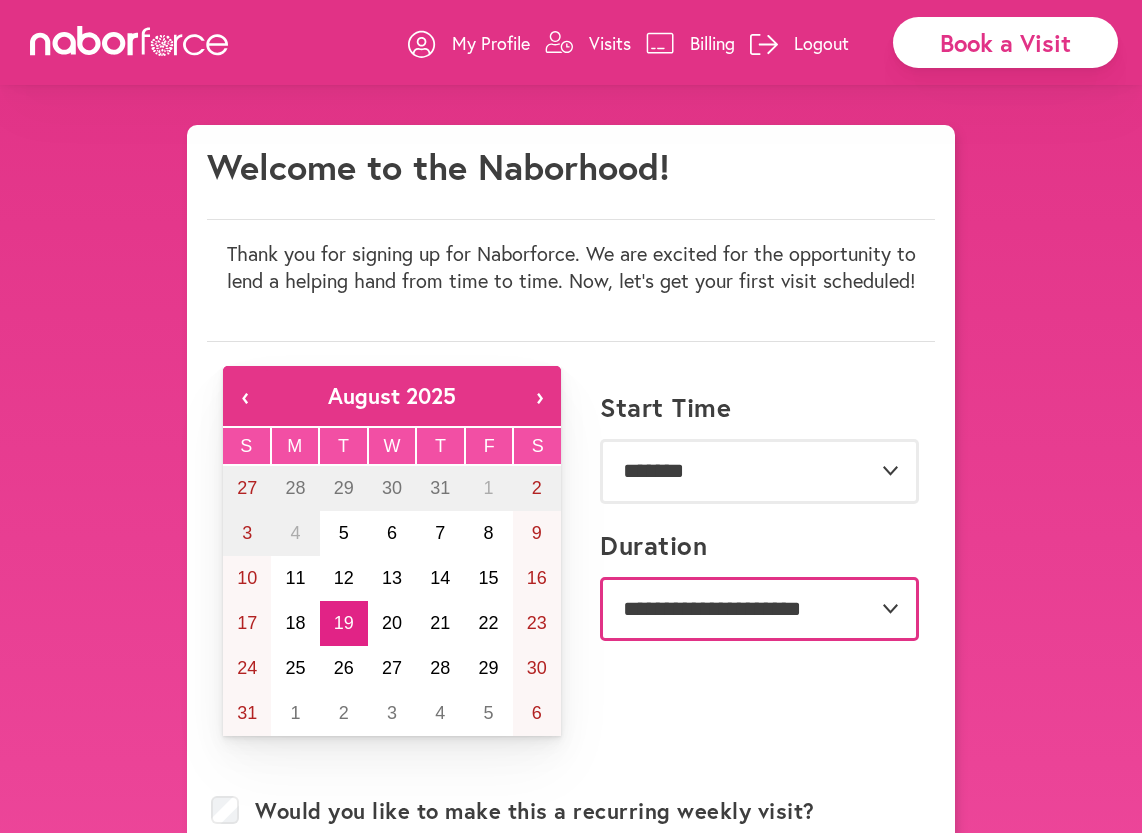 select on "**" 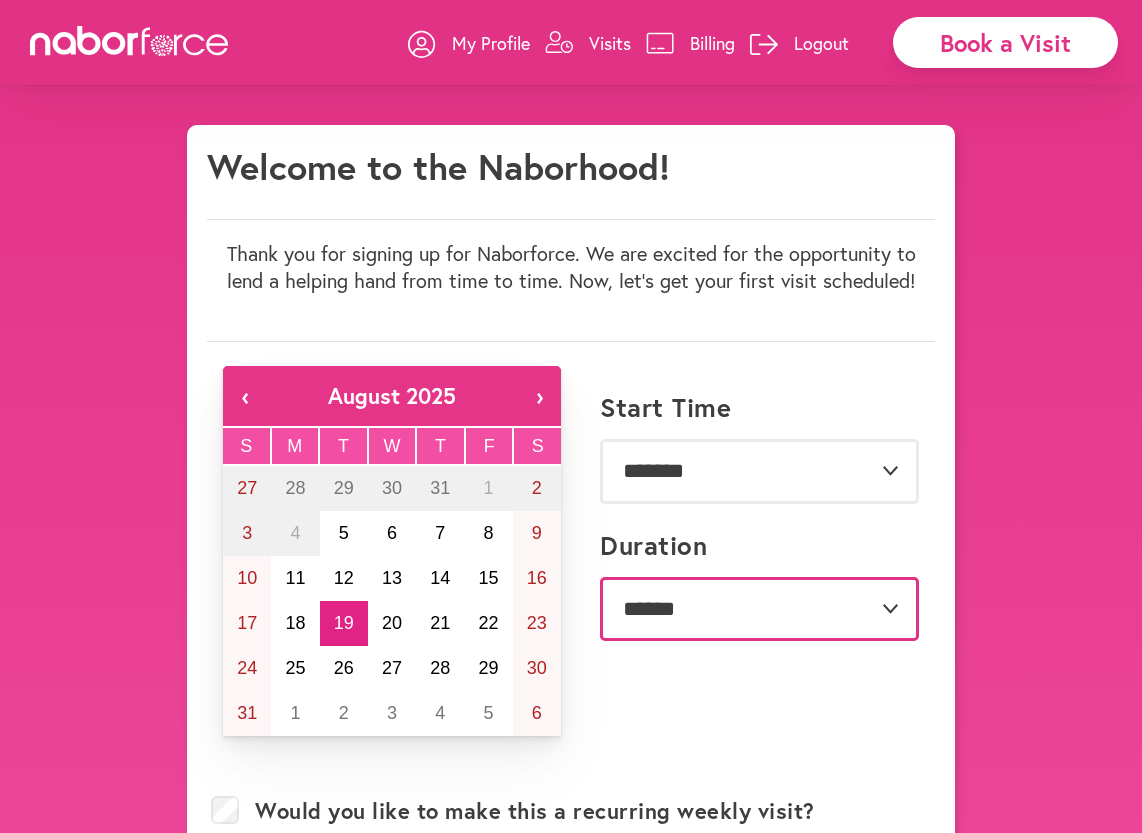 click on "**********" at bounding box center [759, 609] 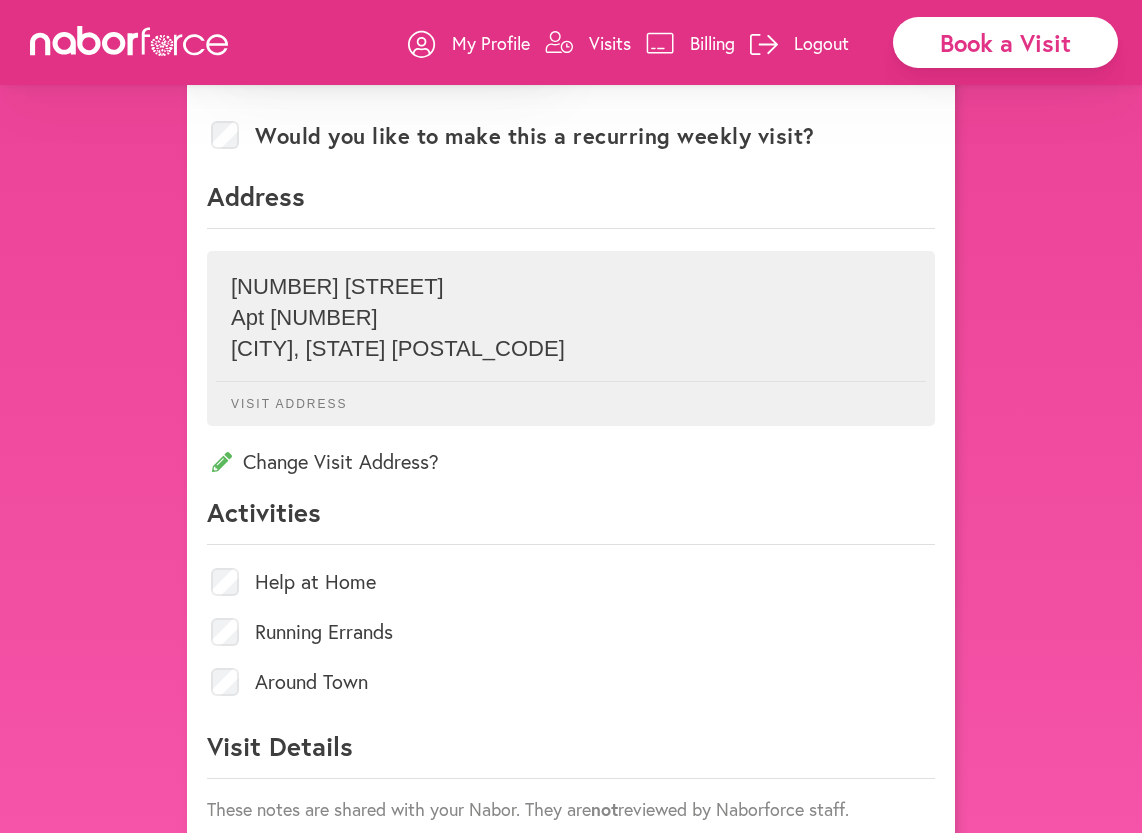 scroll, scrollTop: 700, scrollLeft: 0, axis: vertical 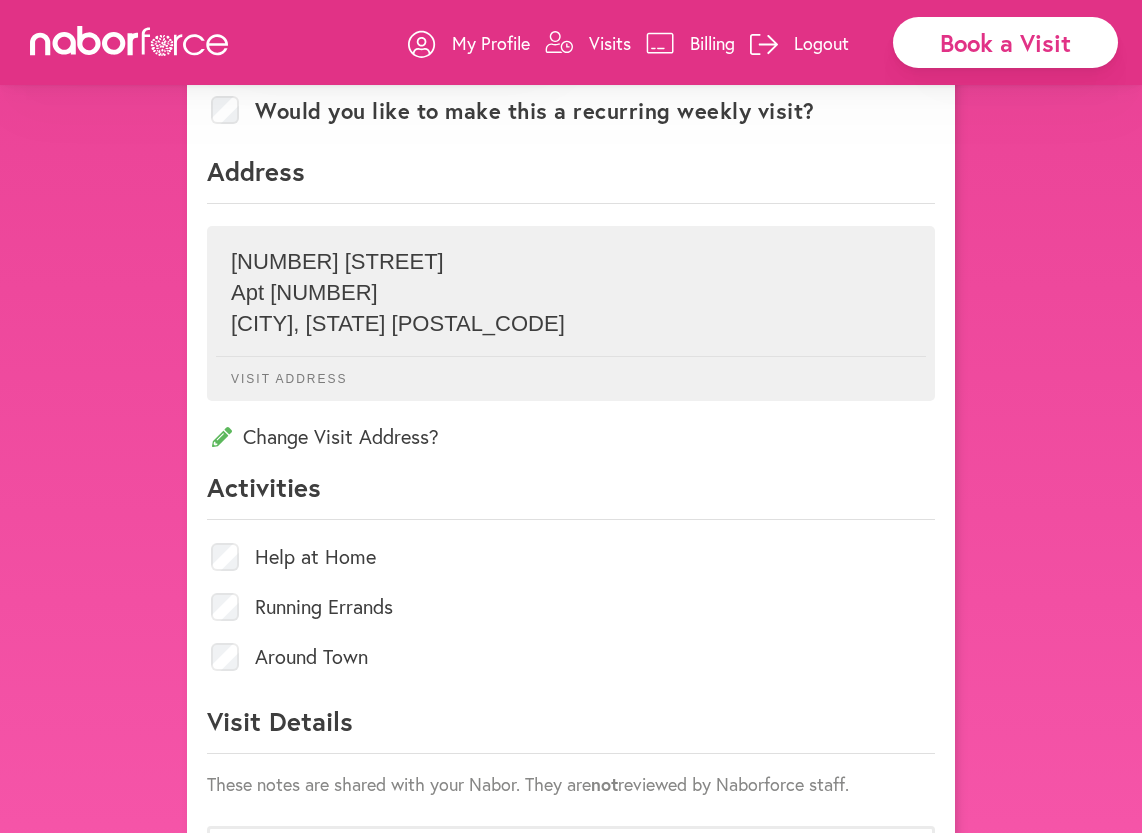 click on "Around Town" at bounding box center (311, 657) 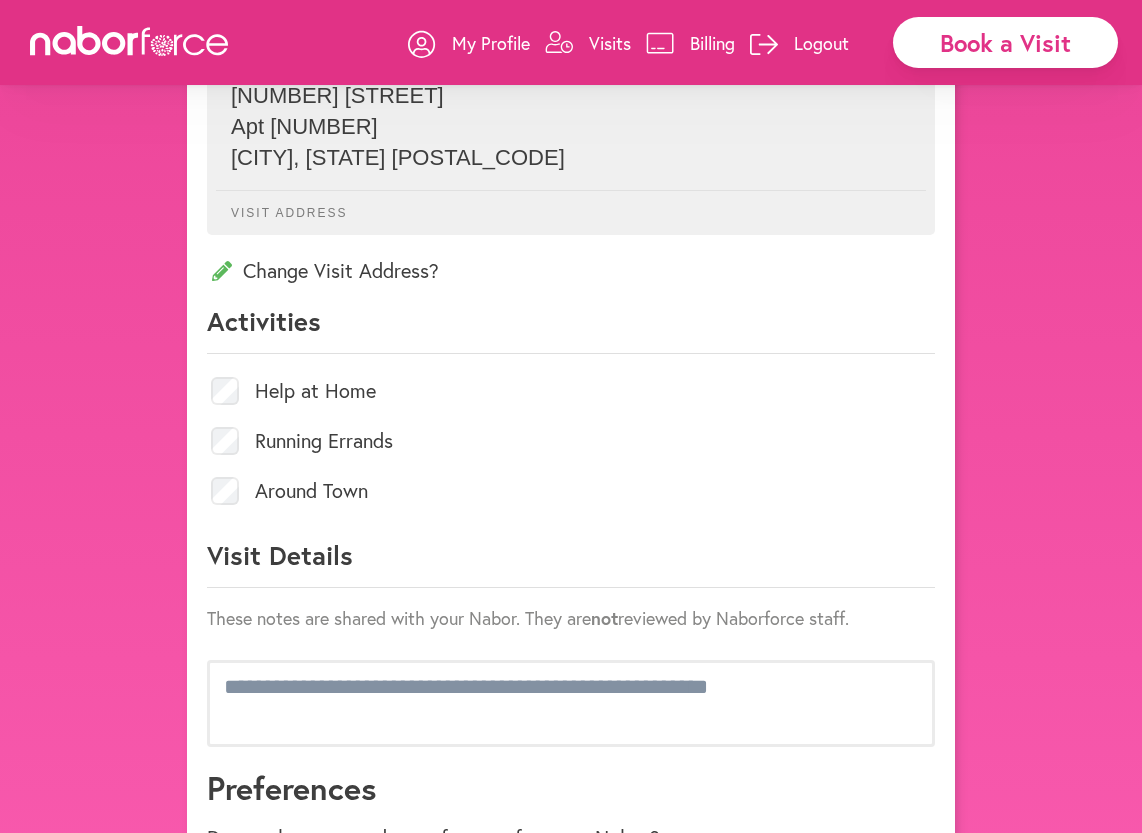 scroll, scrollTop: 900, scrollLeft: 0, axis: vertical 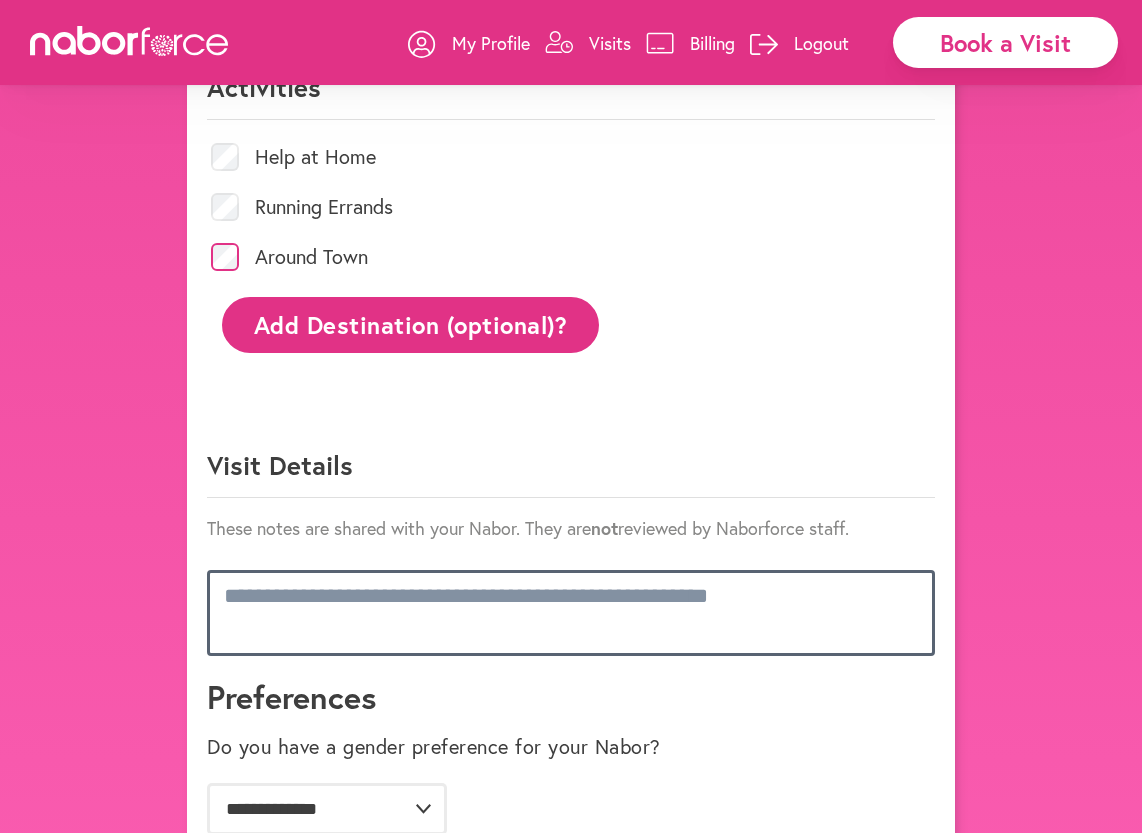 click at bounding box center [571, 613] 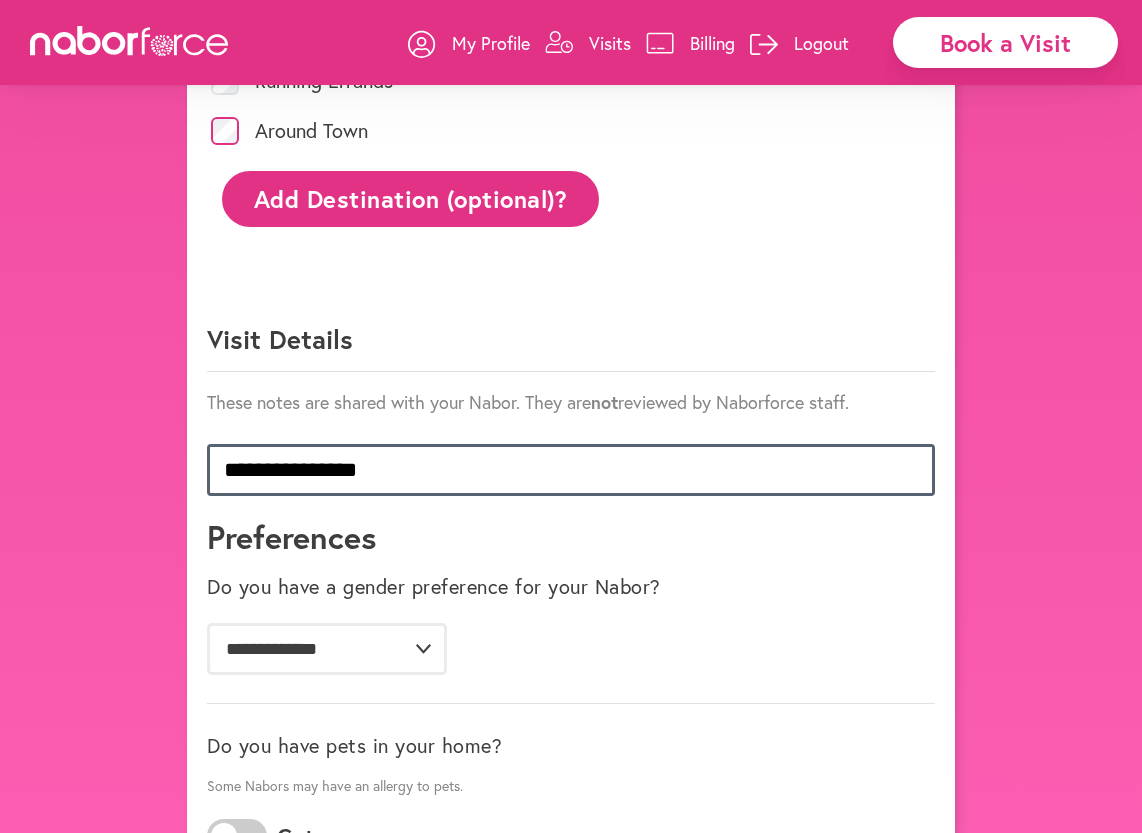 scroll, scrollTop: 1300, scrollLeft: 0, axis: vertical 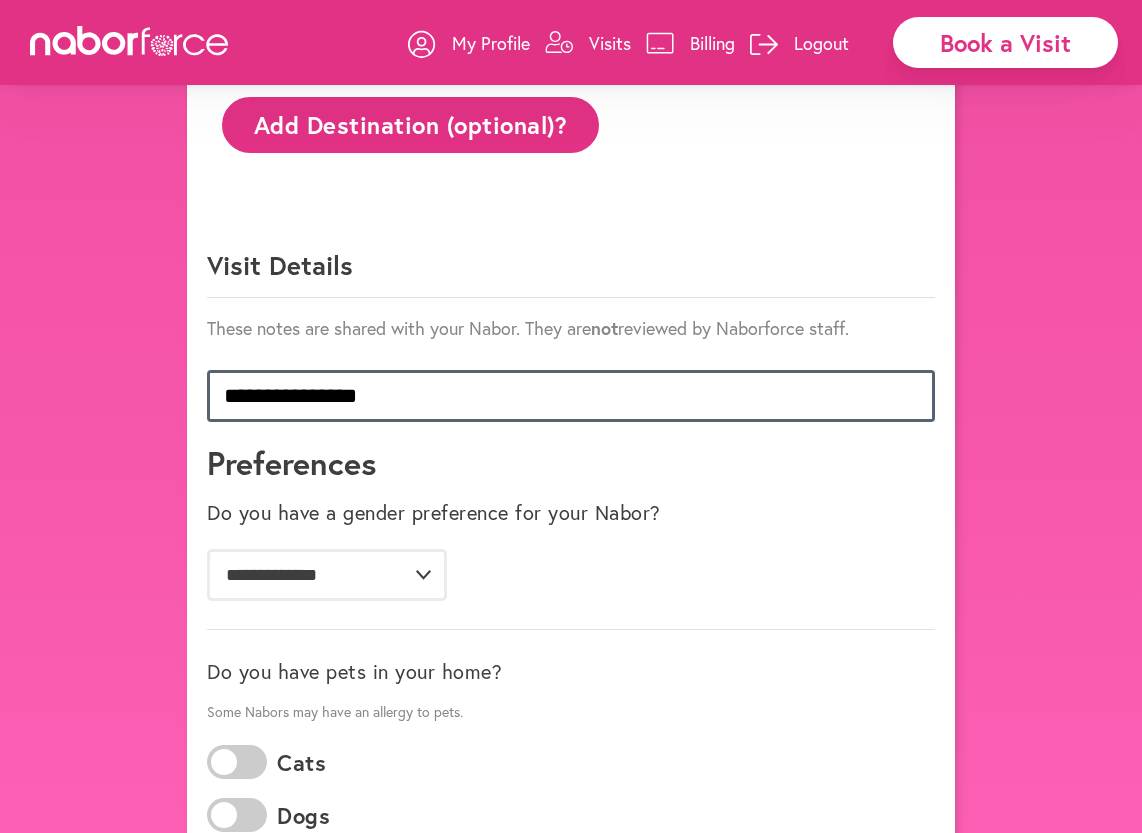 type on "**********" 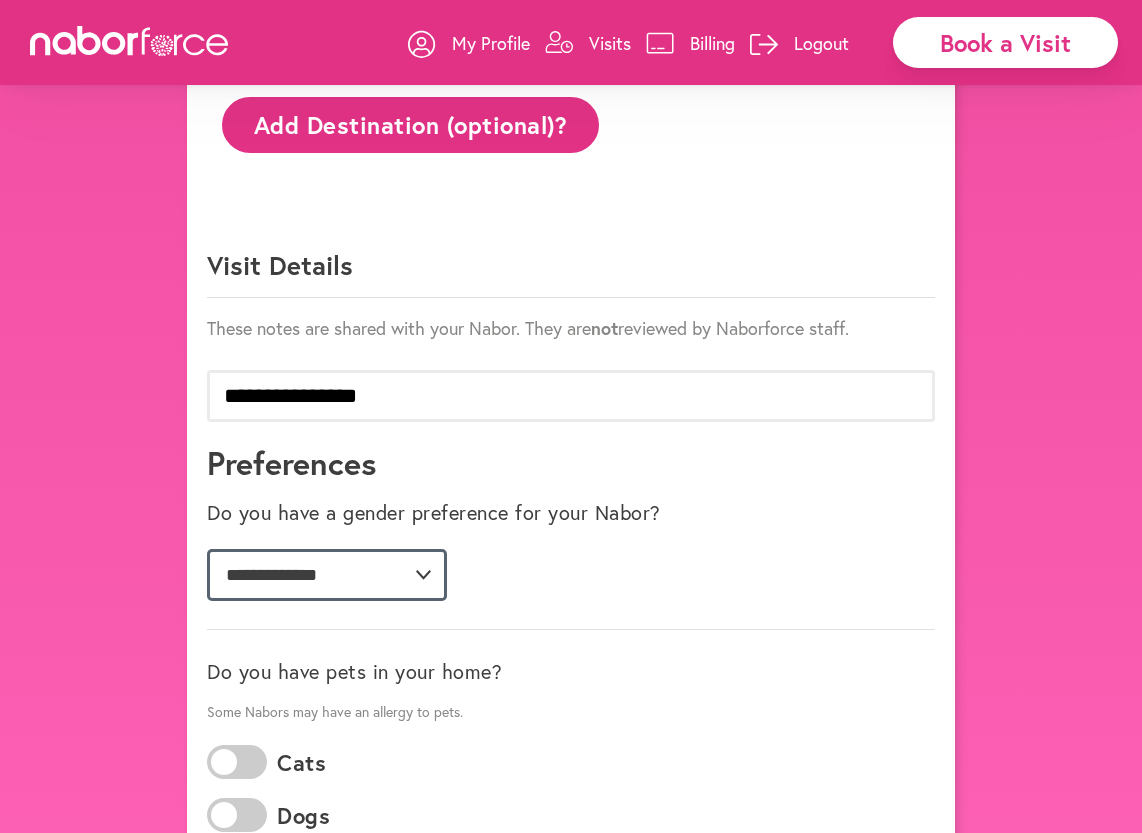 click on "**********" at bounding box center (327, 575) 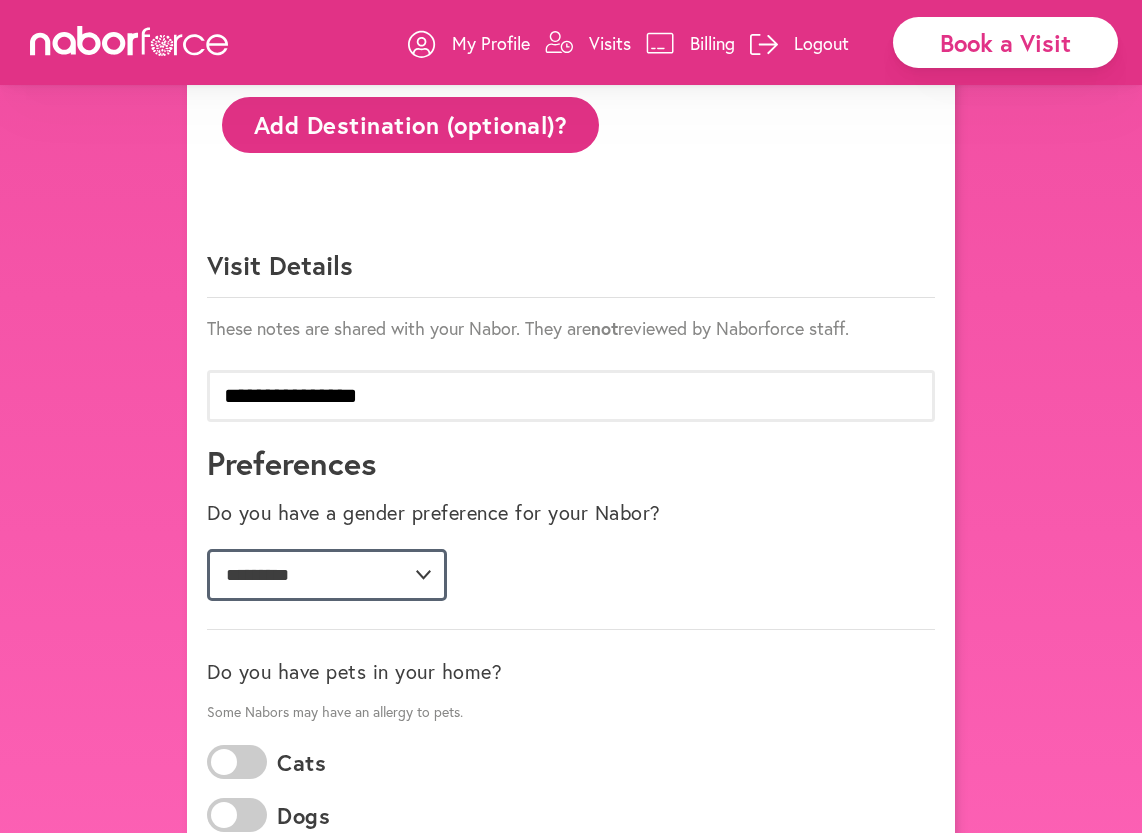 click on "**********" at bounding box center (327, 575) 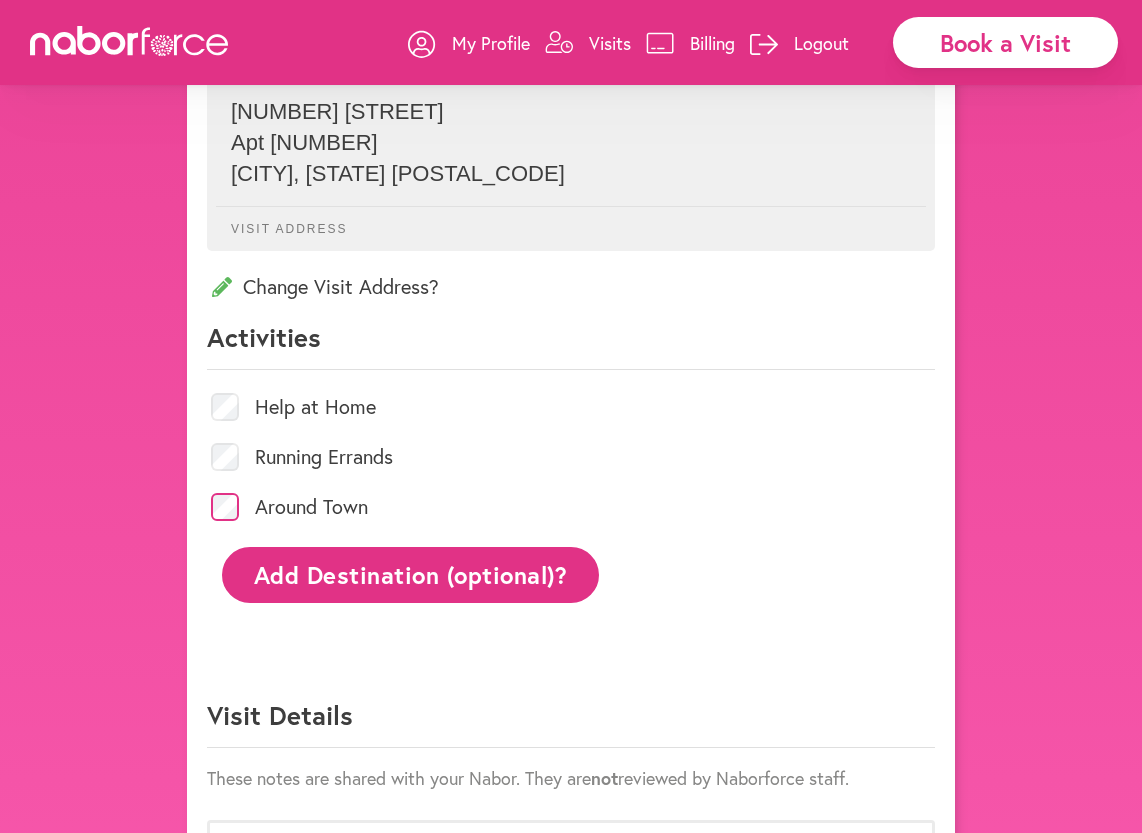 scroll, scrollTop: 900, scrollLeft: 0, axis: vertical 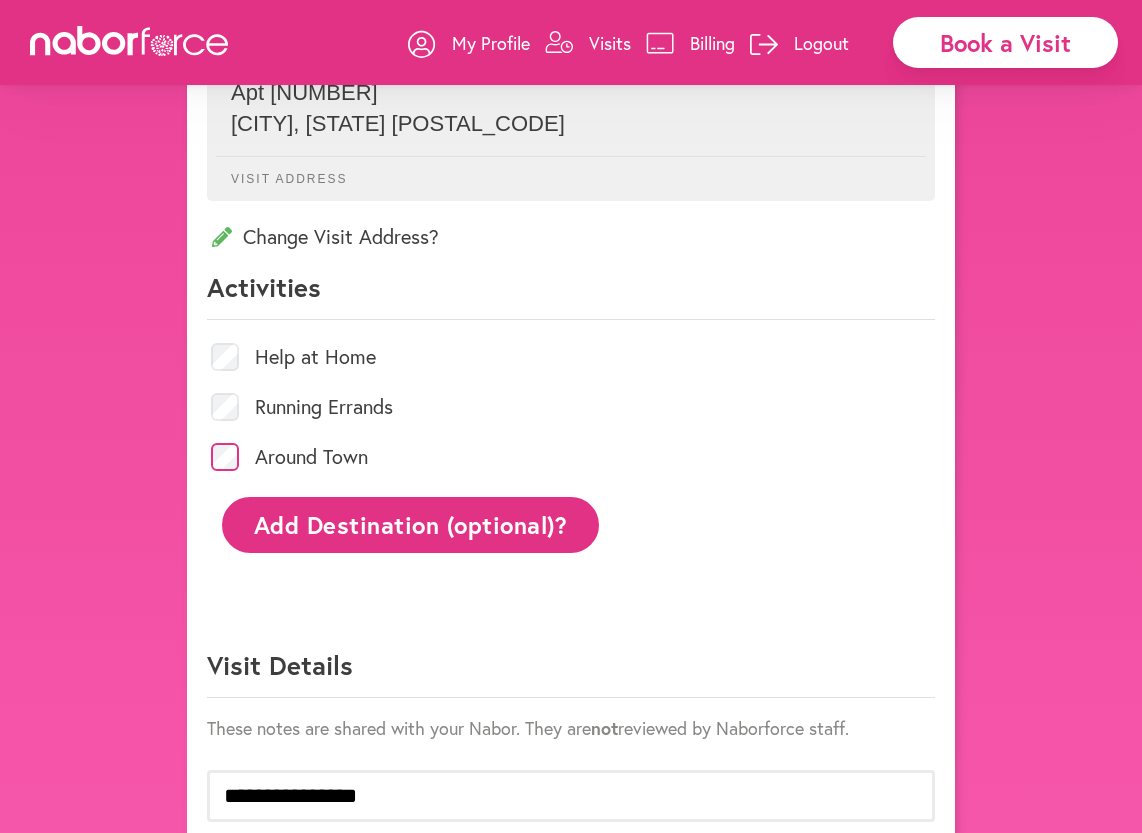 click on "Add Destination (optional)?" 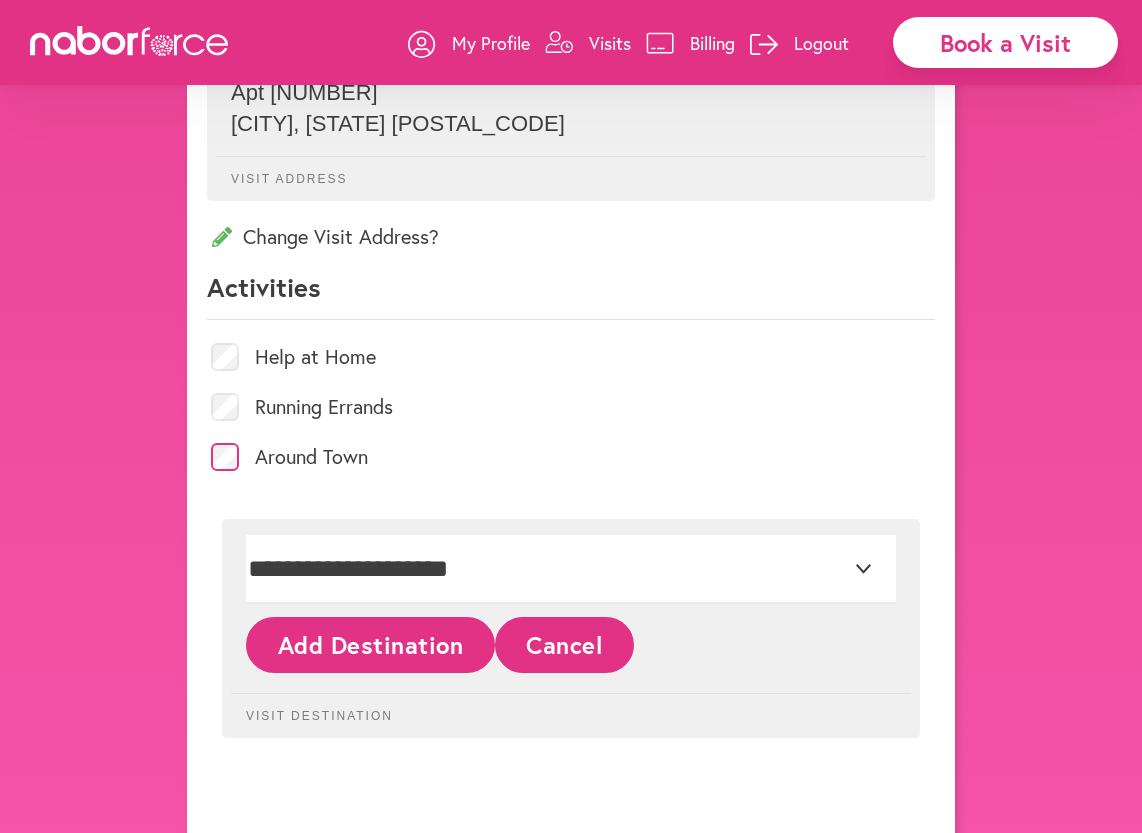 click on "Cancel" 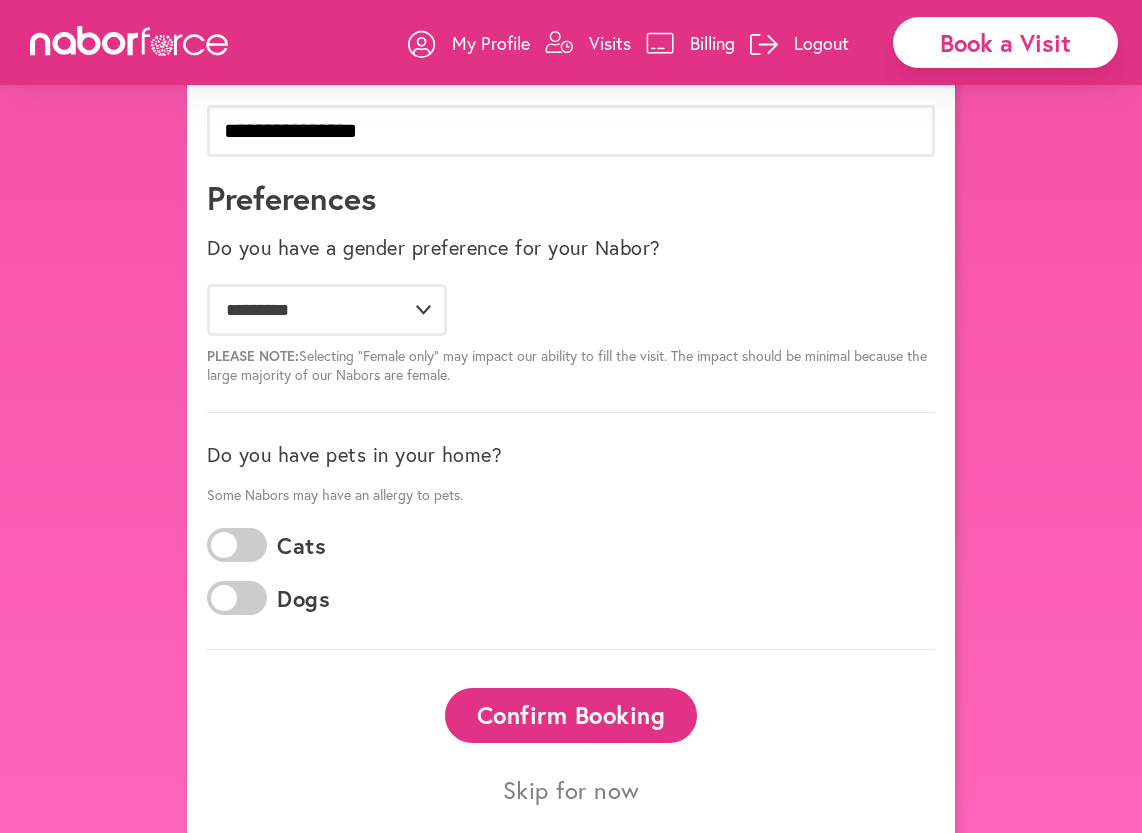 scroll, scrollTop: 1605, scrollLeft: 0, axis: vertical 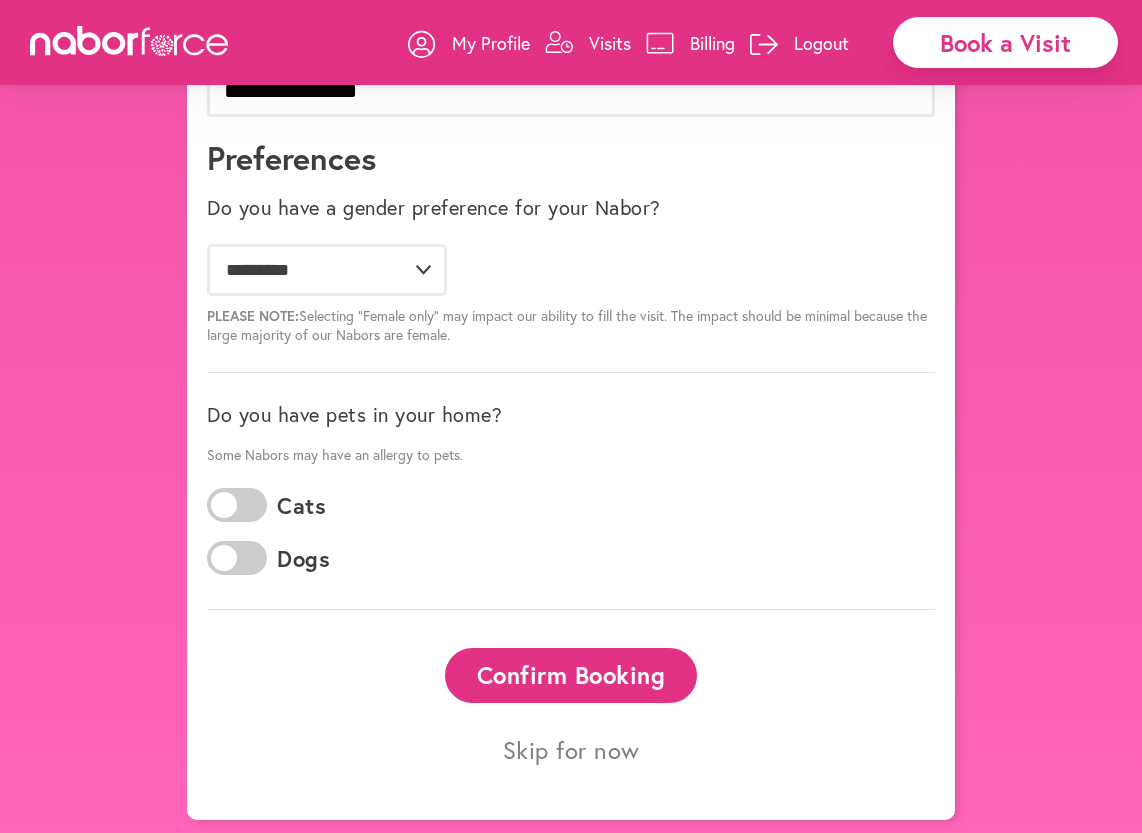 click on "Confirm Booking" at bounding box center [571, 675] 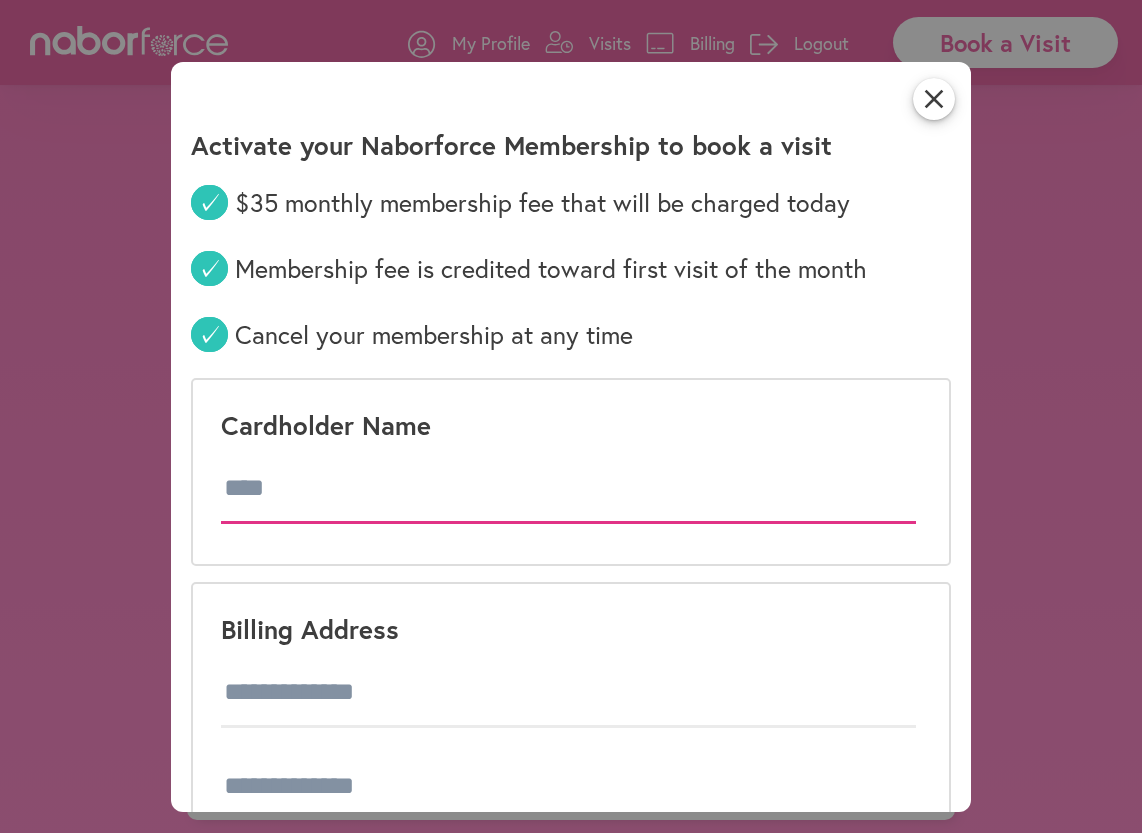 click at bounding box center [568, 489] 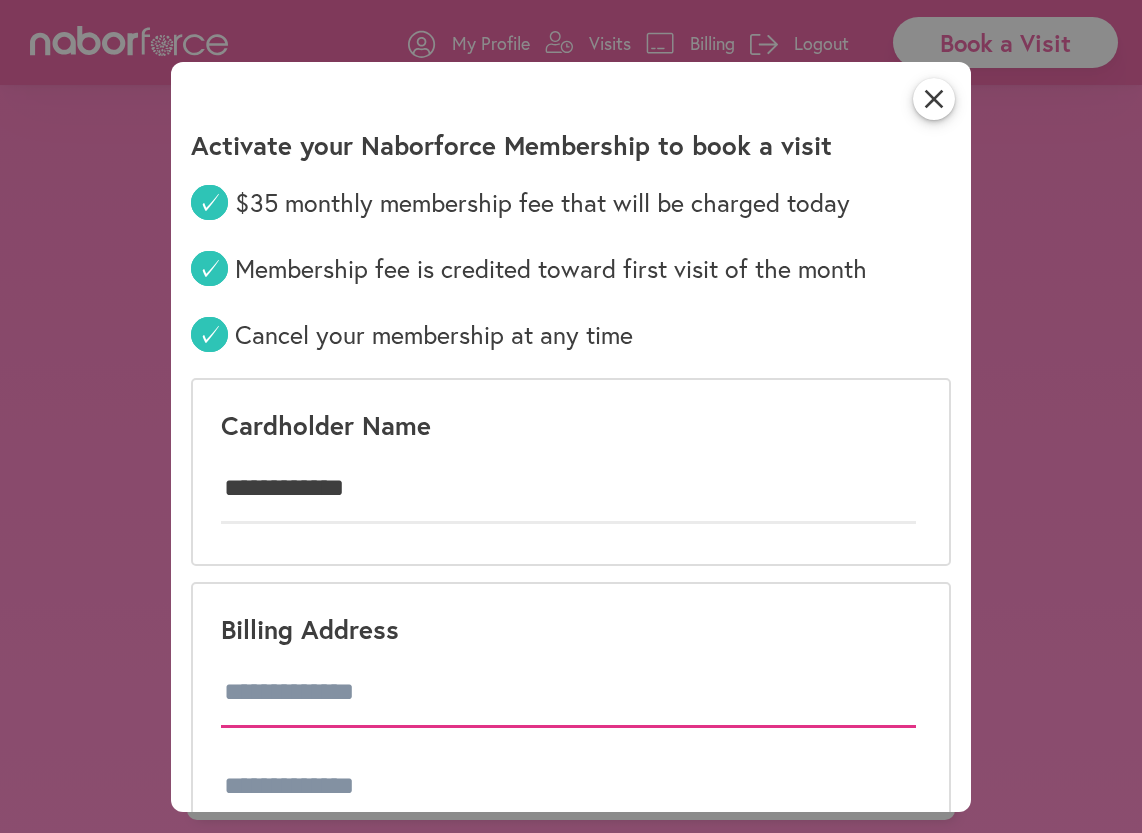 type on "**********" 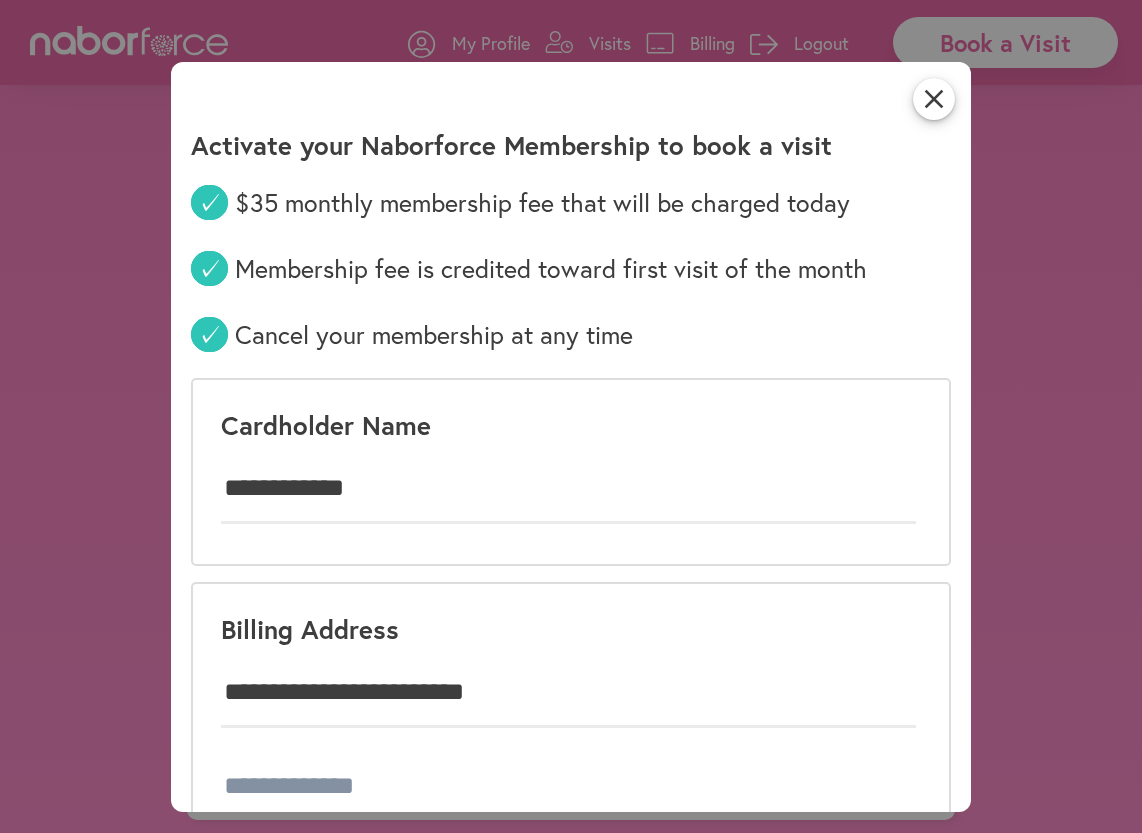 type on "*******" 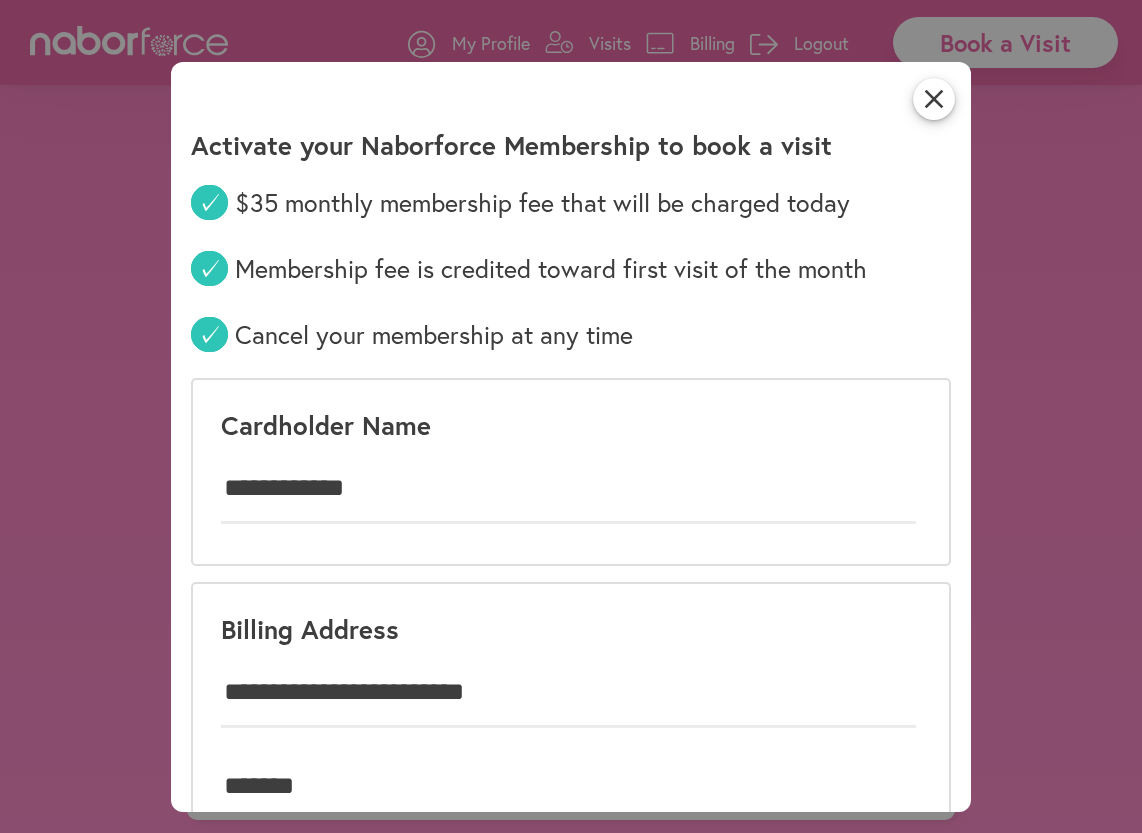 type on "*********" 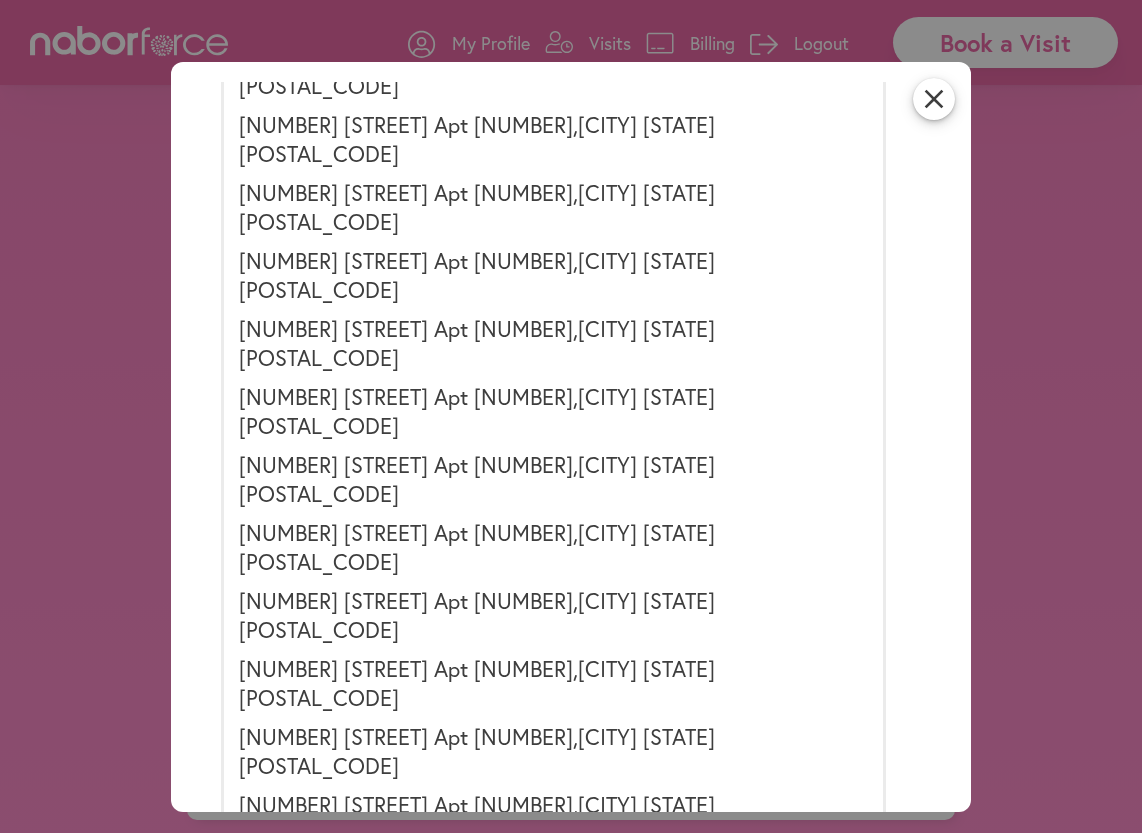 scroll, scrollTop: 3281, scrollLeft: 0, axis: vertical 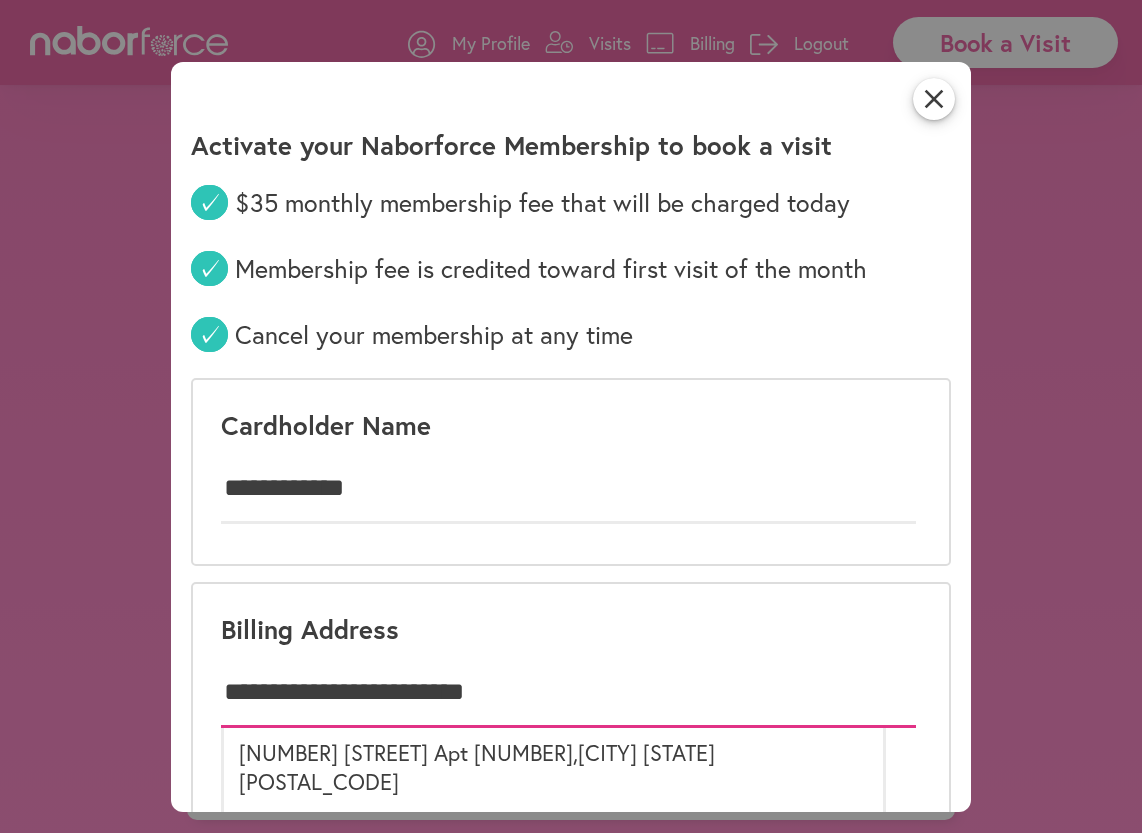 click on "**********" at bounding box center (568, 693) 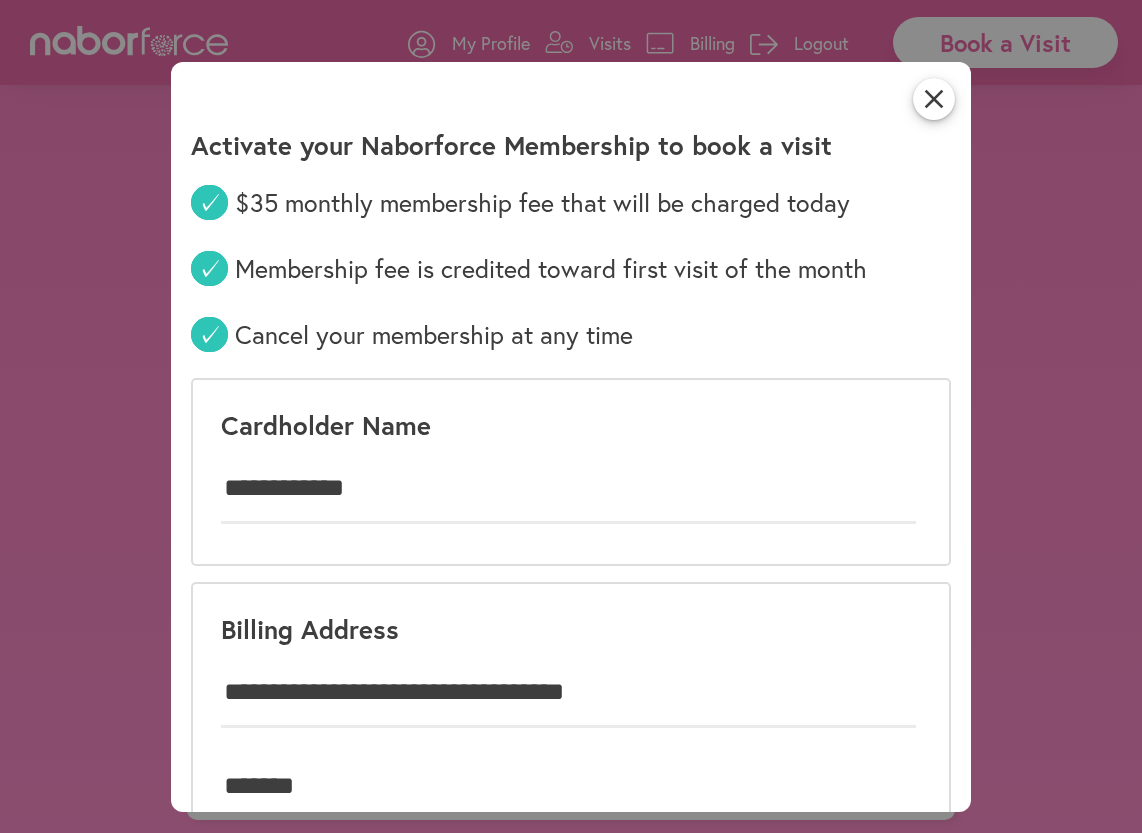 type on "**********" 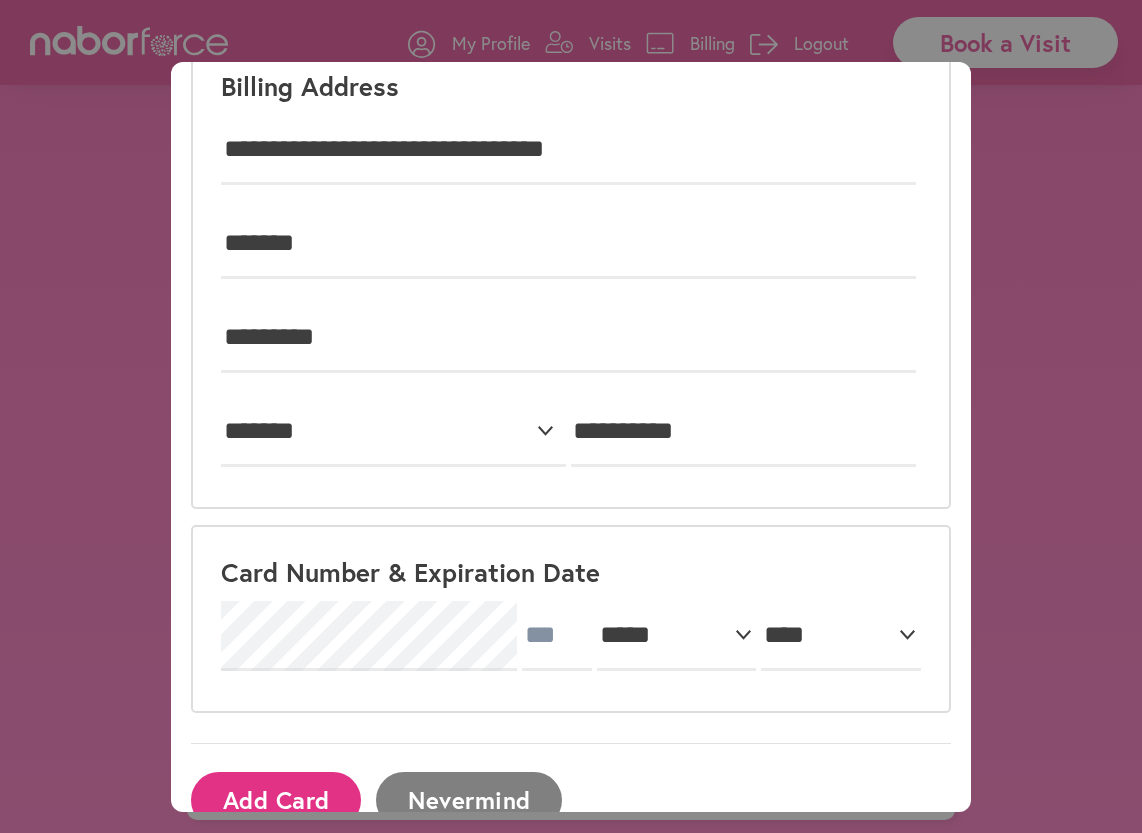 scroll, scrollTop: 575, scrollLeft: 0, axis: vertical 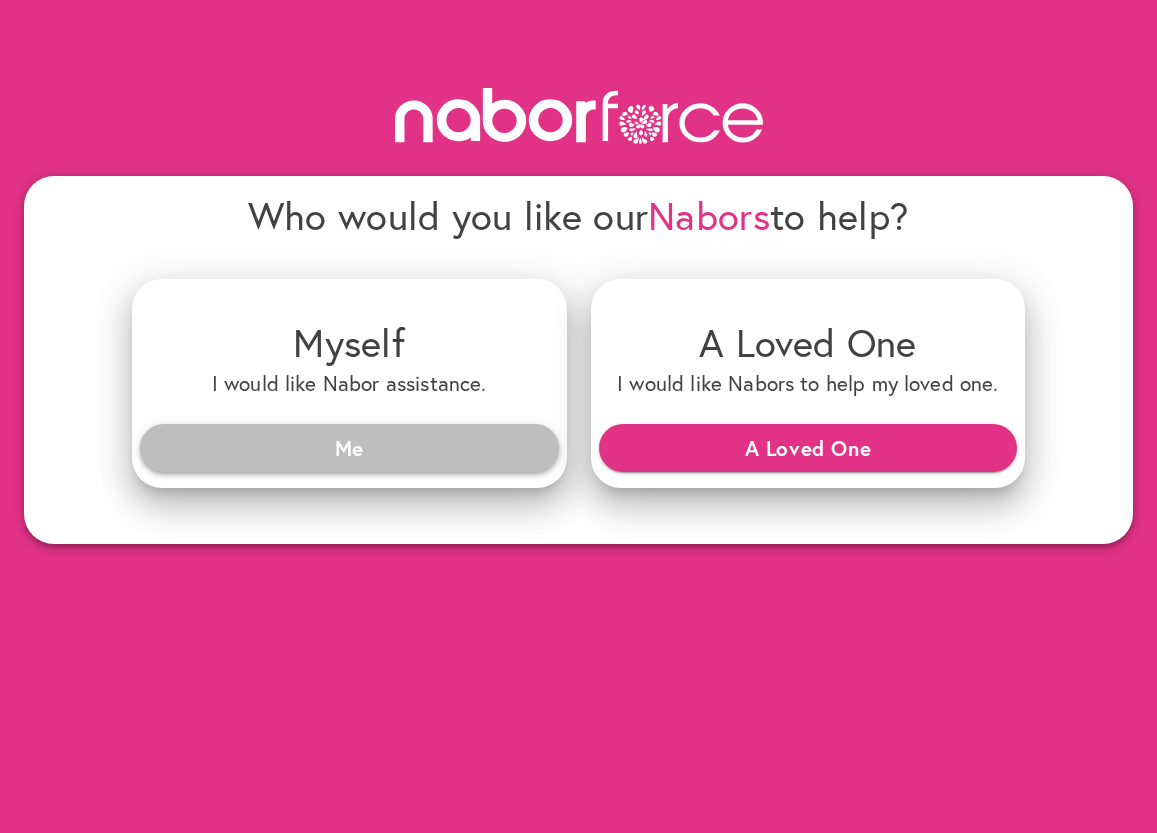 click on "Me" at bounding box center [349, 448] 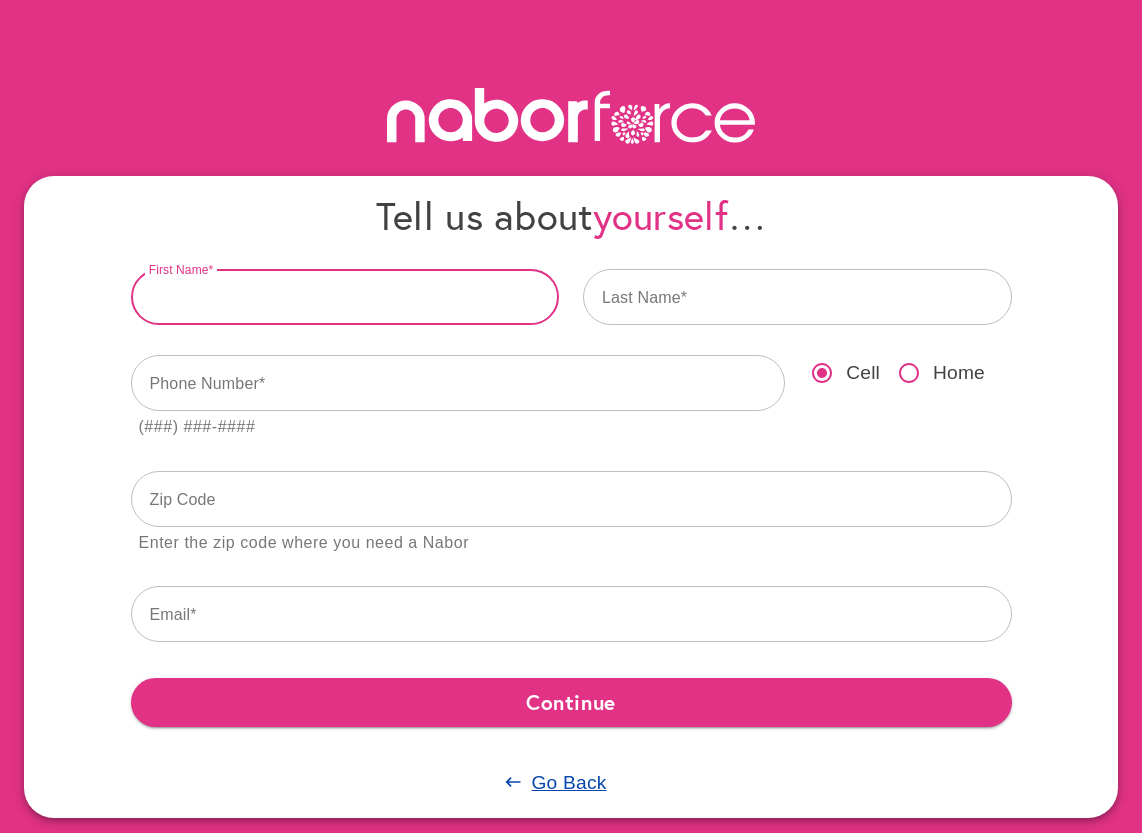 click at bounding box center [345, 297] 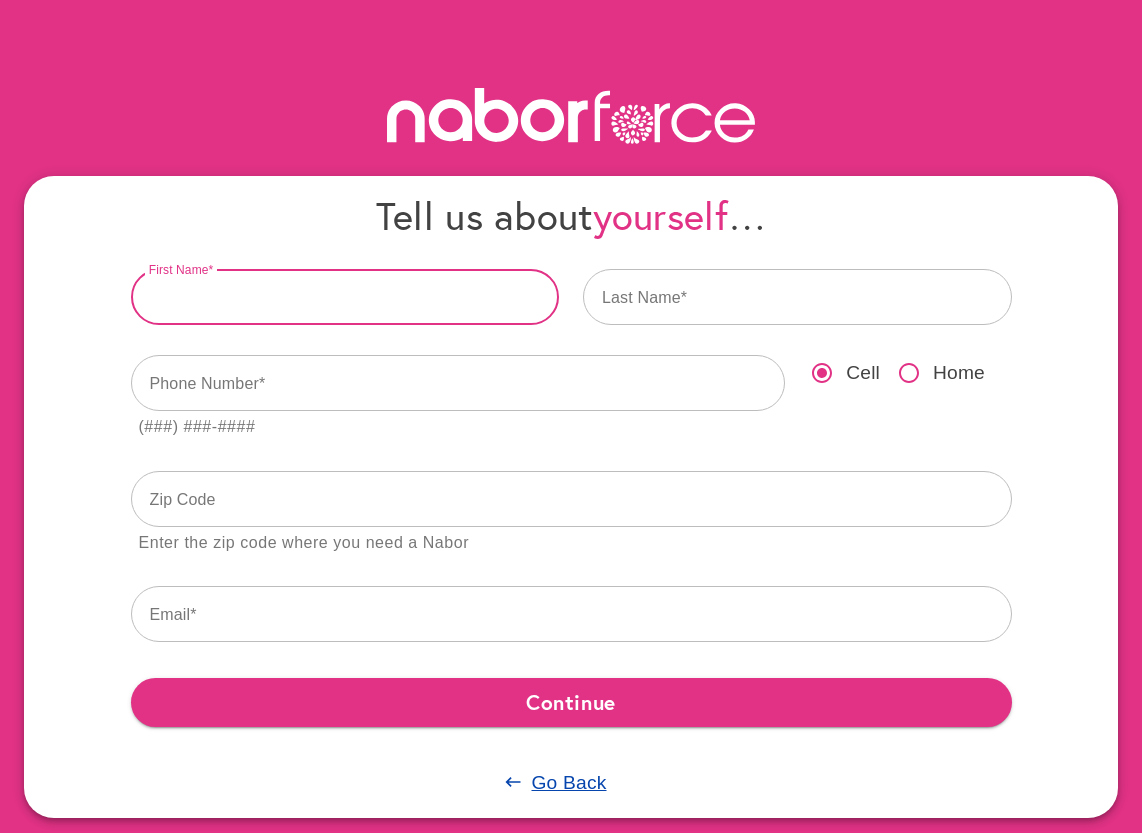 type on "*****" 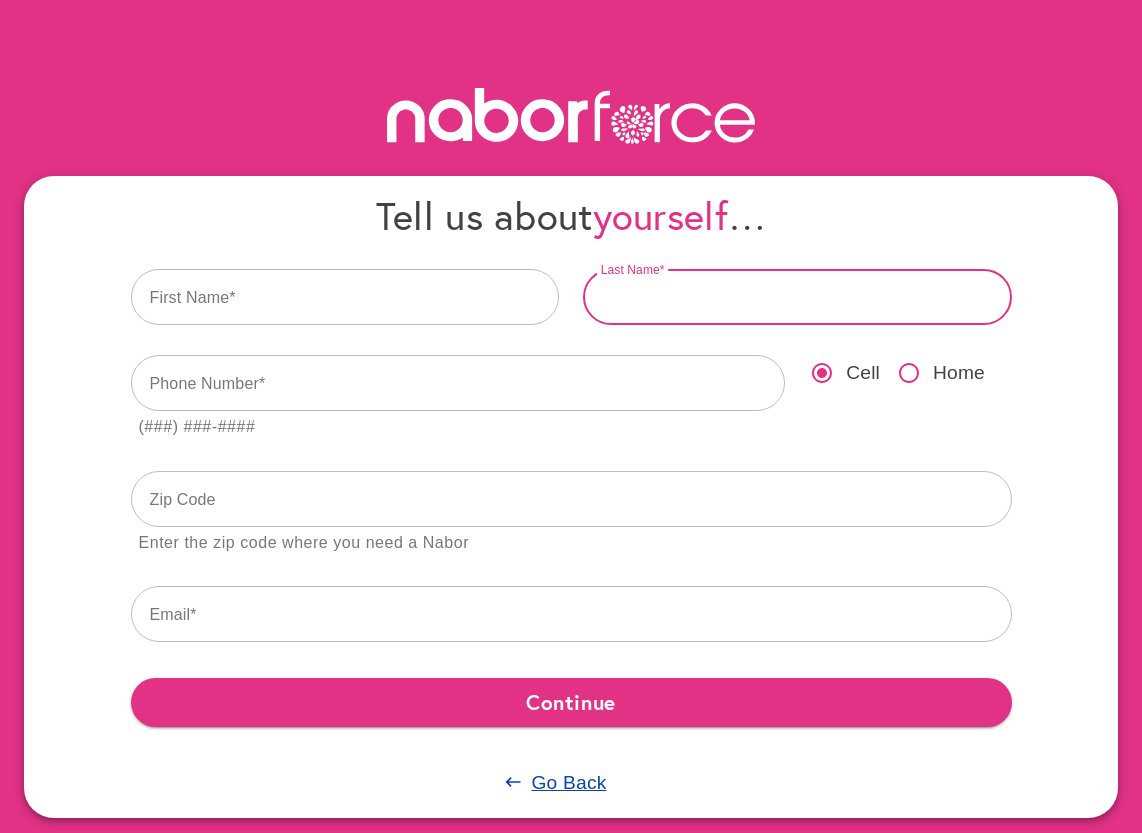 type on "******" 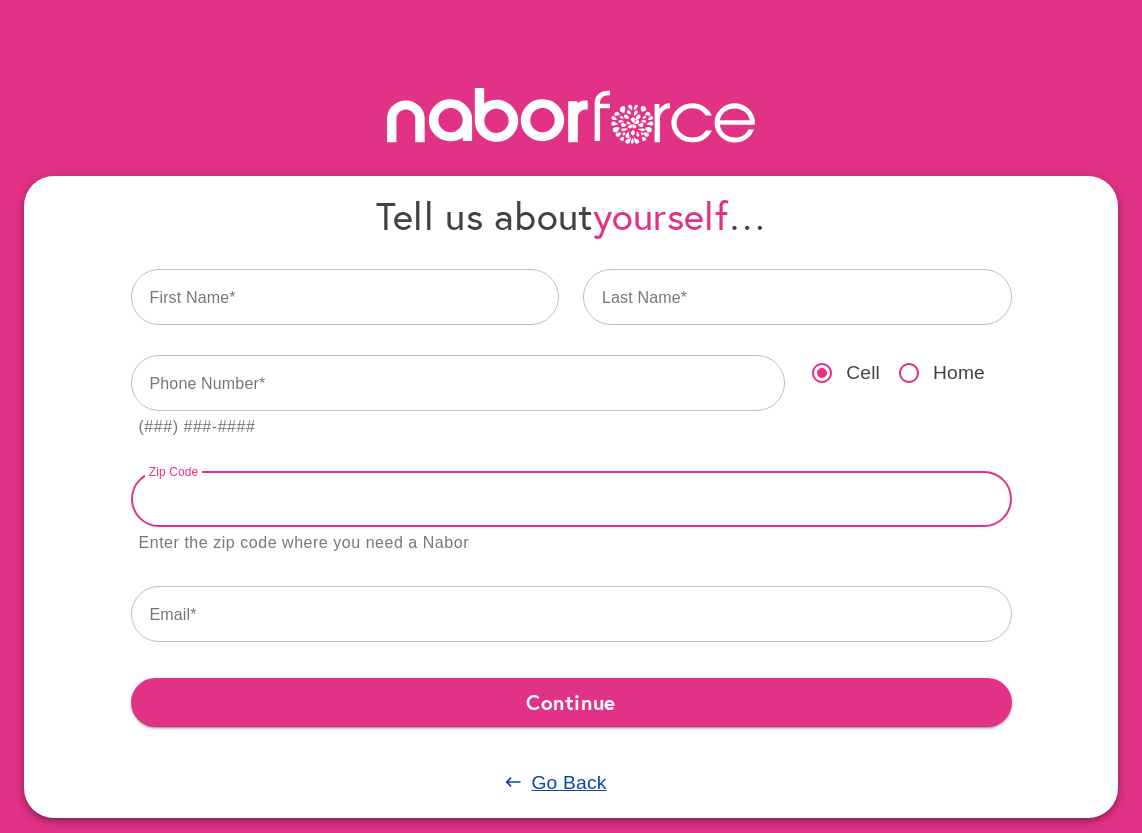 type on "*****" 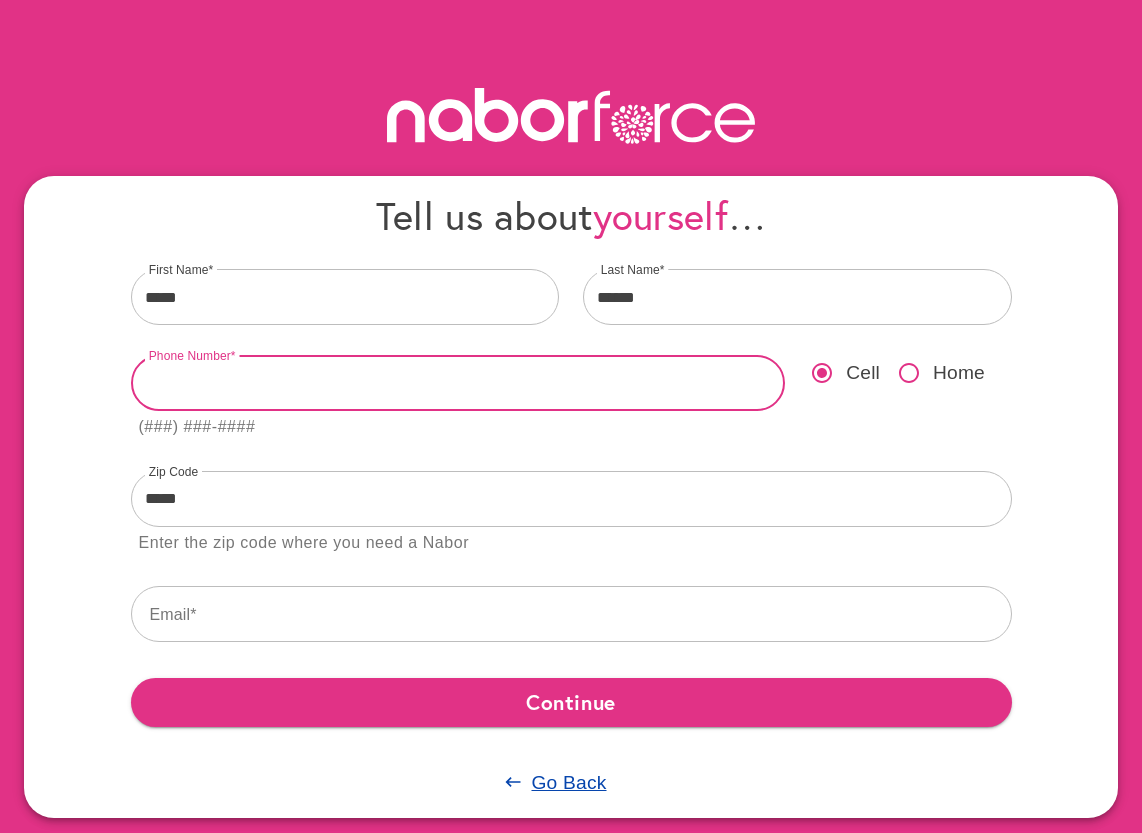 click at bounding box center (458, 383) 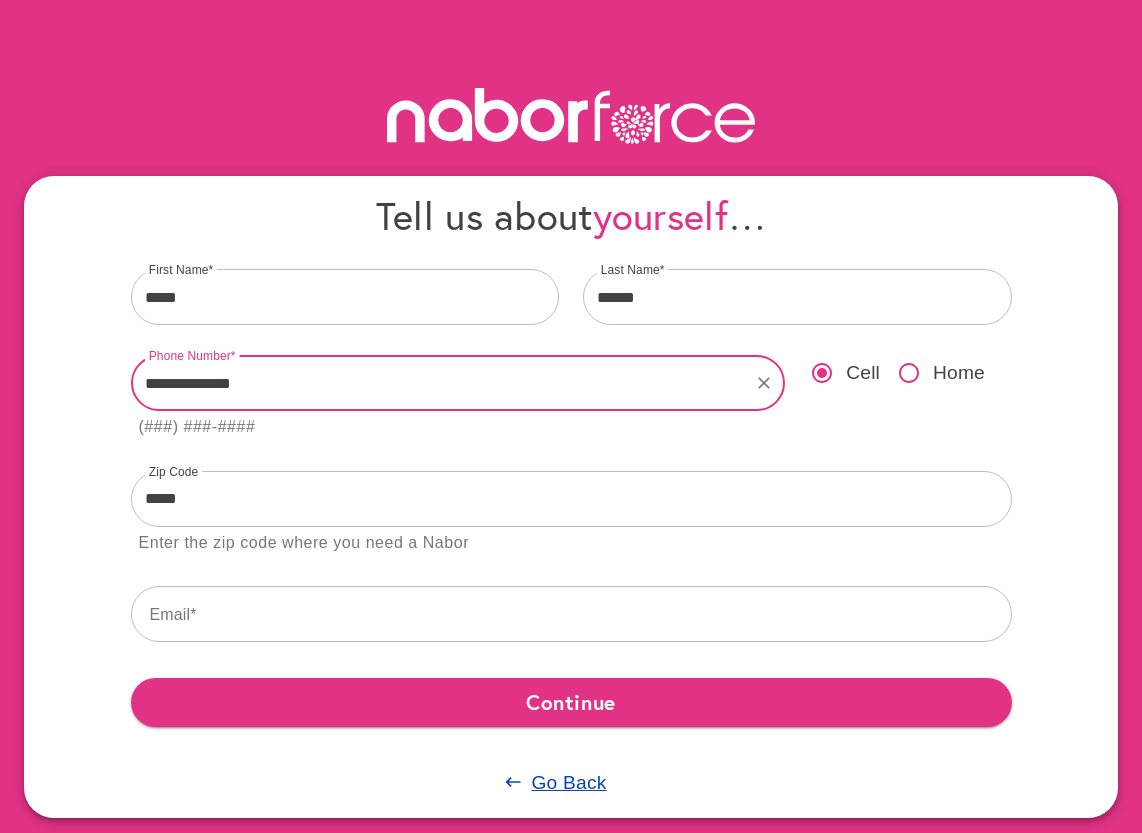 type on "**********" 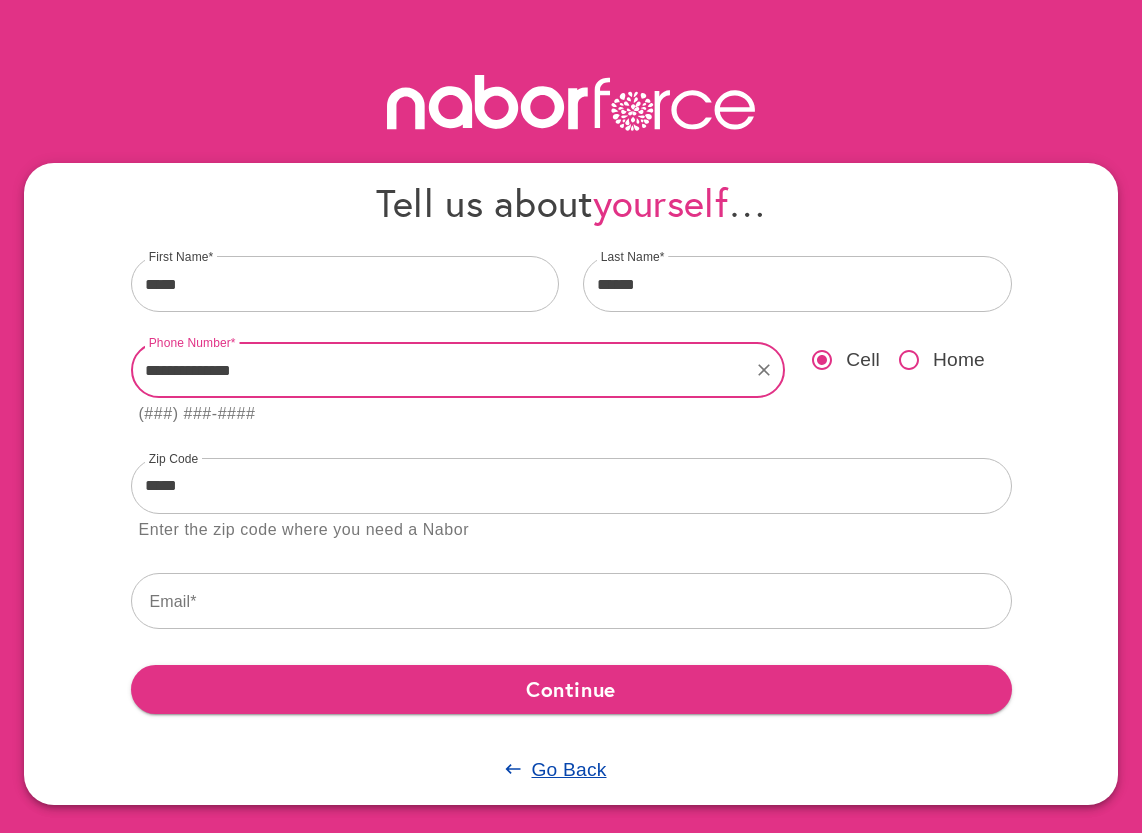 scroll, scrollTop: 25, scrollLeft: 0, axis: vertical 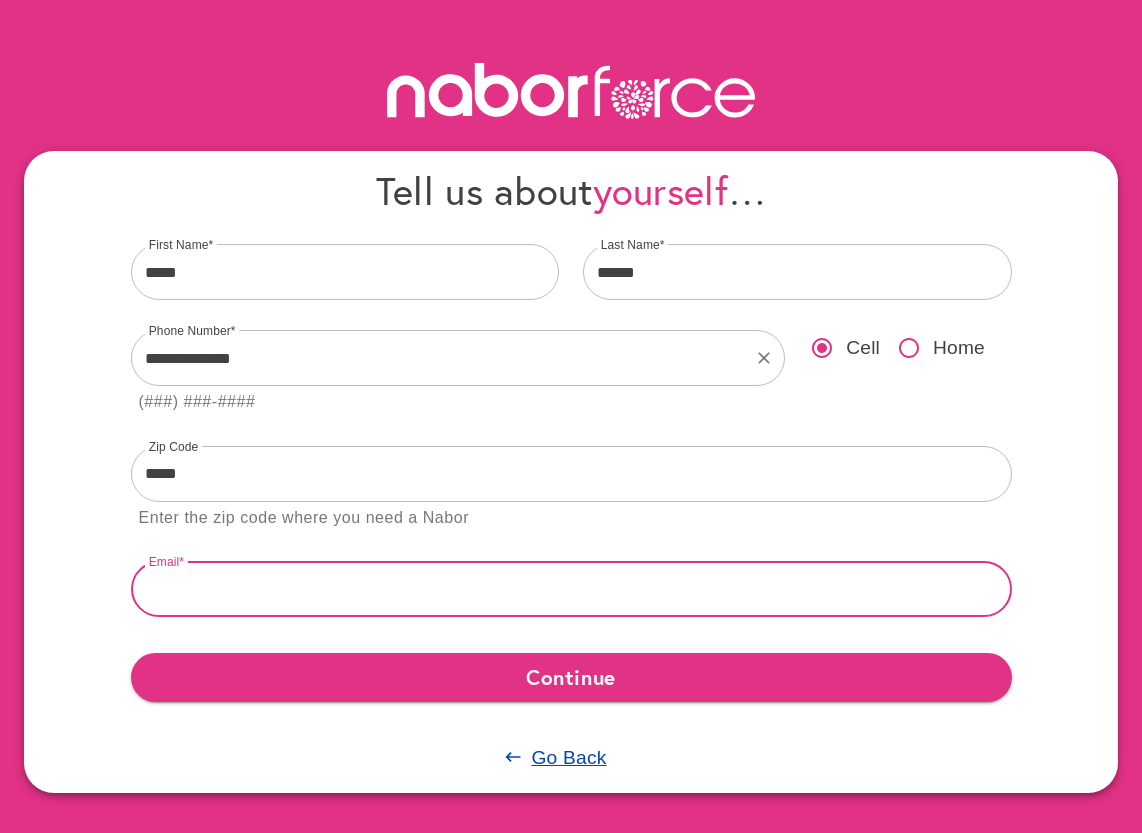 click at bounding box center [571, 589] 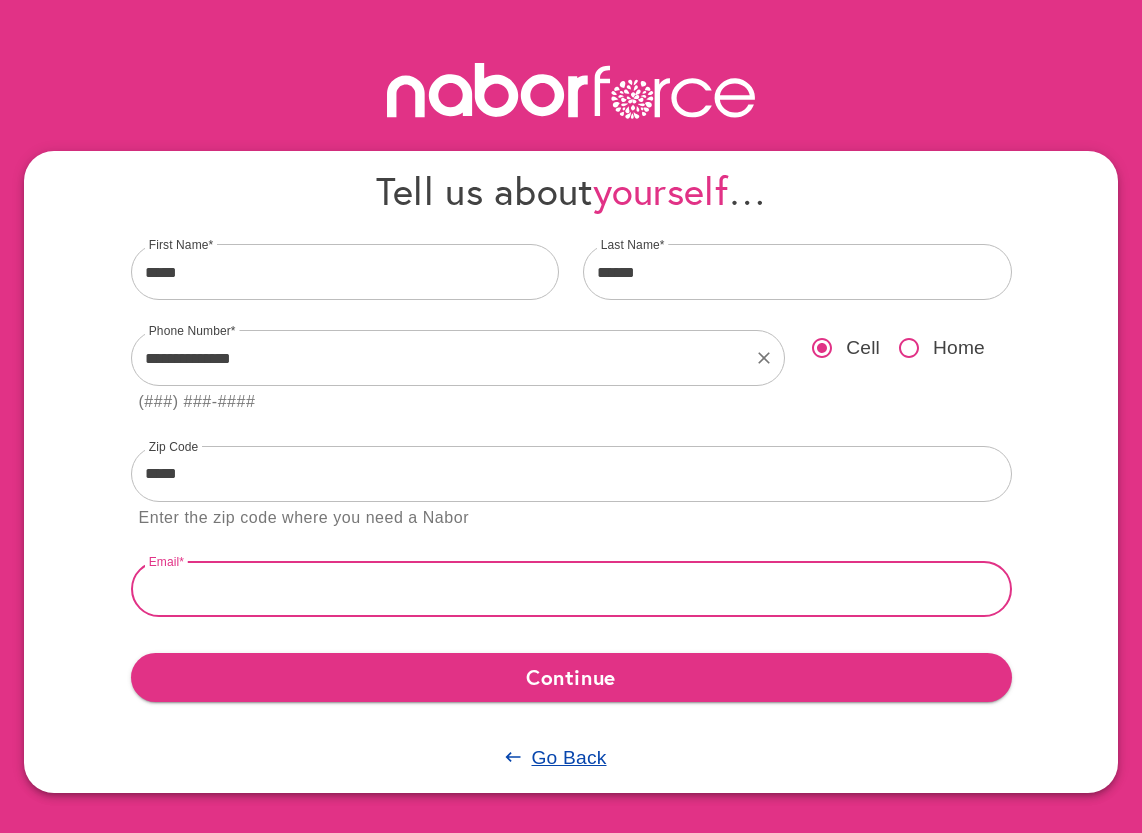 type on "**********" 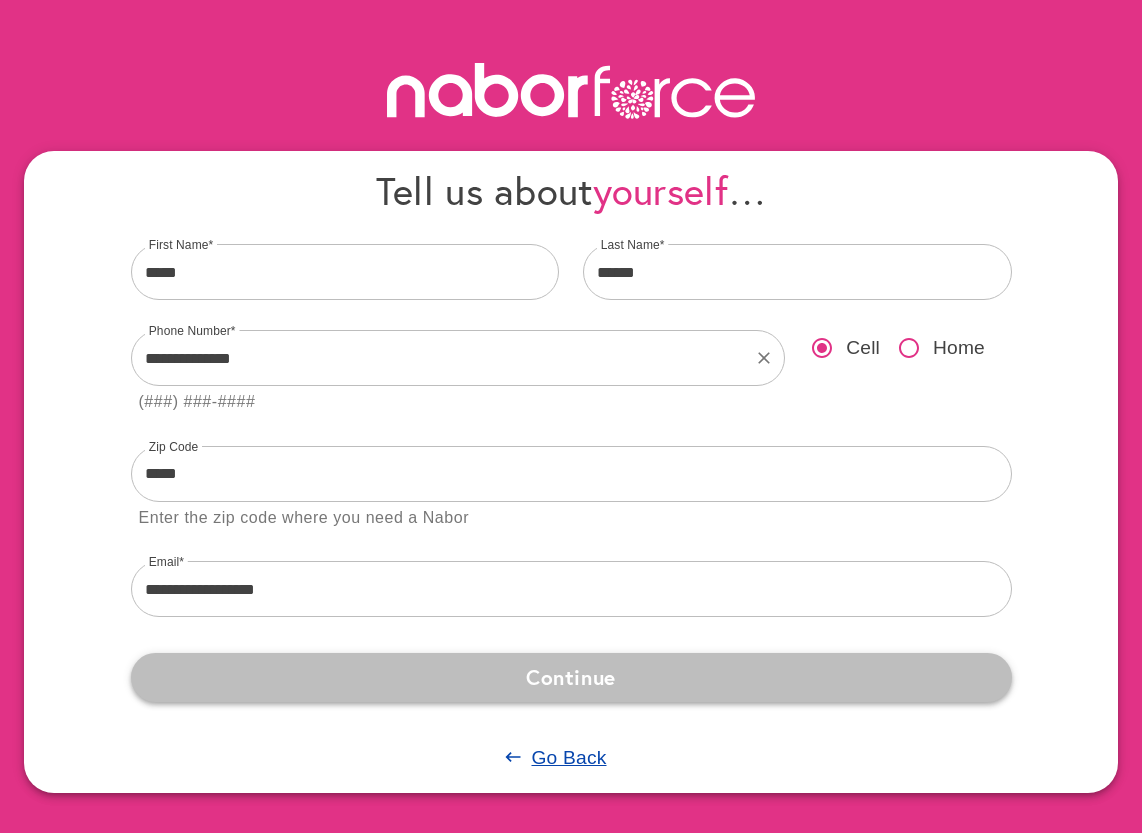 click on "Continue" at bounding box center [571, 677] 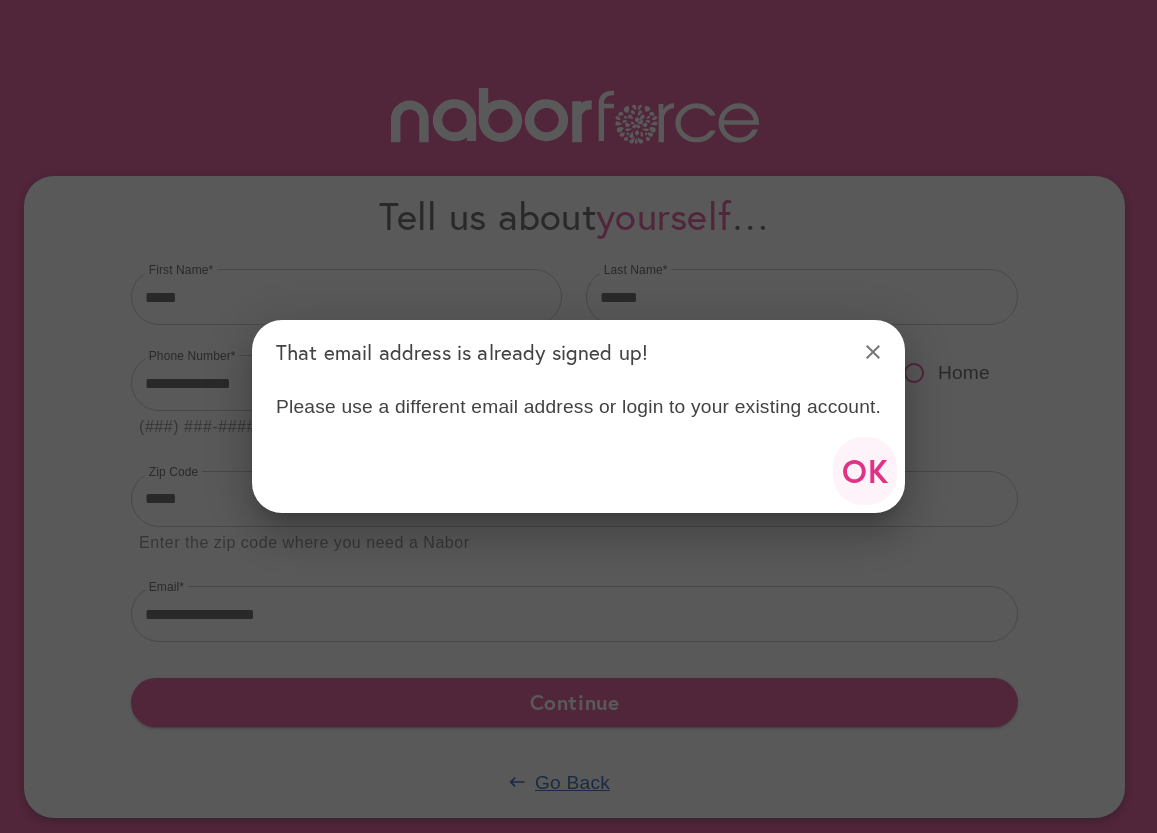 click on "OK" at bounding box center (865, 471) 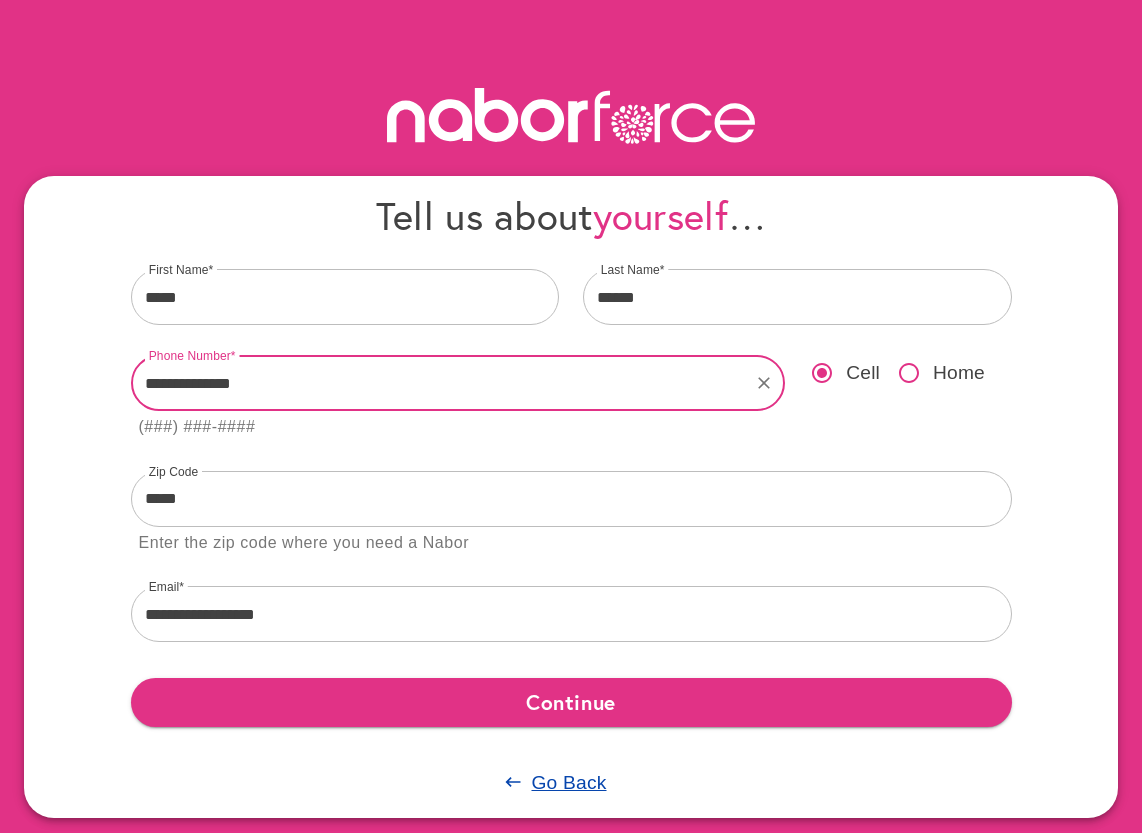 click on "**********" at bounding box center (441, 383) 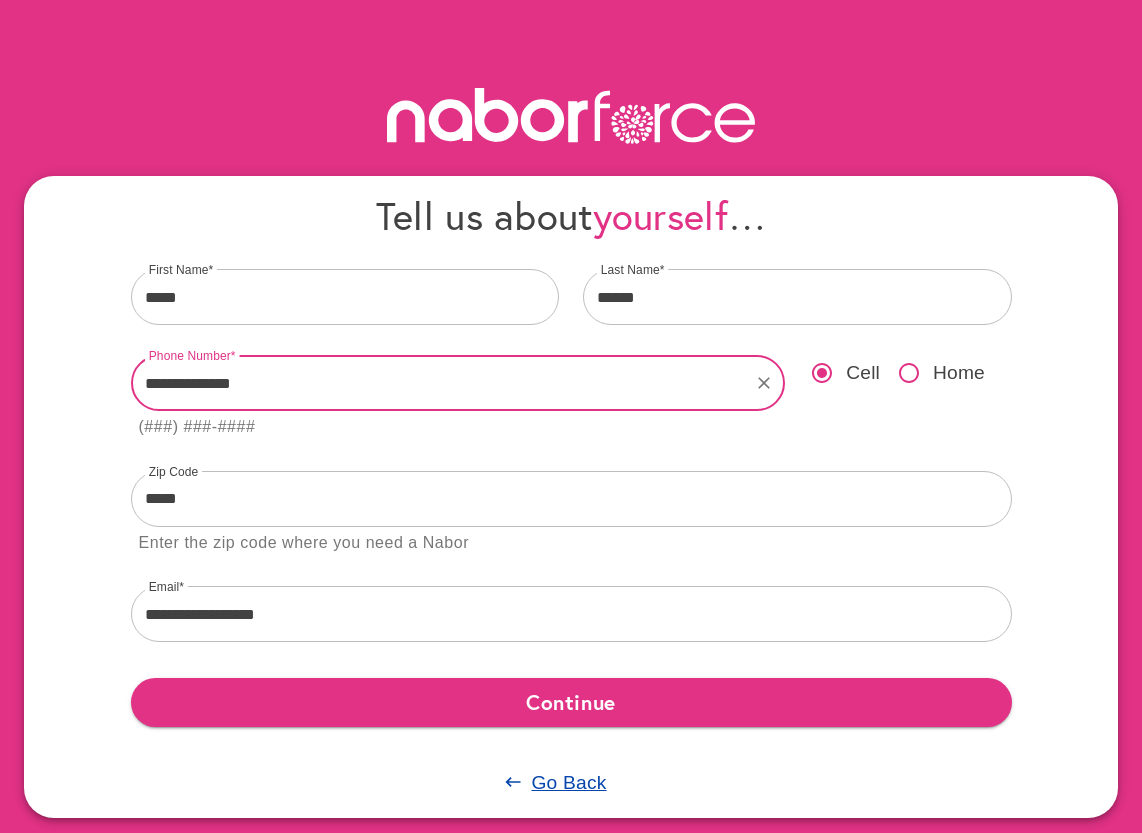 type on "**********" 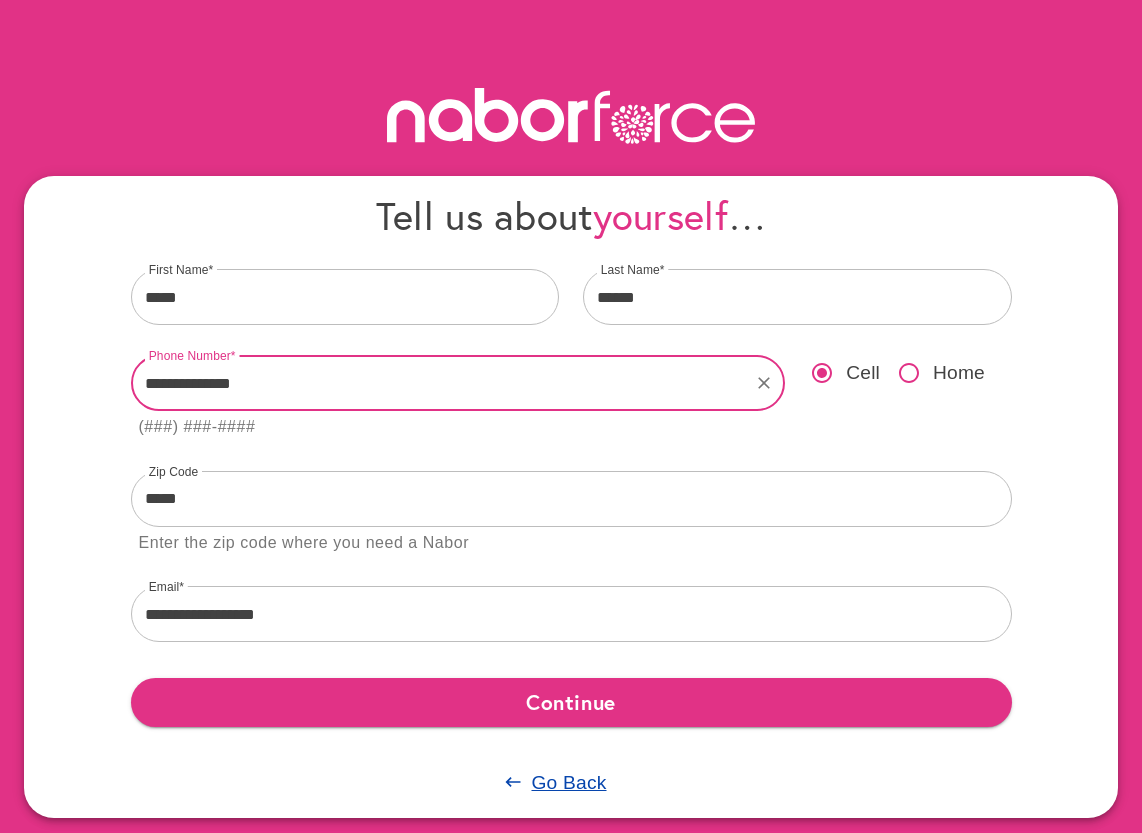 type 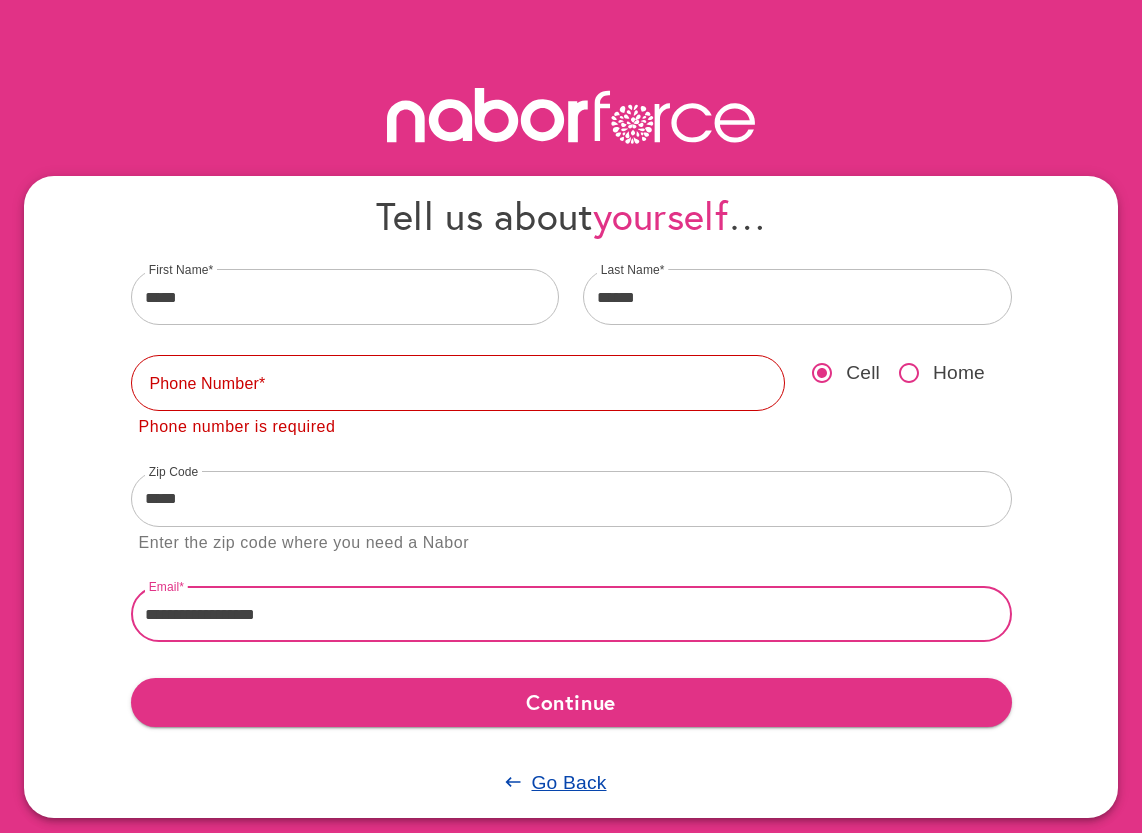 click on "**********" at bounding box center (571, 614) 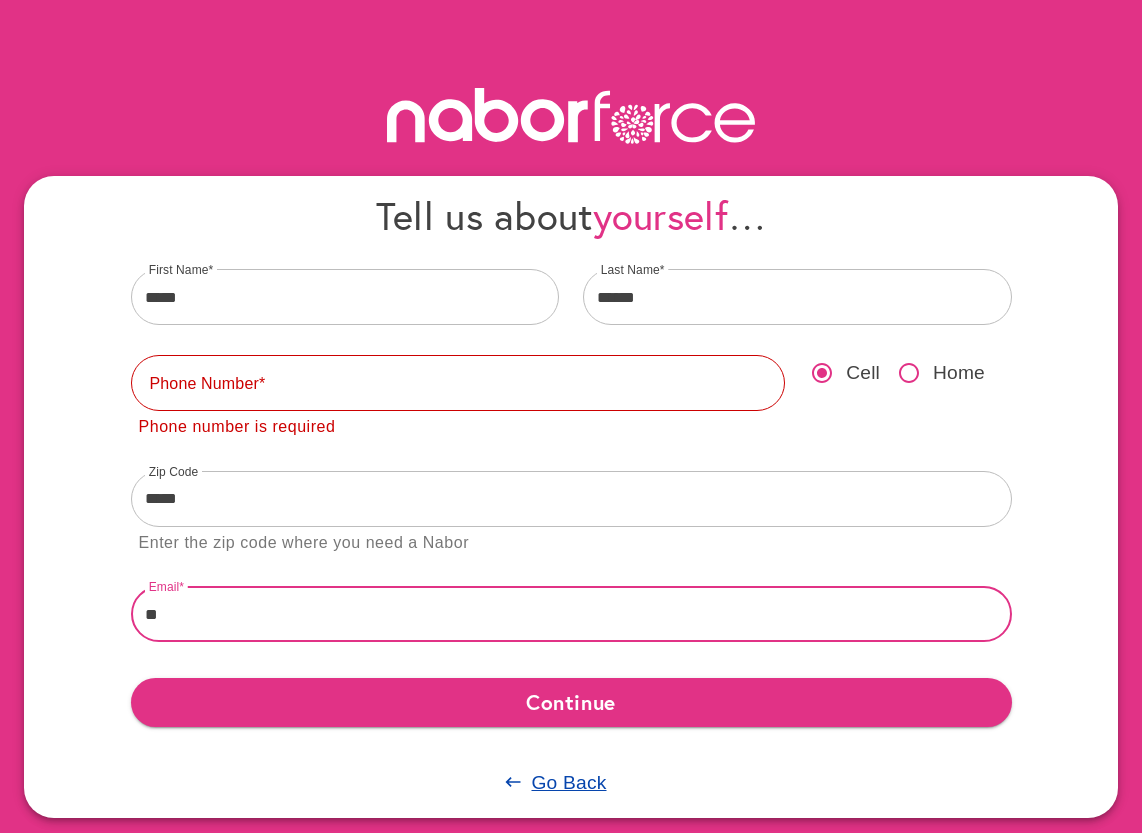 type on "*" 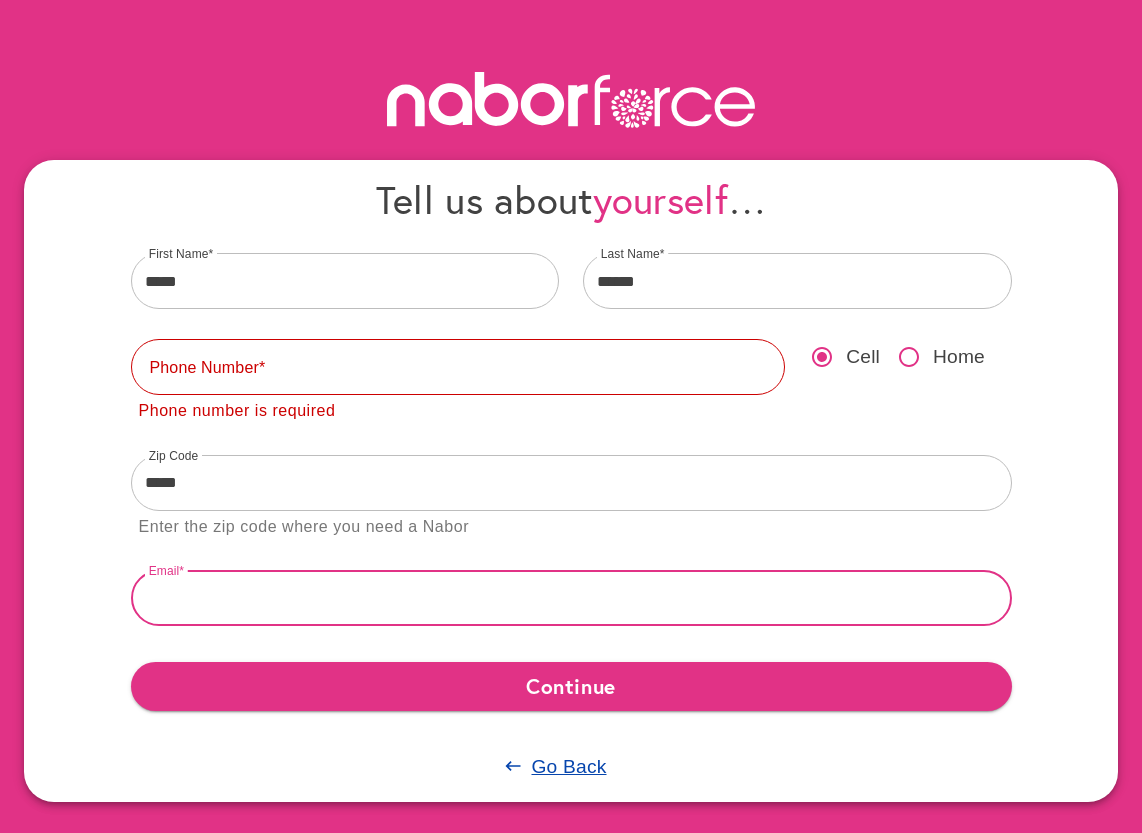 scroll, scrollTop: 25, scrollLeft: 0, axis: vertical 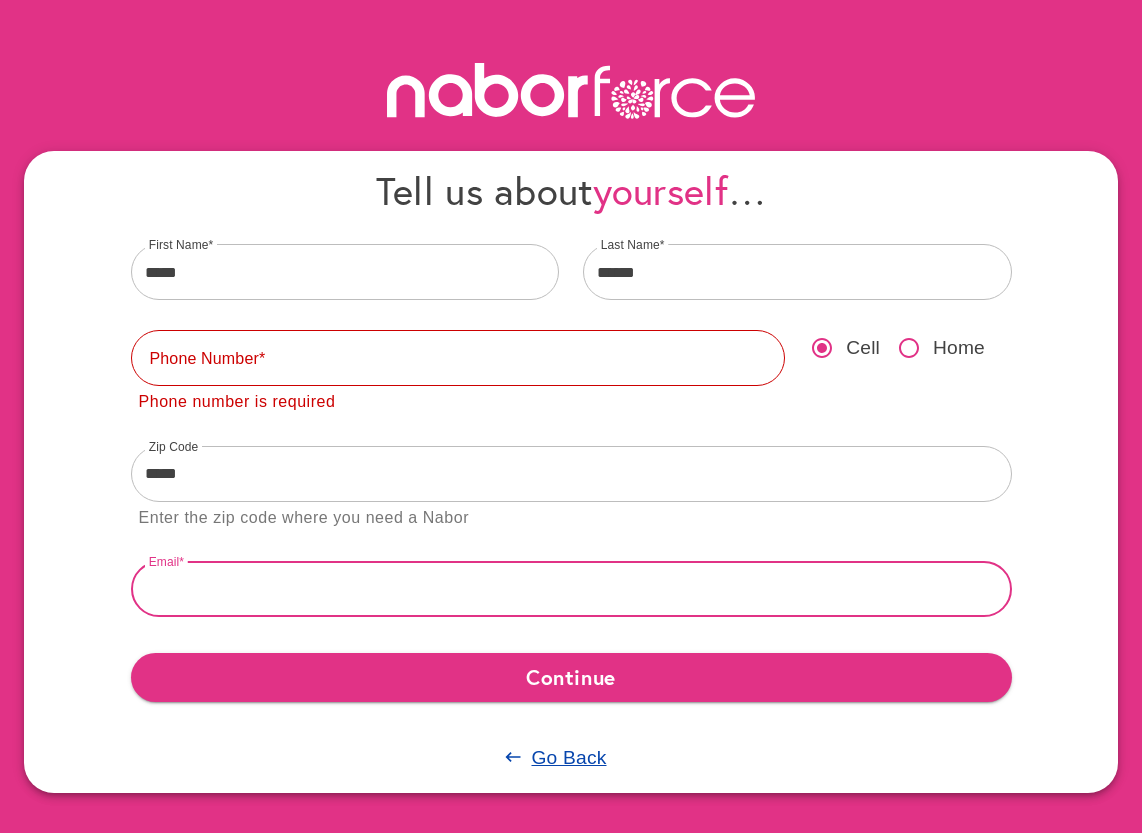 type 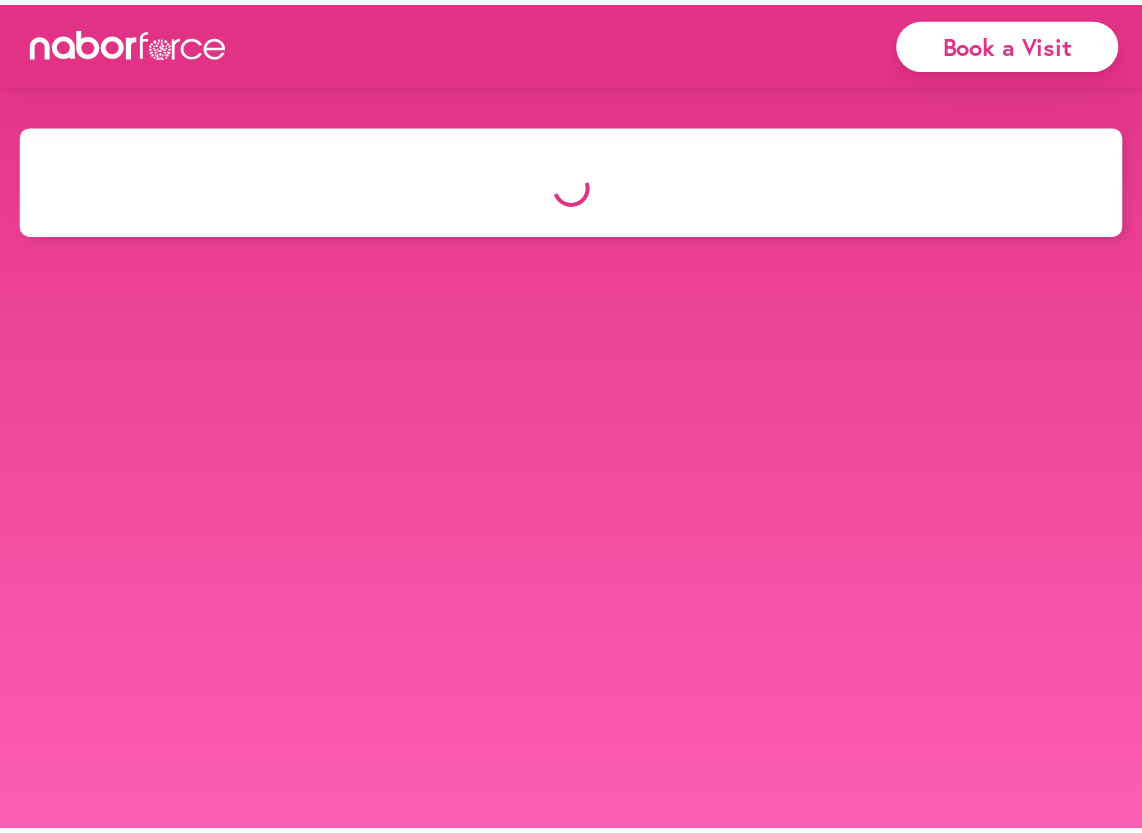 scroll, scrollTop: 0, scrollLeft: 0, axis: both 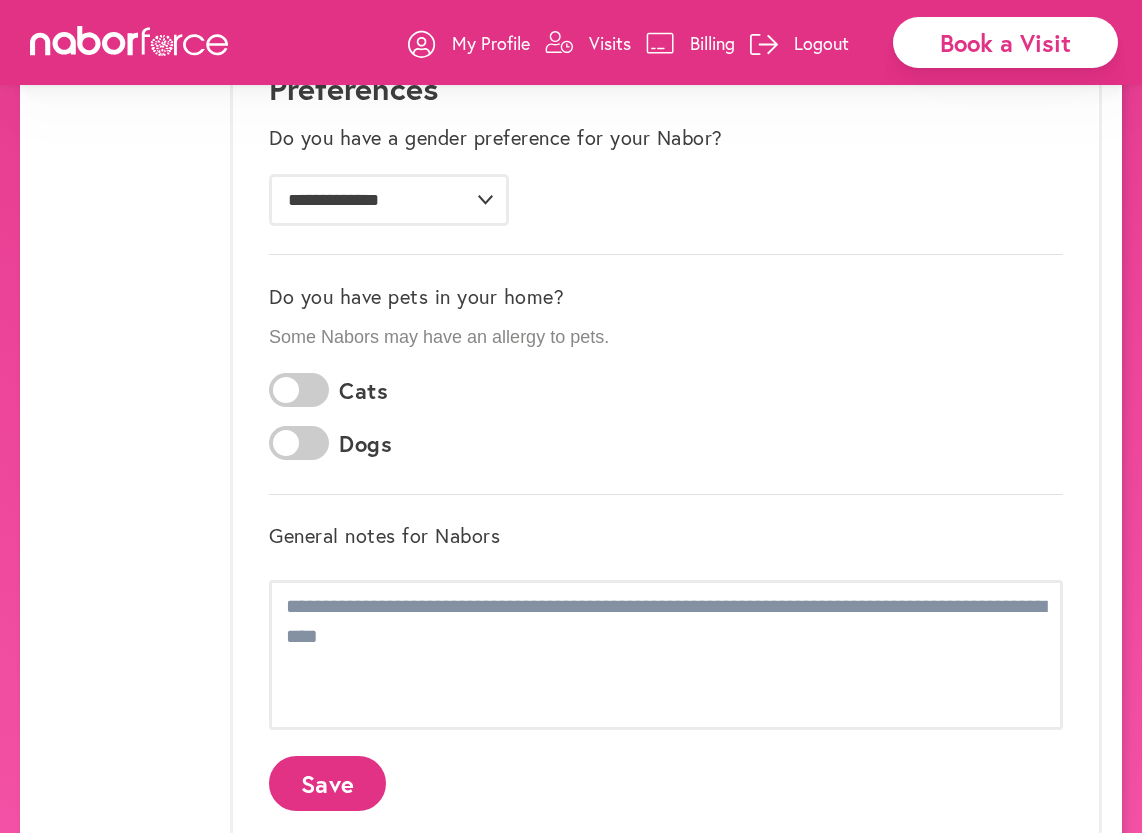 click on "Save" 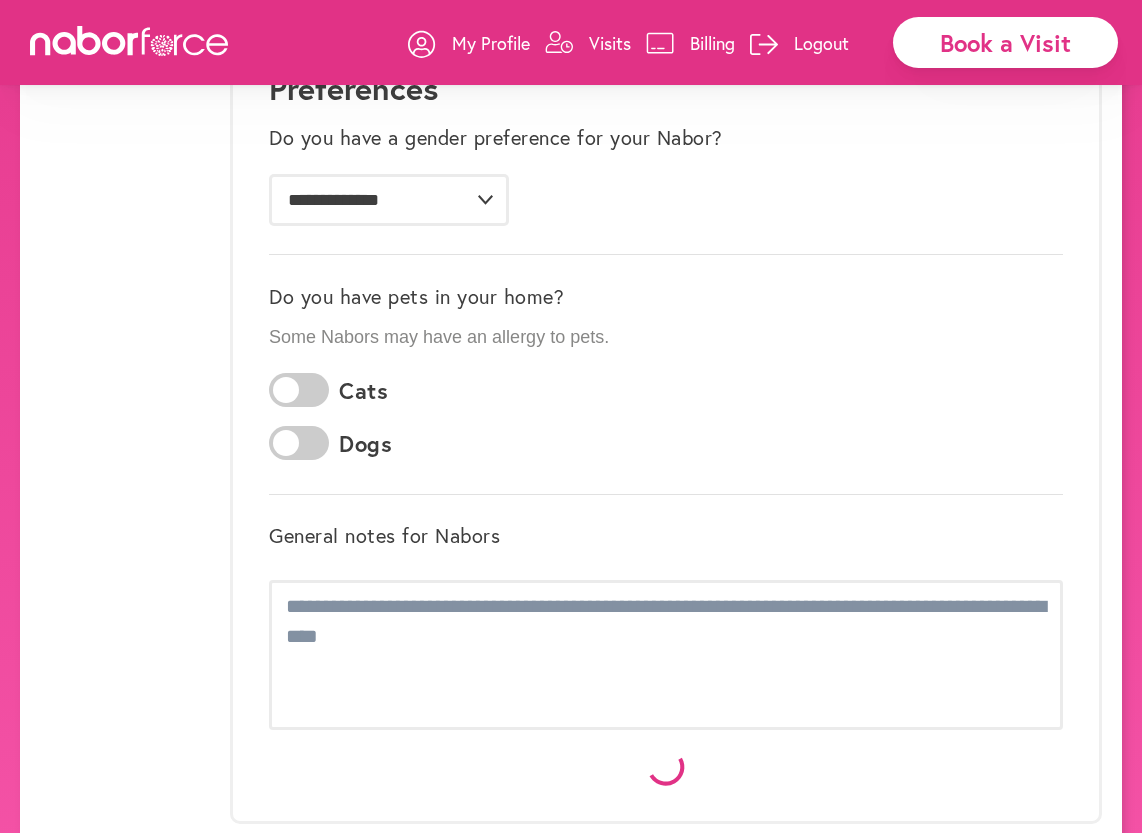 scroll, scrollTop: 0, scrollLeft: 0, axis: both 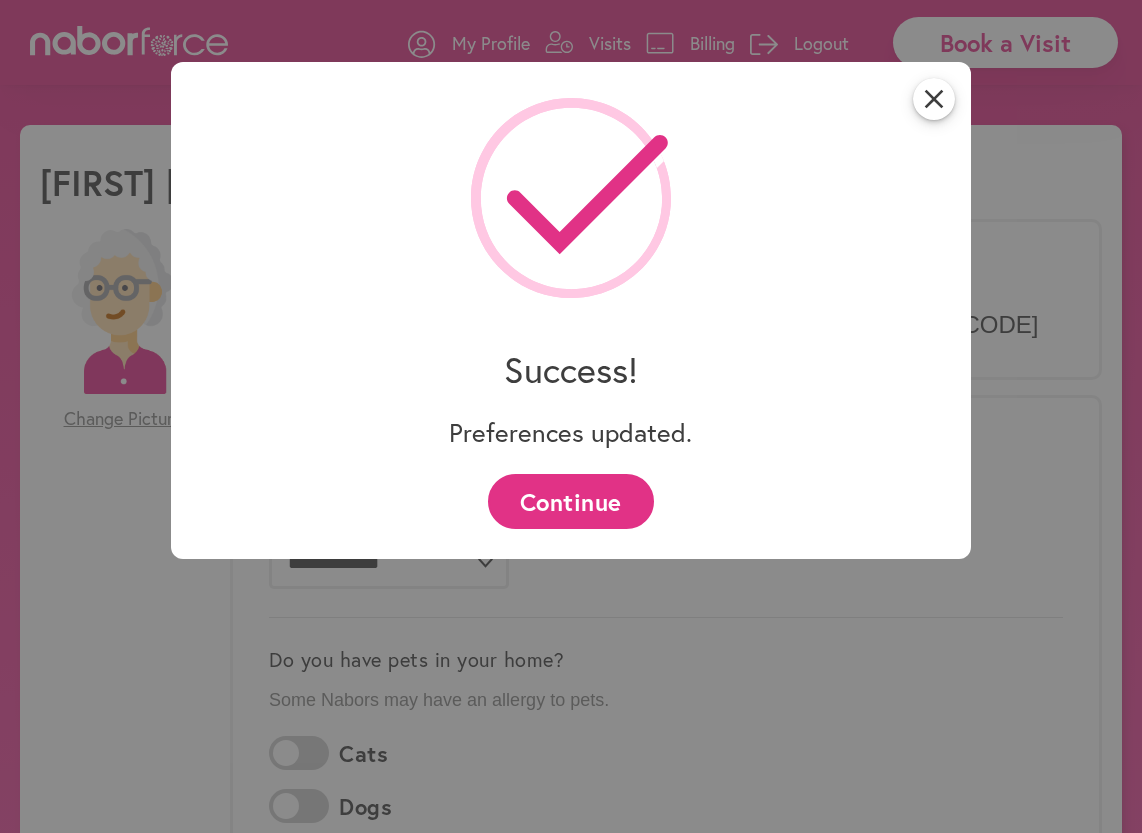 click on "Continue" at bounding box center [570, 501] 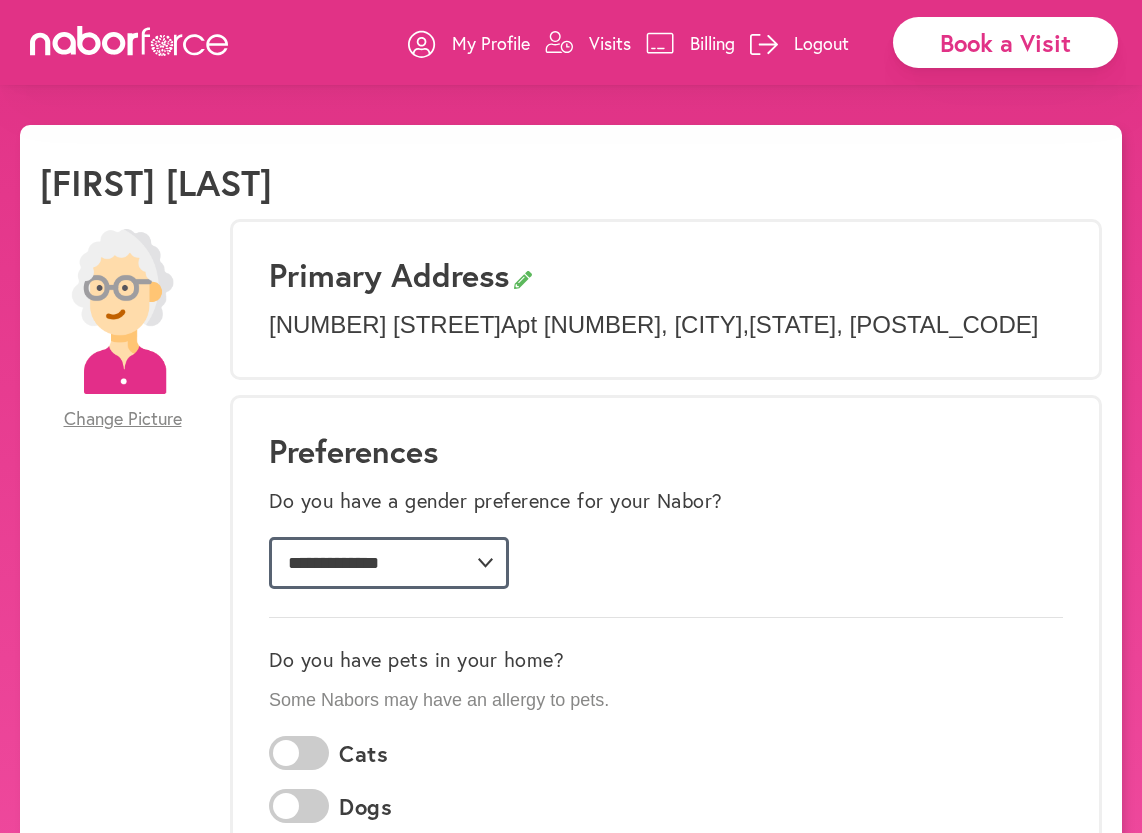 click on "**********" at bounding box center (389, 563) 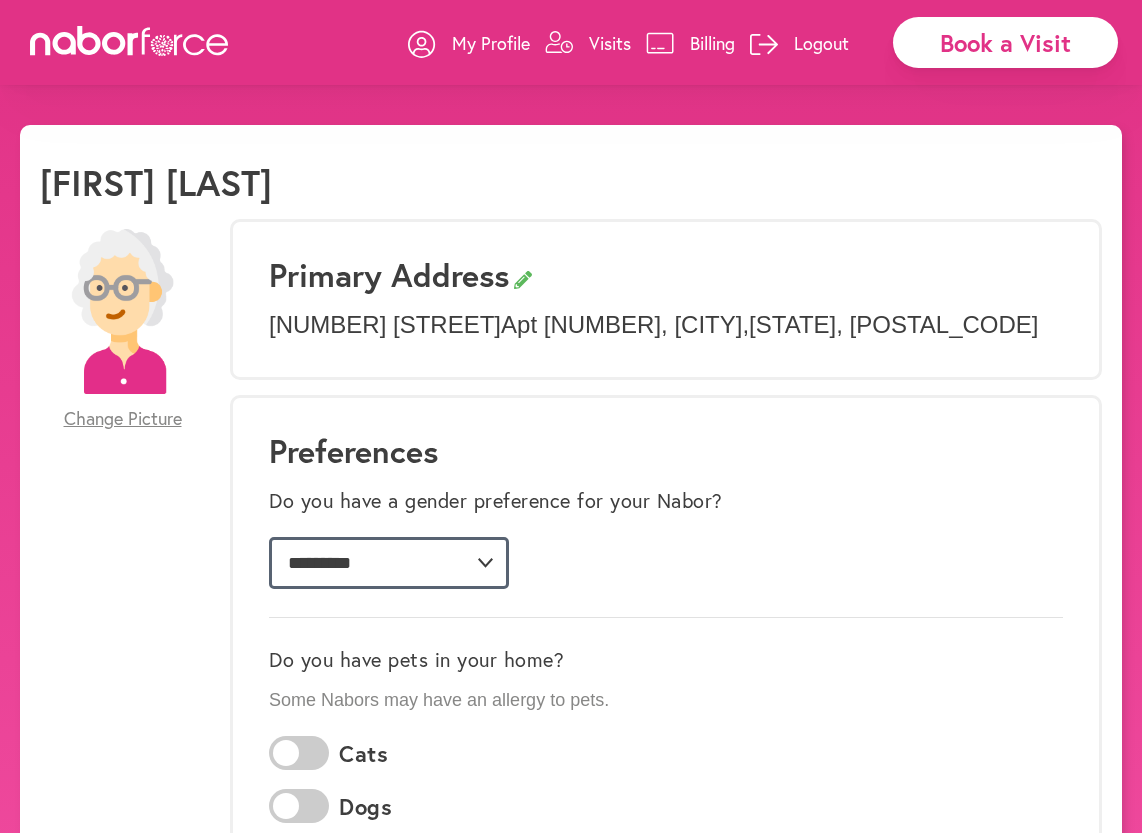 click on "**********" at bounding box center [389, 563] 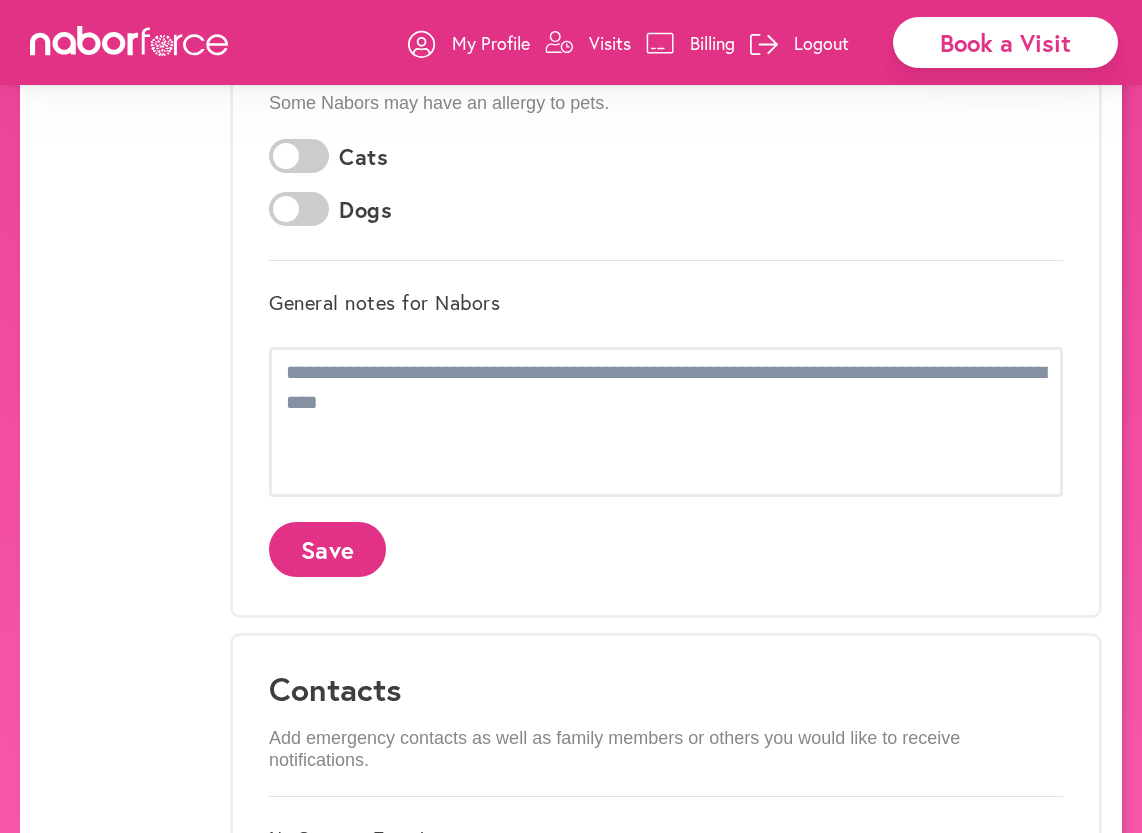 scroll, scrollTop: 700, scrollLeft: 0, axis: vertical 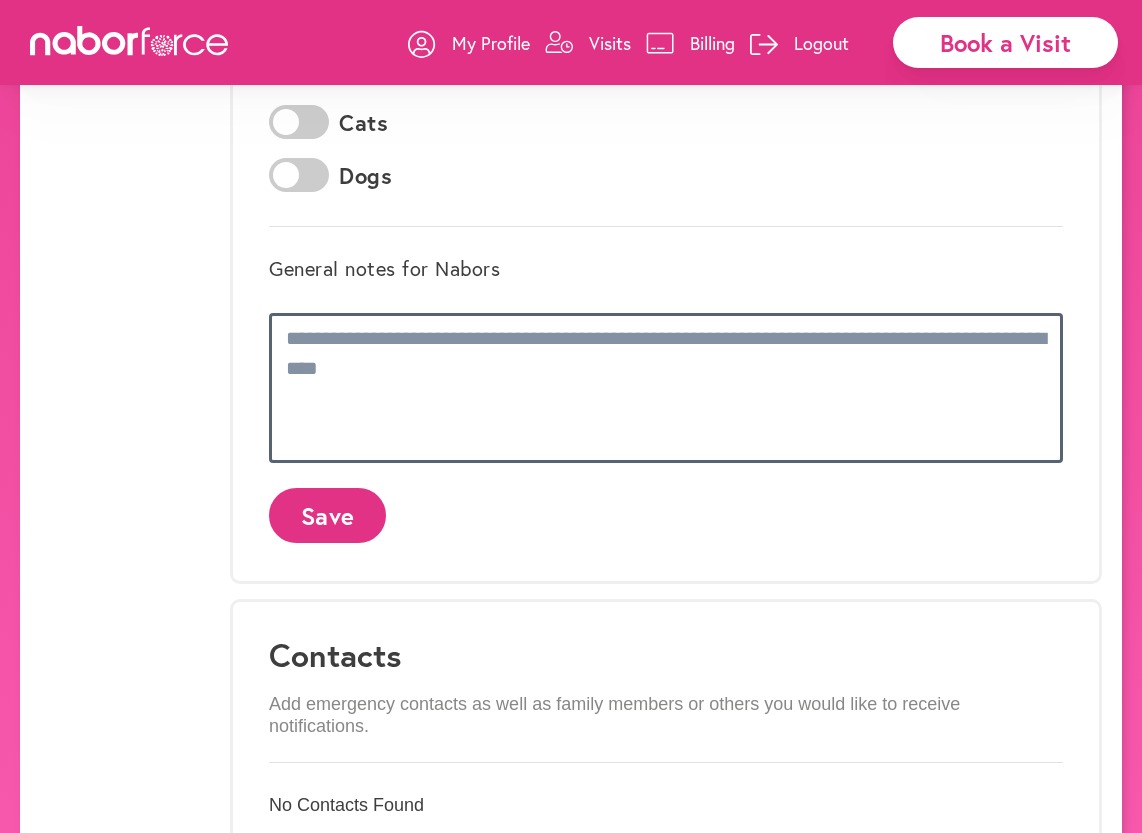 click at bounding box center (666, 388) 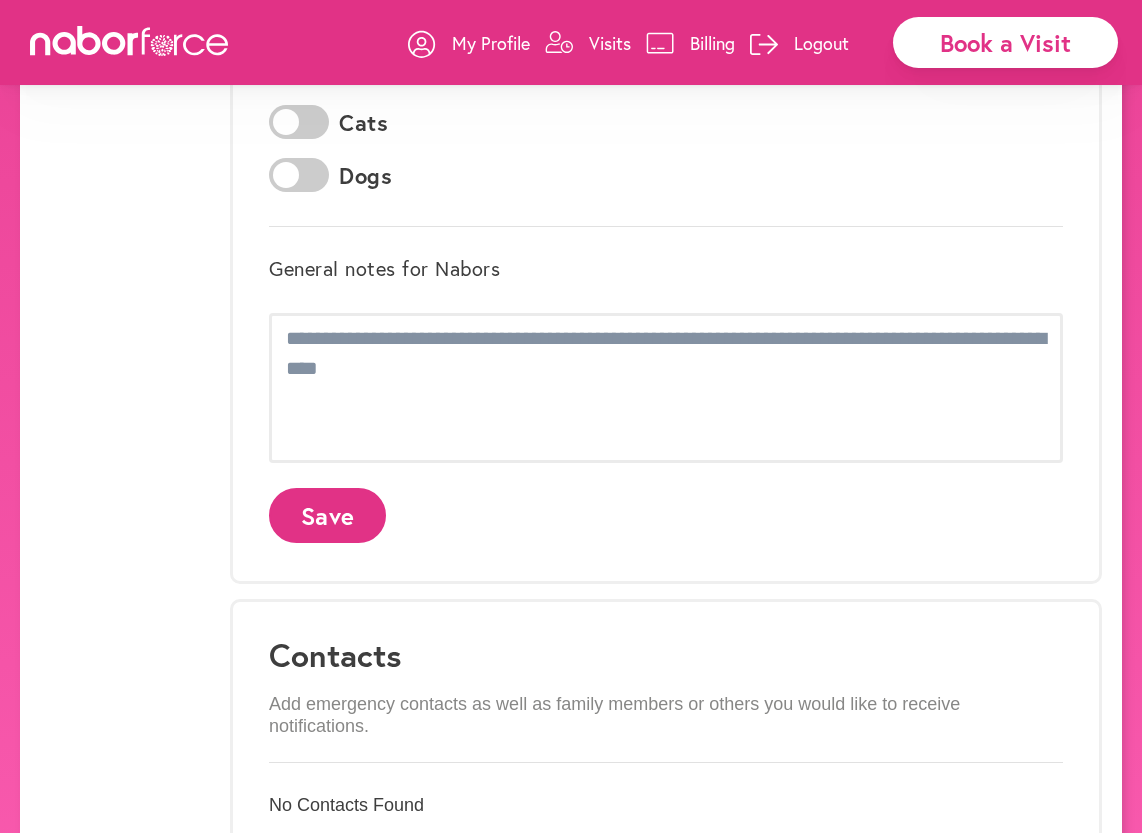 click on "Save" 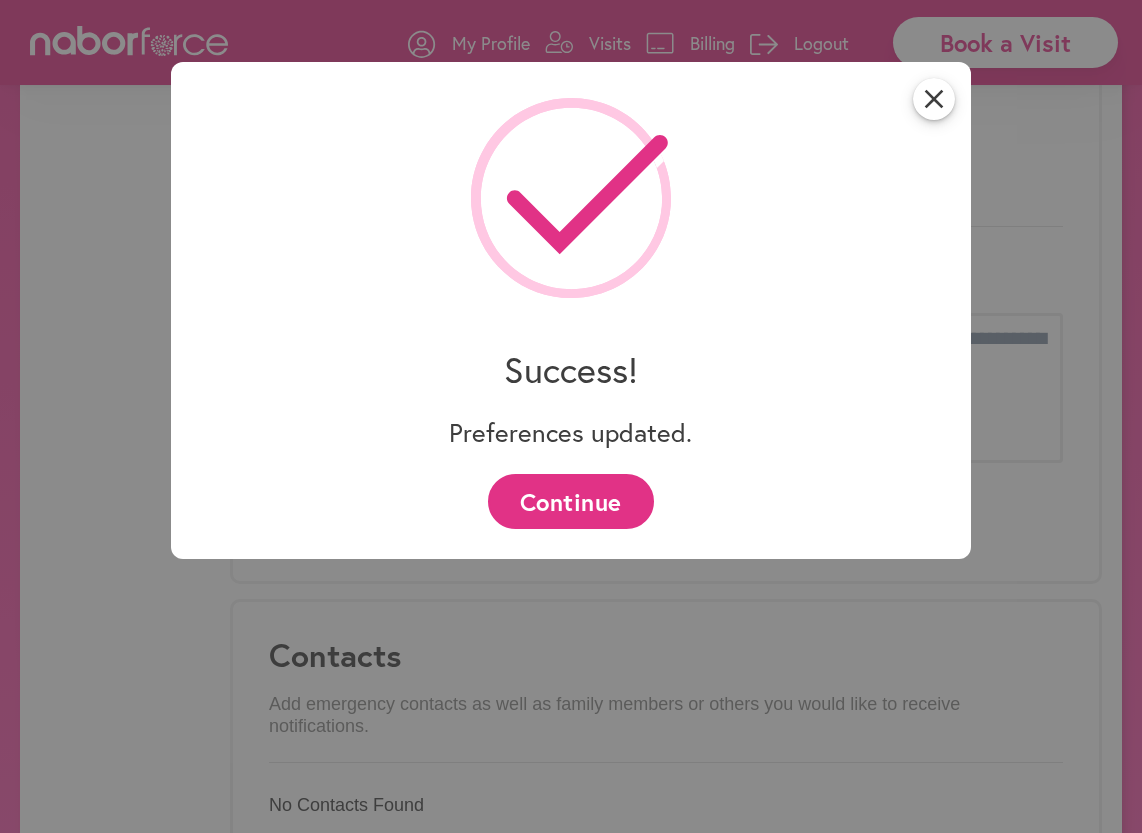 scroll, scrollTop: 0, scrollLeft: 0, axis: both 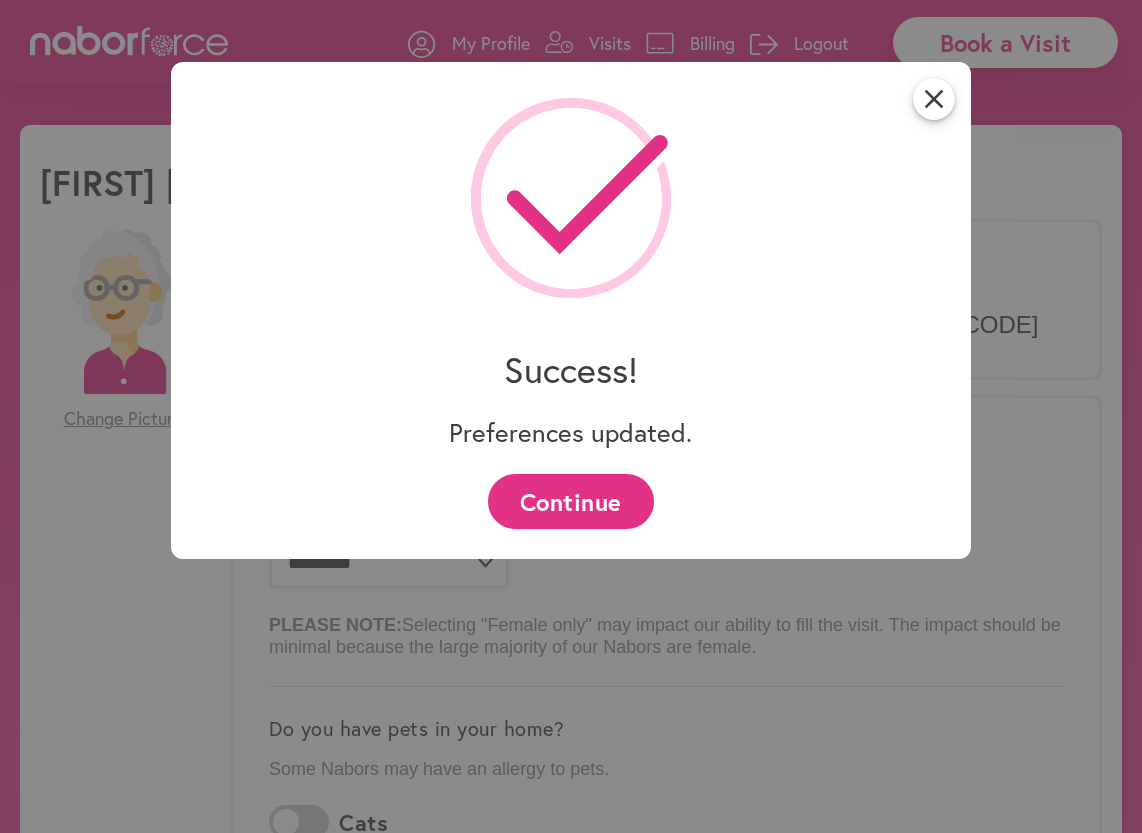 click on "Continue" at bounding box center (570, 501) 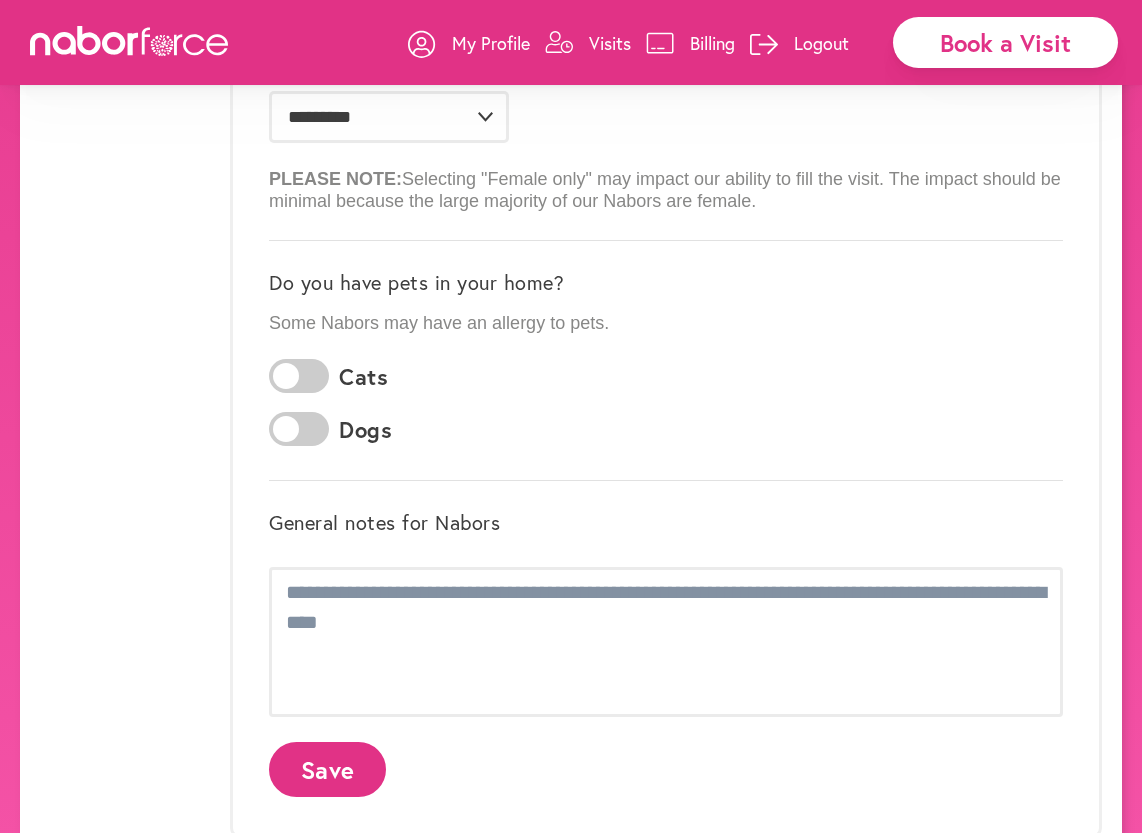 scroll, scrollTop: 500, scrollLeft: 0, axis: vertical 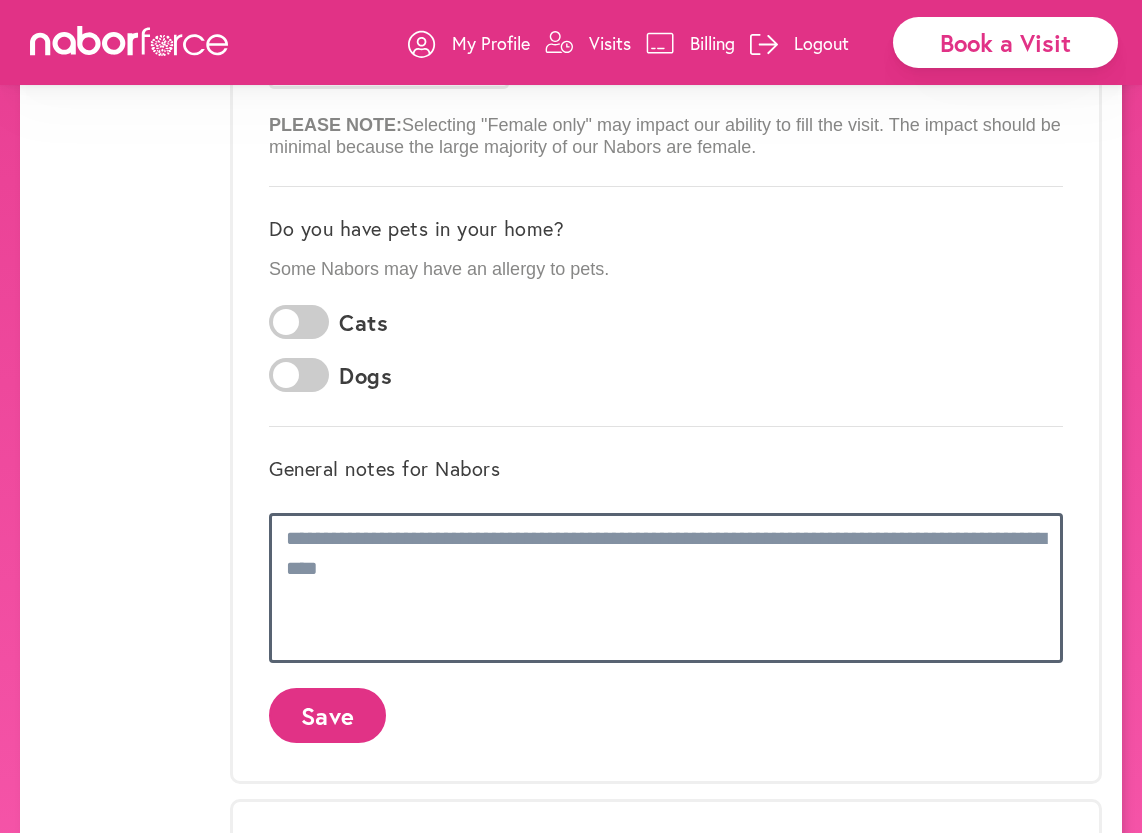 click at bounding box center (666, 588) 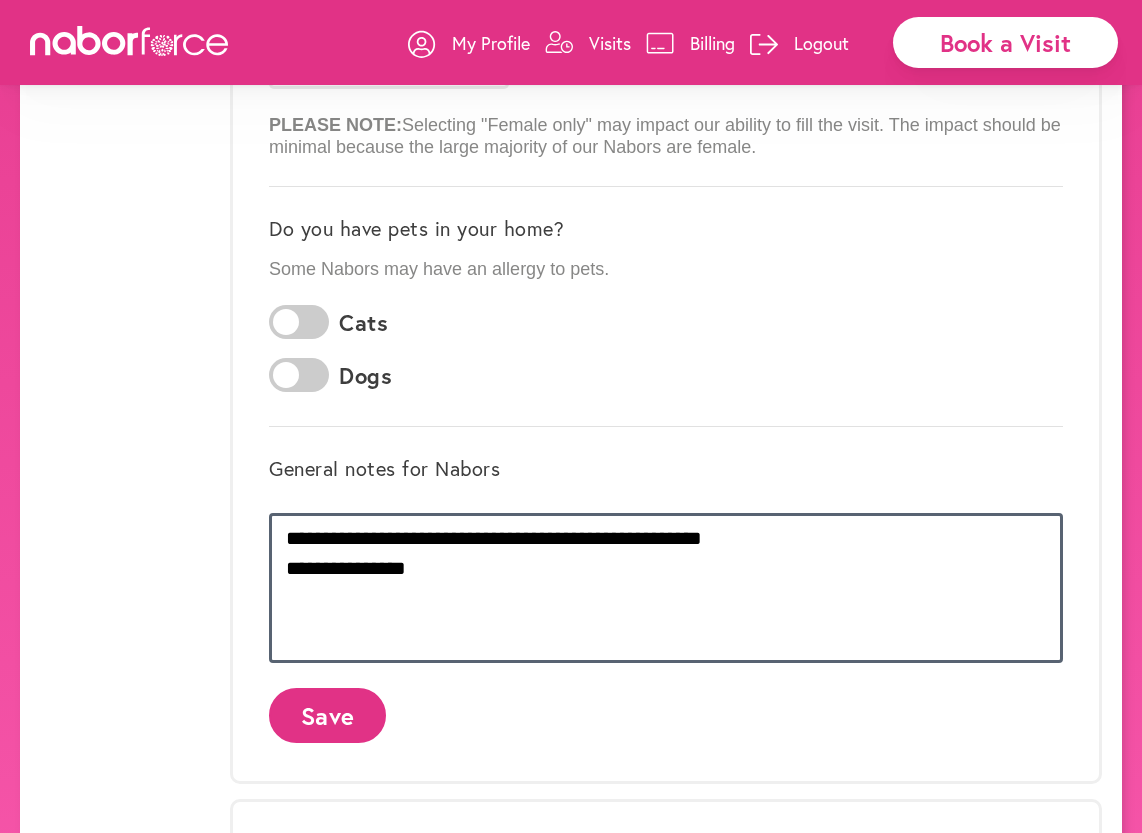 type on "**********" 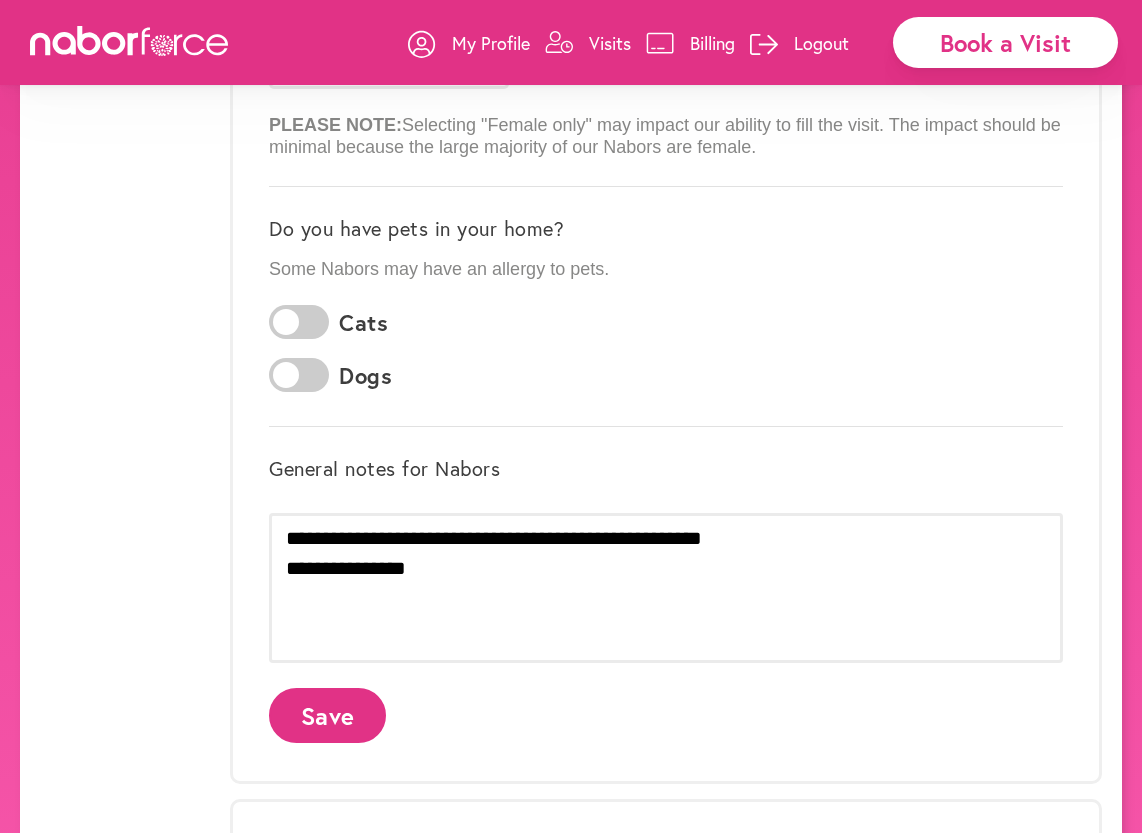 click on "Save" 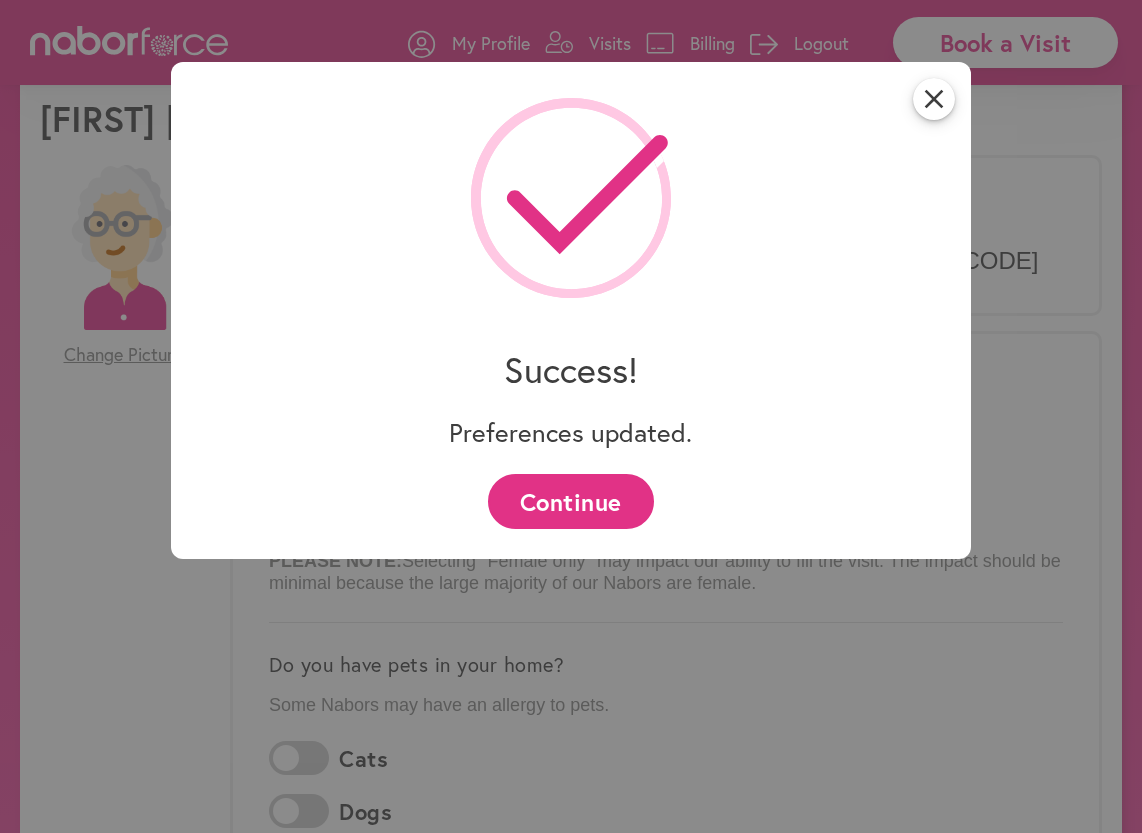 scroll, scrollTop: 100, scrollLeft: 0, axis: vertical 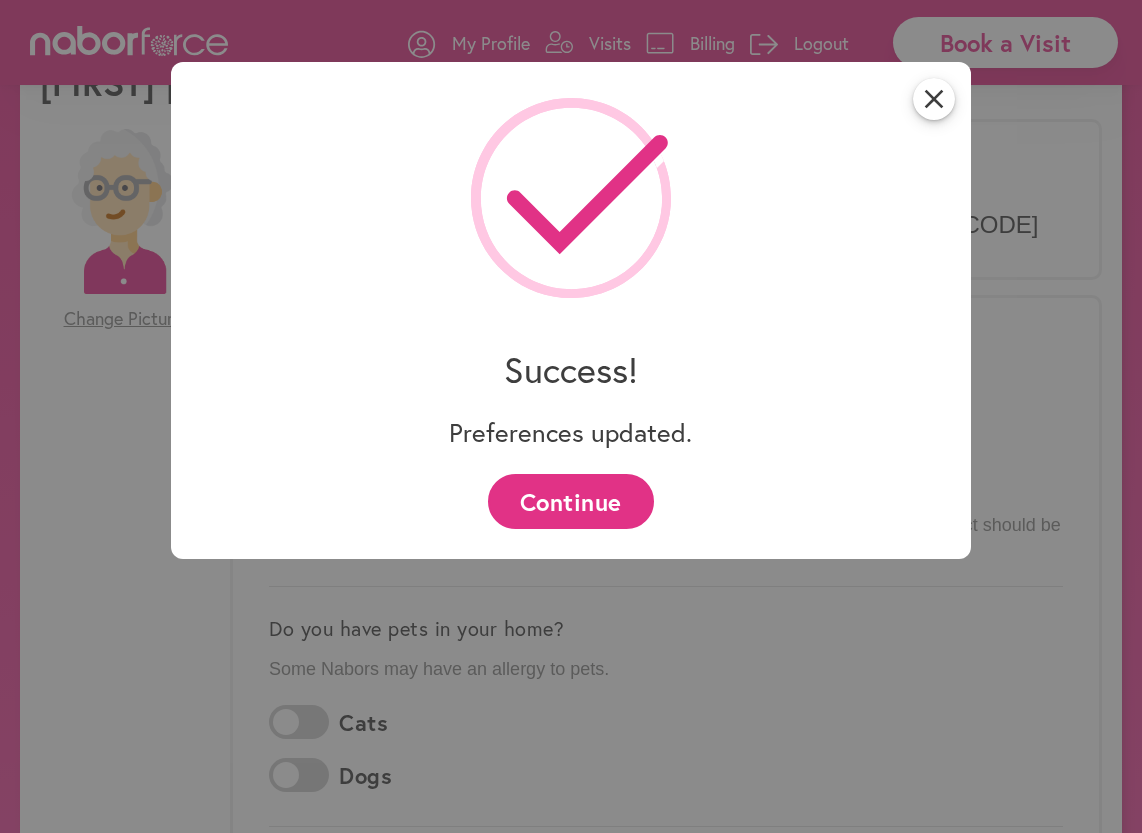 click on "Continue" at bounding box center [570, 501] 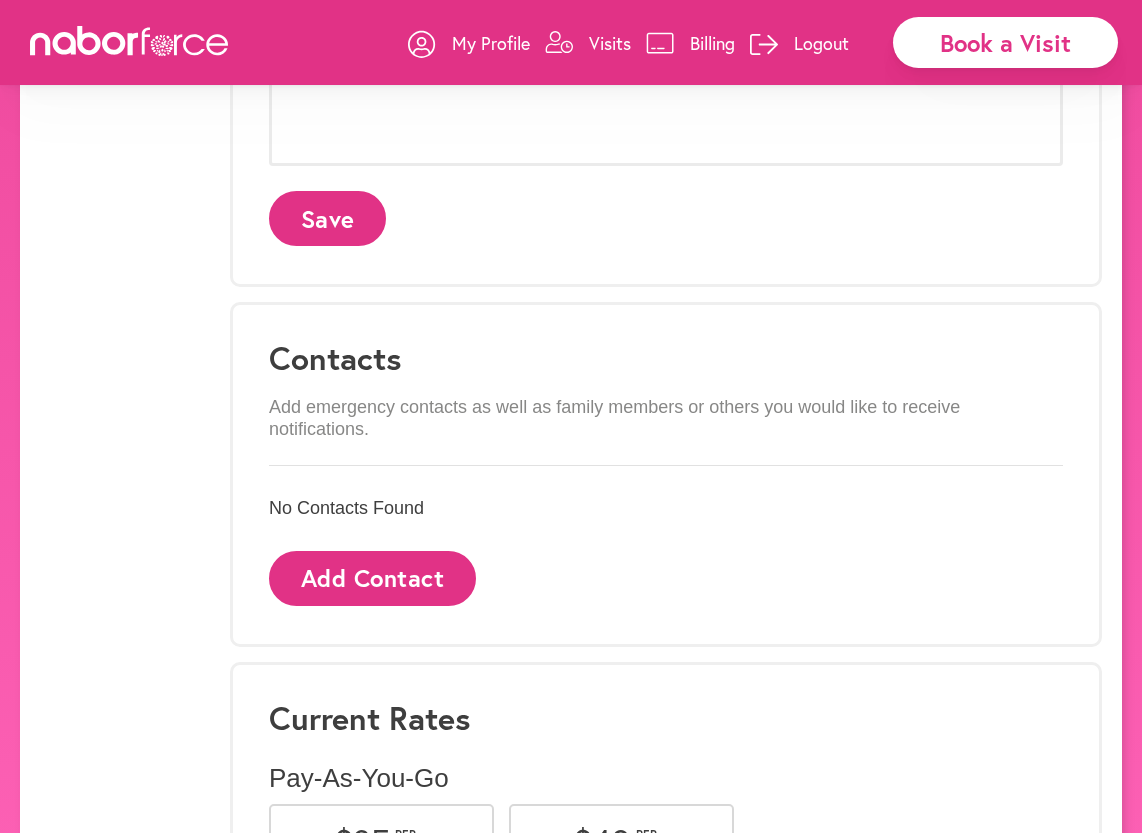 scroll, scrollTop: 1000, scrollLeft: 0, axis: vertical 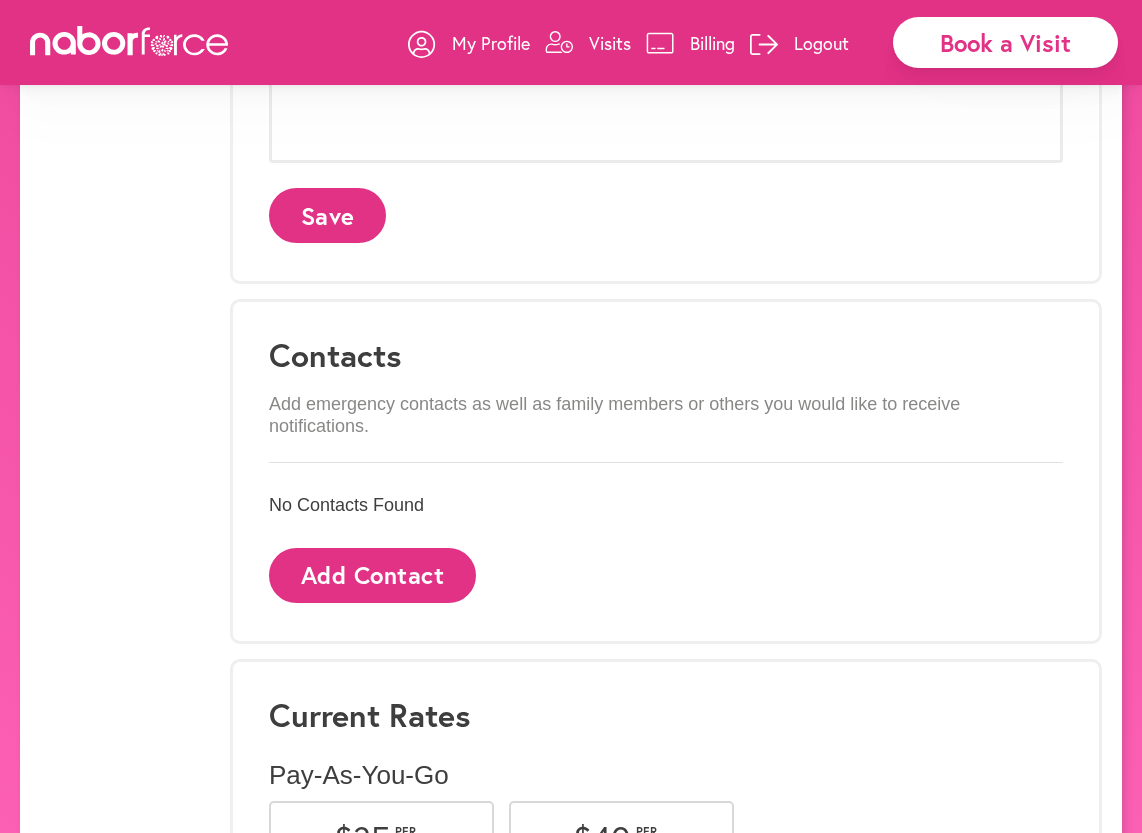 click on "Add Contact" at bounding box center [372, 575] 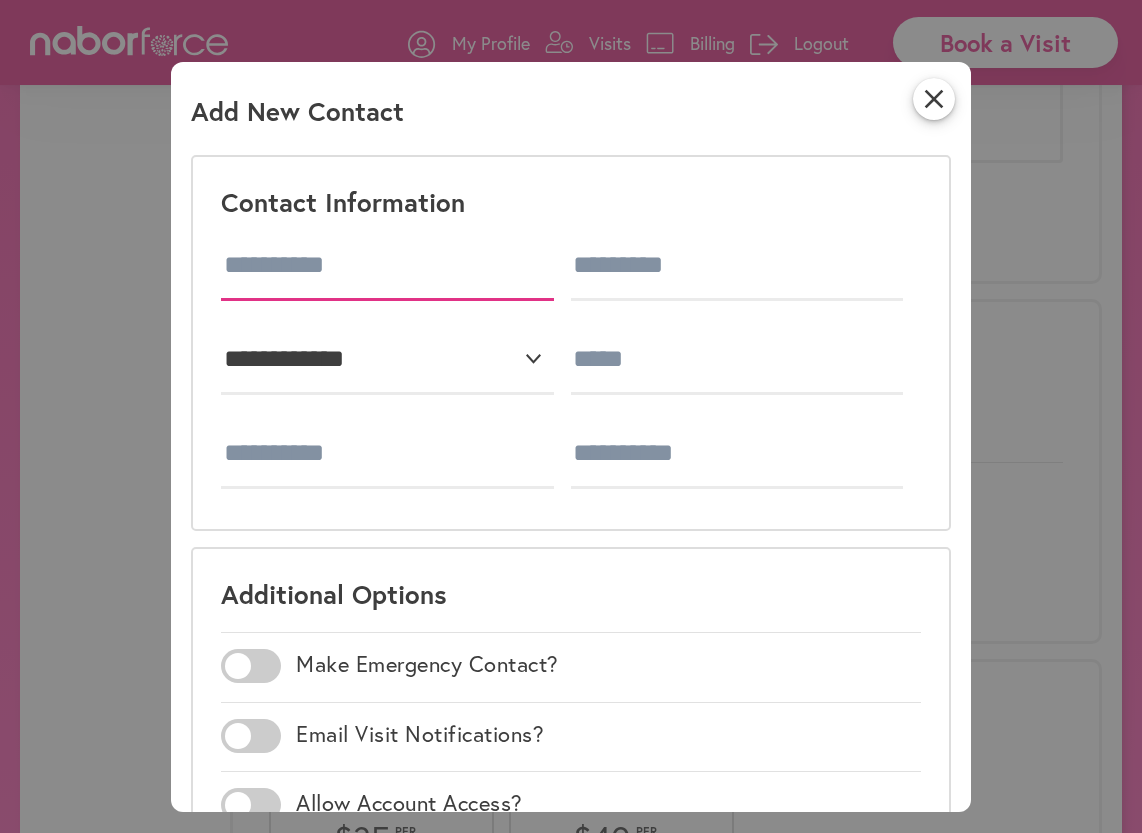 click at bounding box center (387, 266) 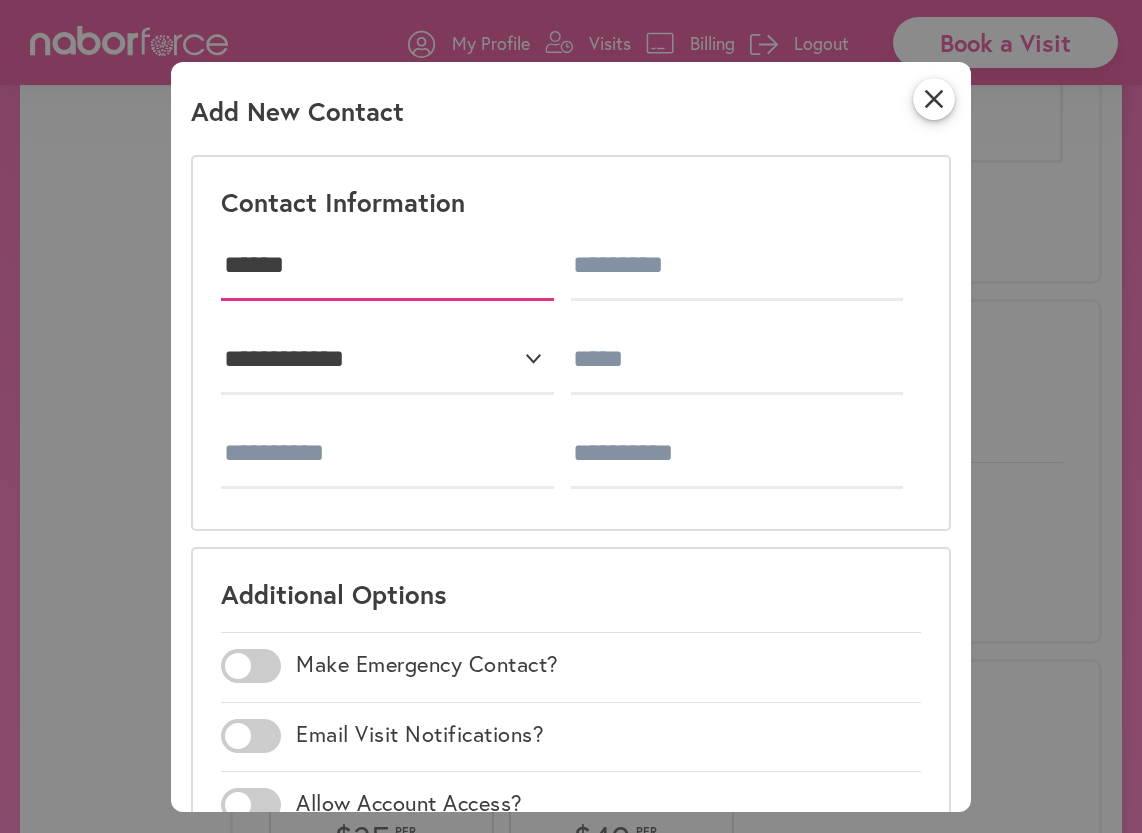 type on "******" 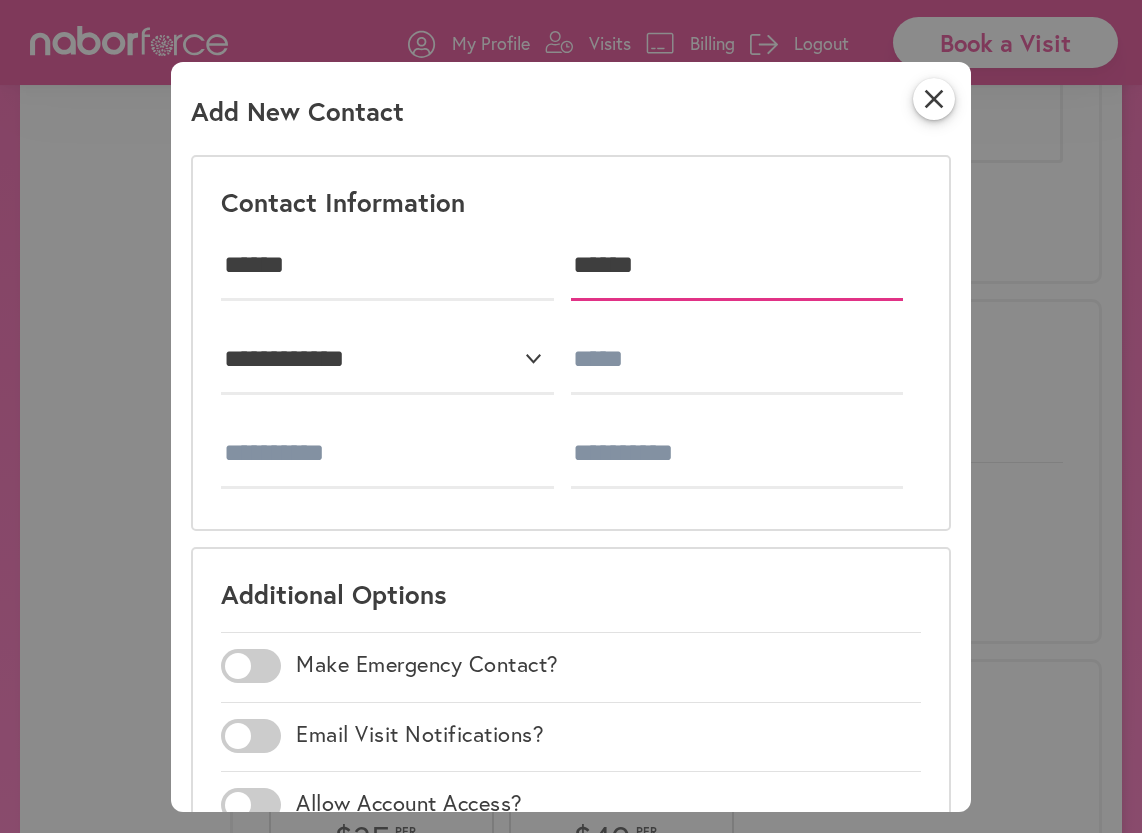 type on "******" 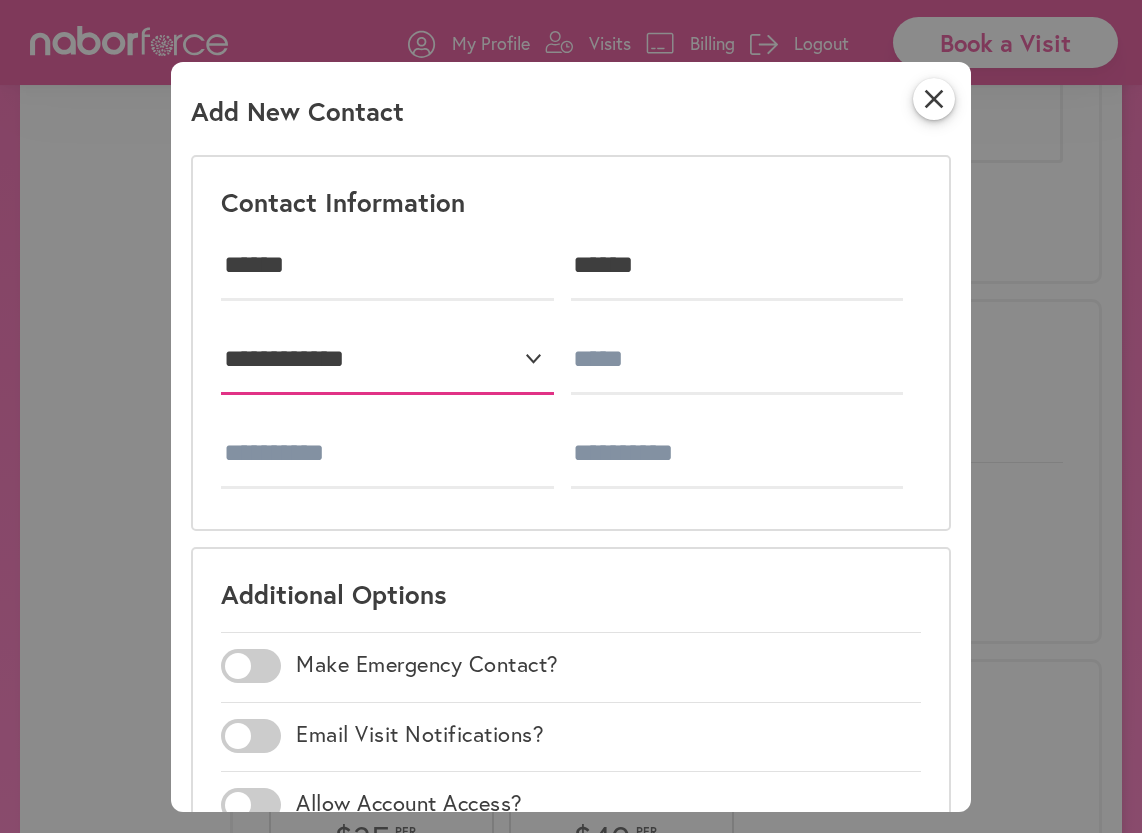 click on "**********" at bounding box center [387, 360] 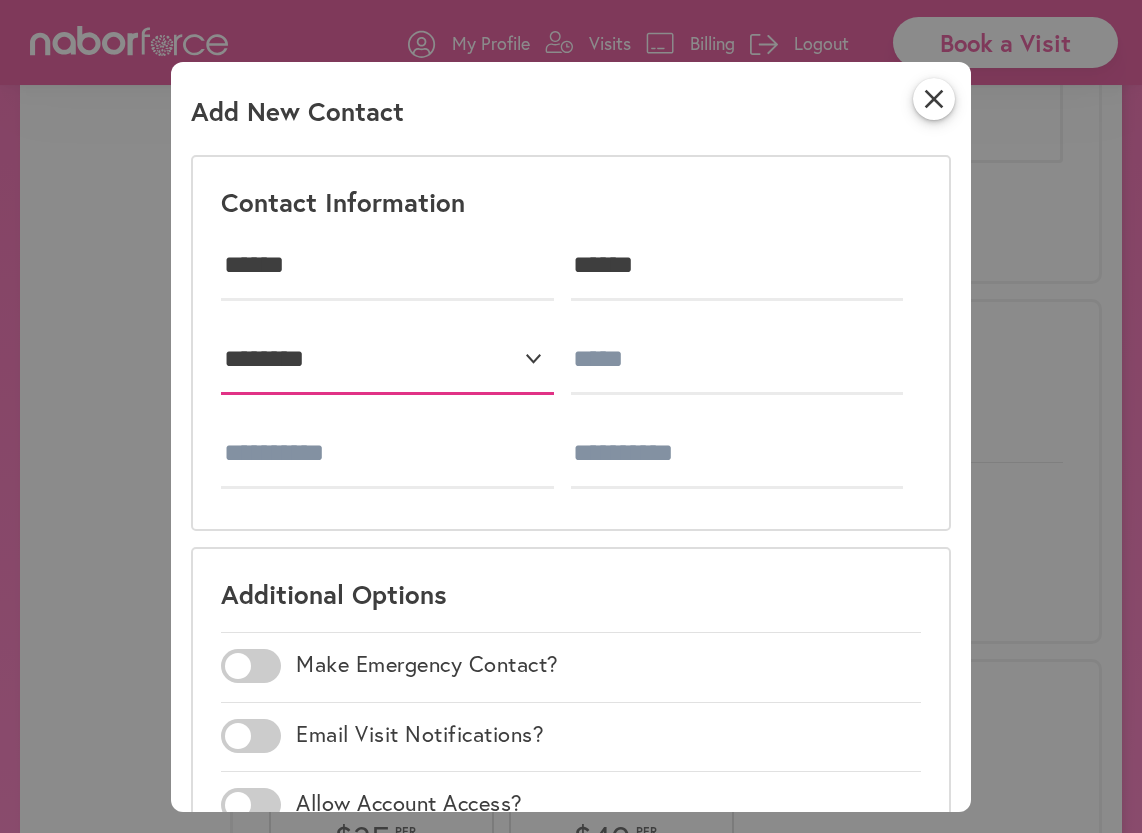 click on "**********" at bounding box center (387, 360) 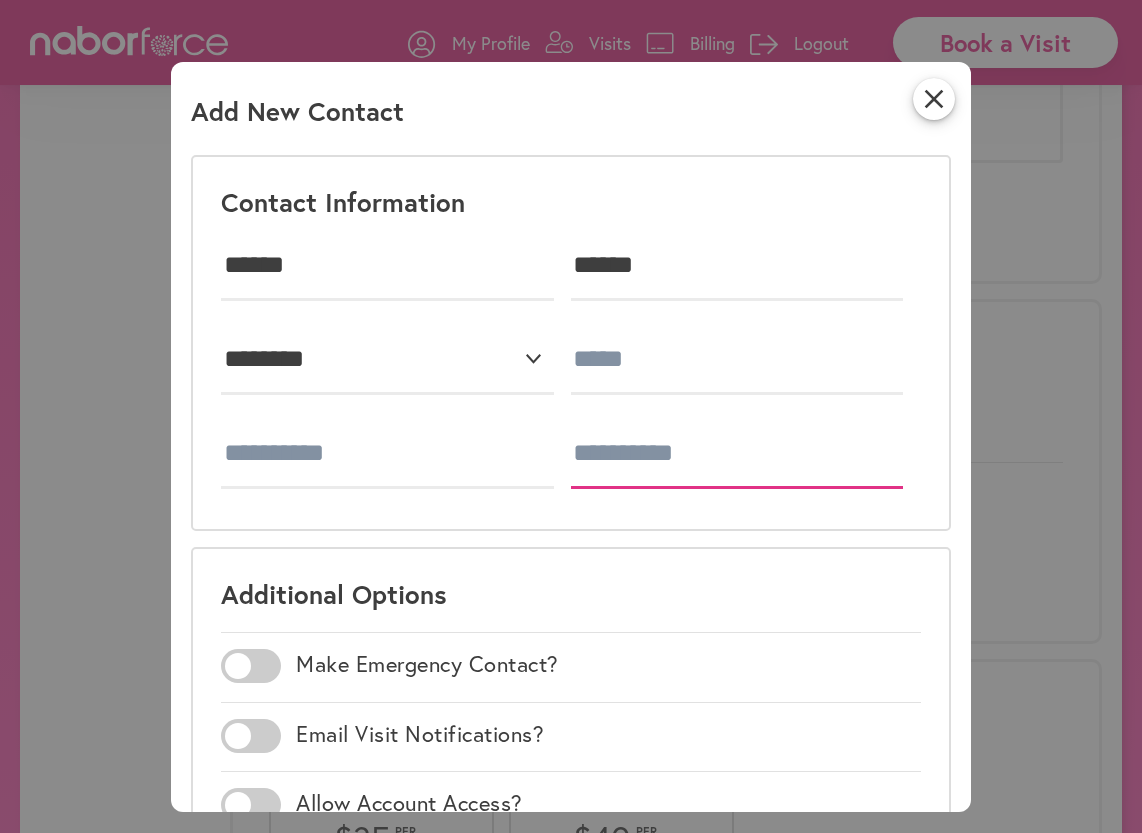 click at bounding box center [737, 454] 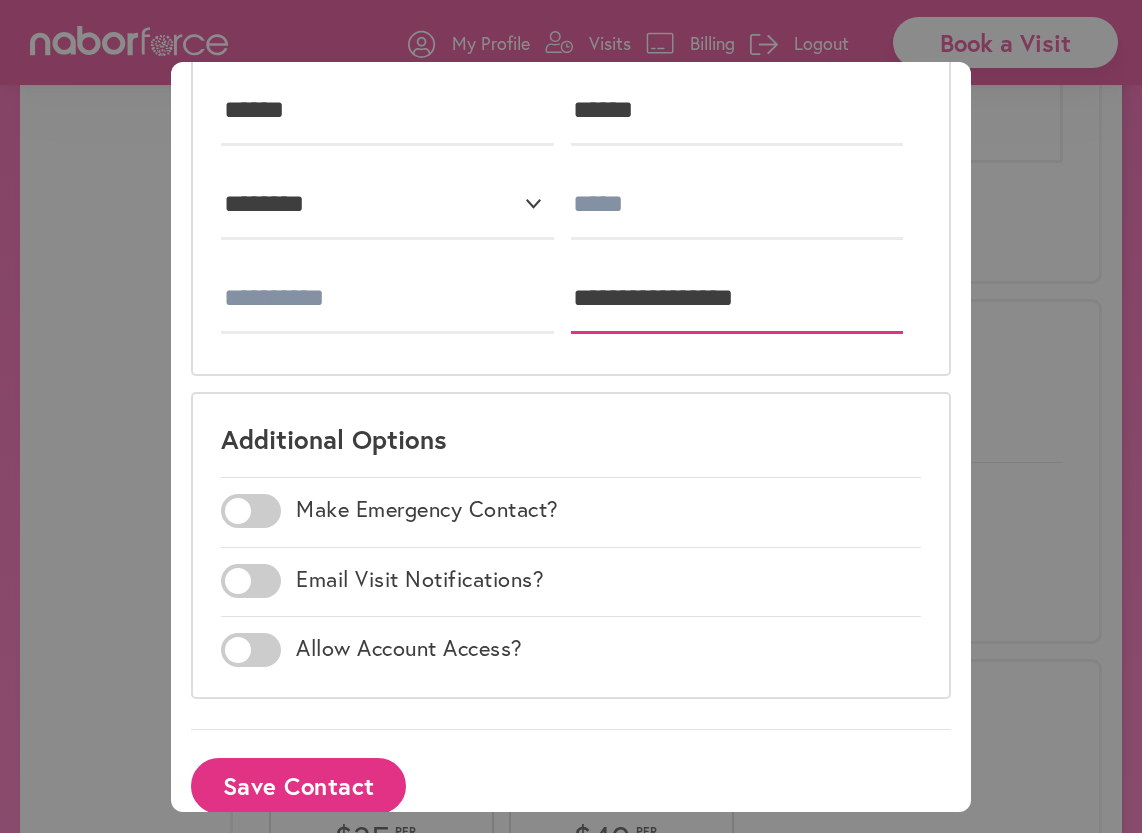 scroll, scrollTop: 188, scrollLeft: 0, axis: vertical 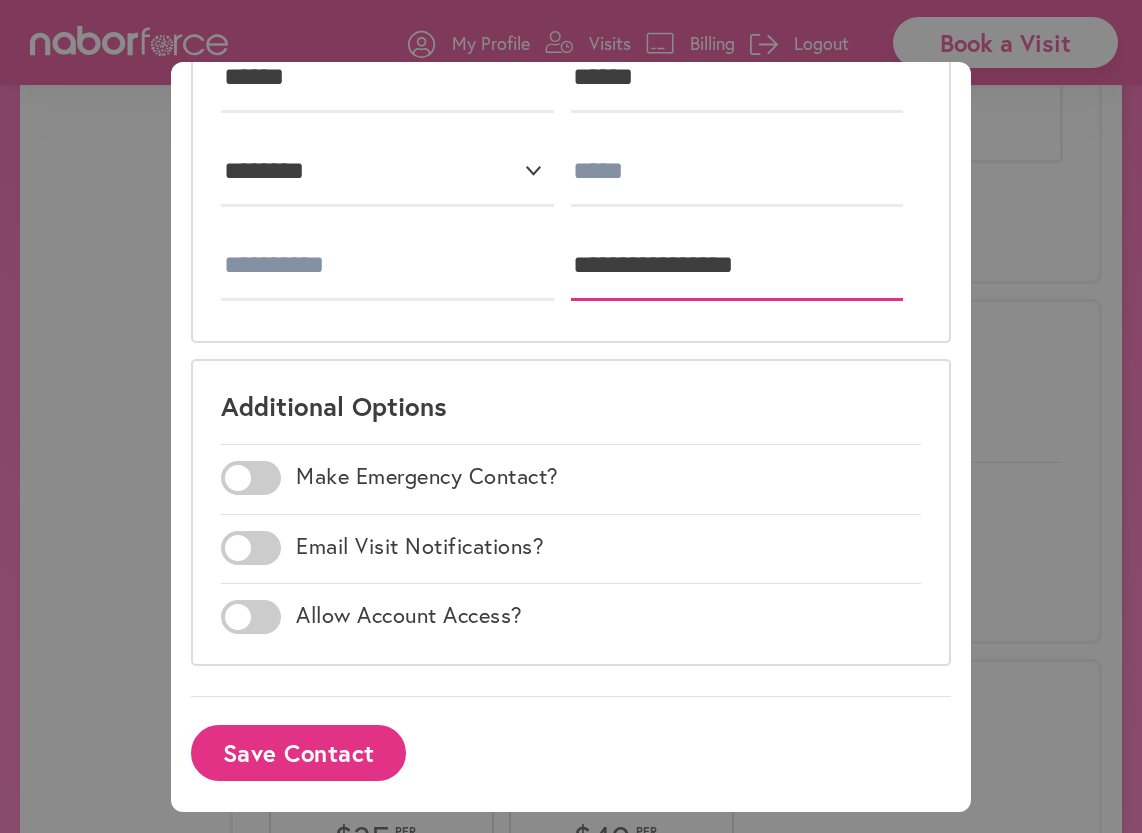 type on "**********" 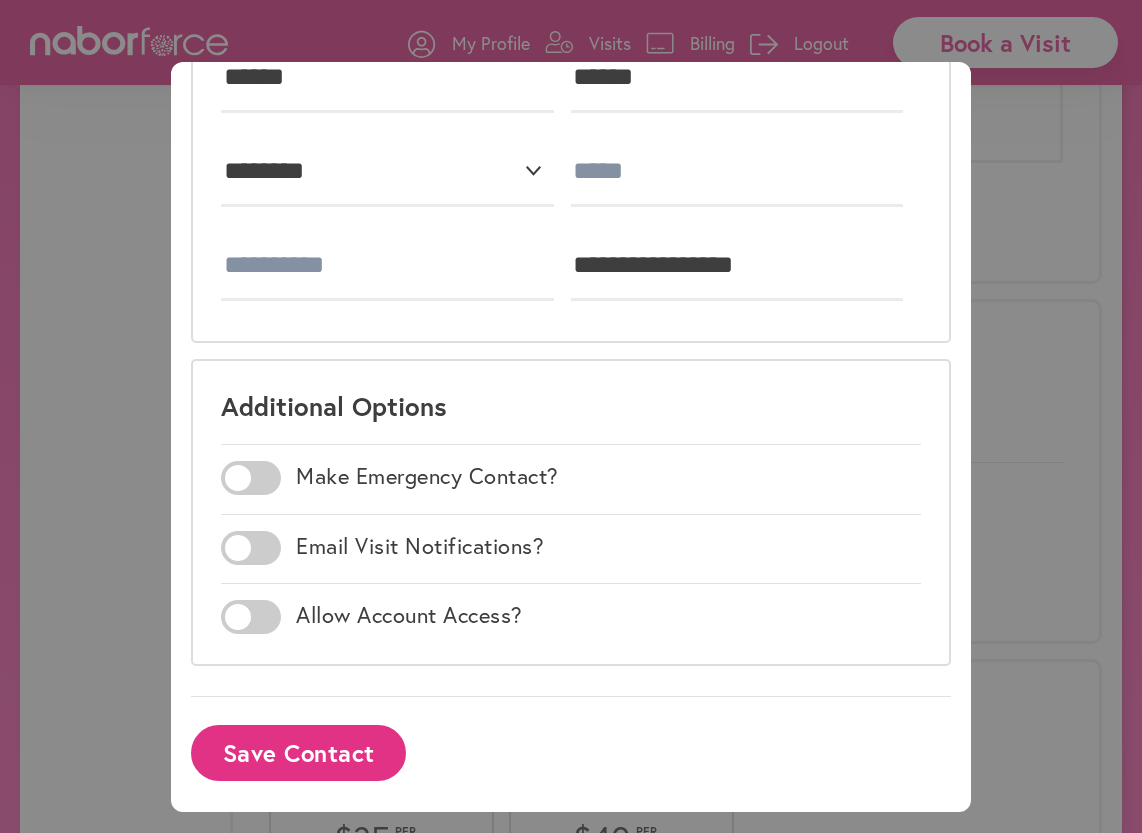 click at bounding box center (251, 617) 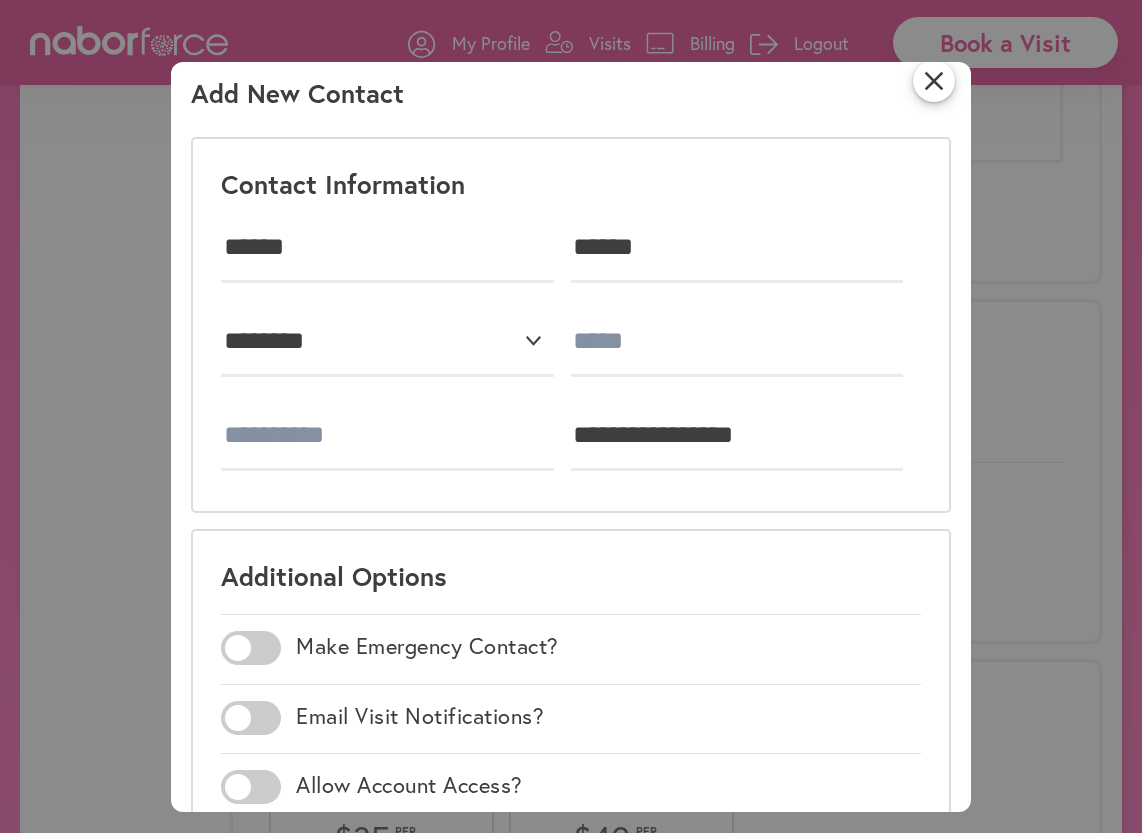 scroll, scrollTop: 0, scrollLeft: 0, axis: both 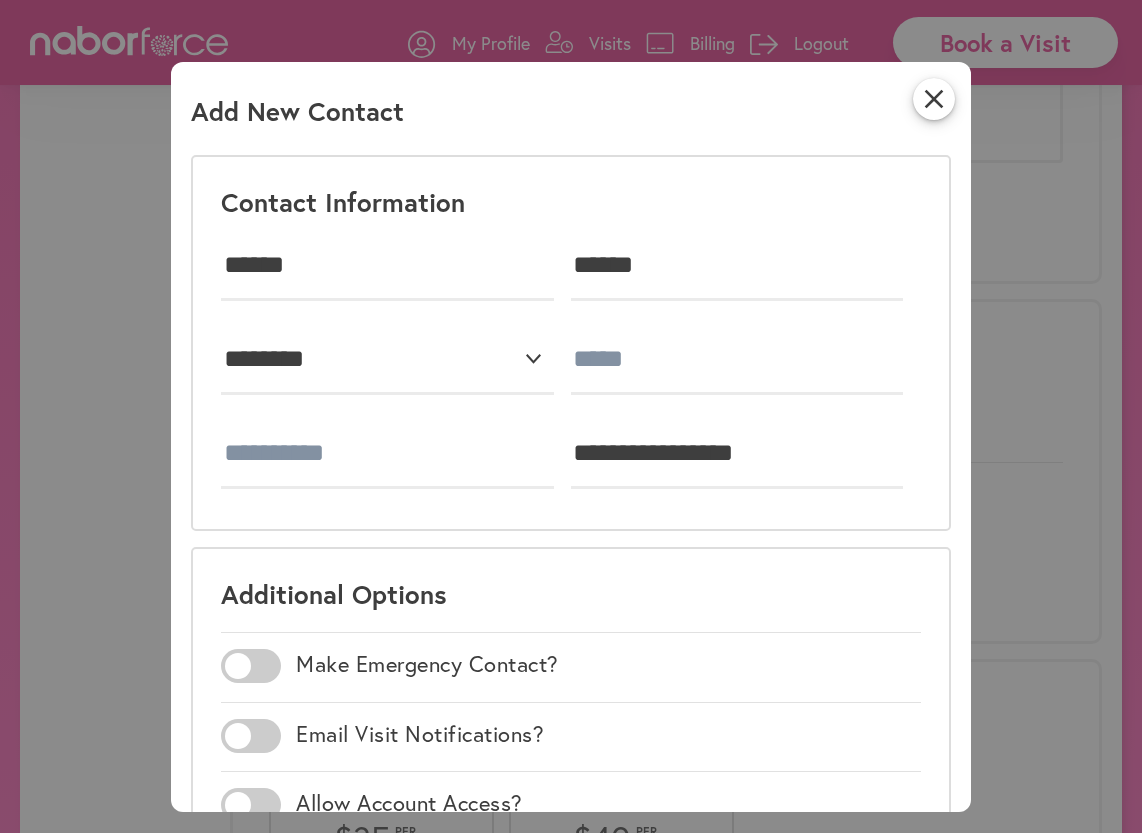 click on "**********" at bounding box center [396, 360] 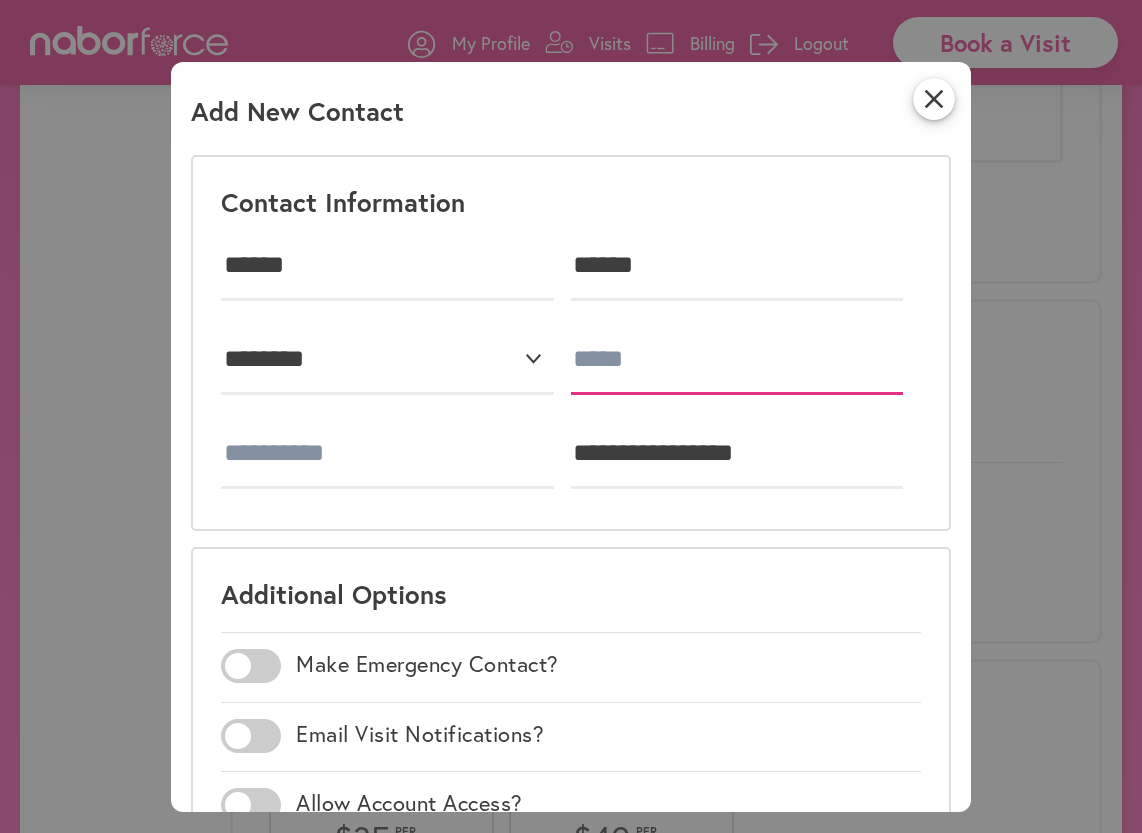 click at bounding box center [737, 360] 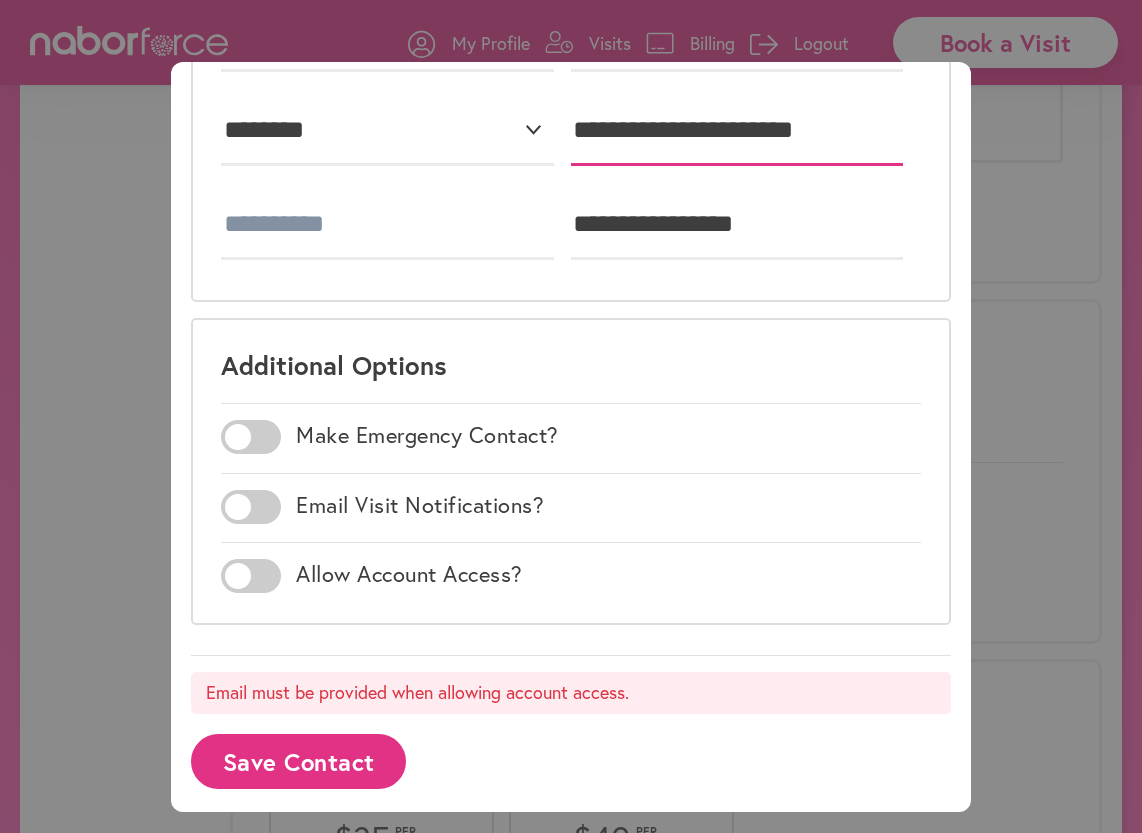 scroll, scrollTop: 238, scrollLeft: 0, axis: vertical 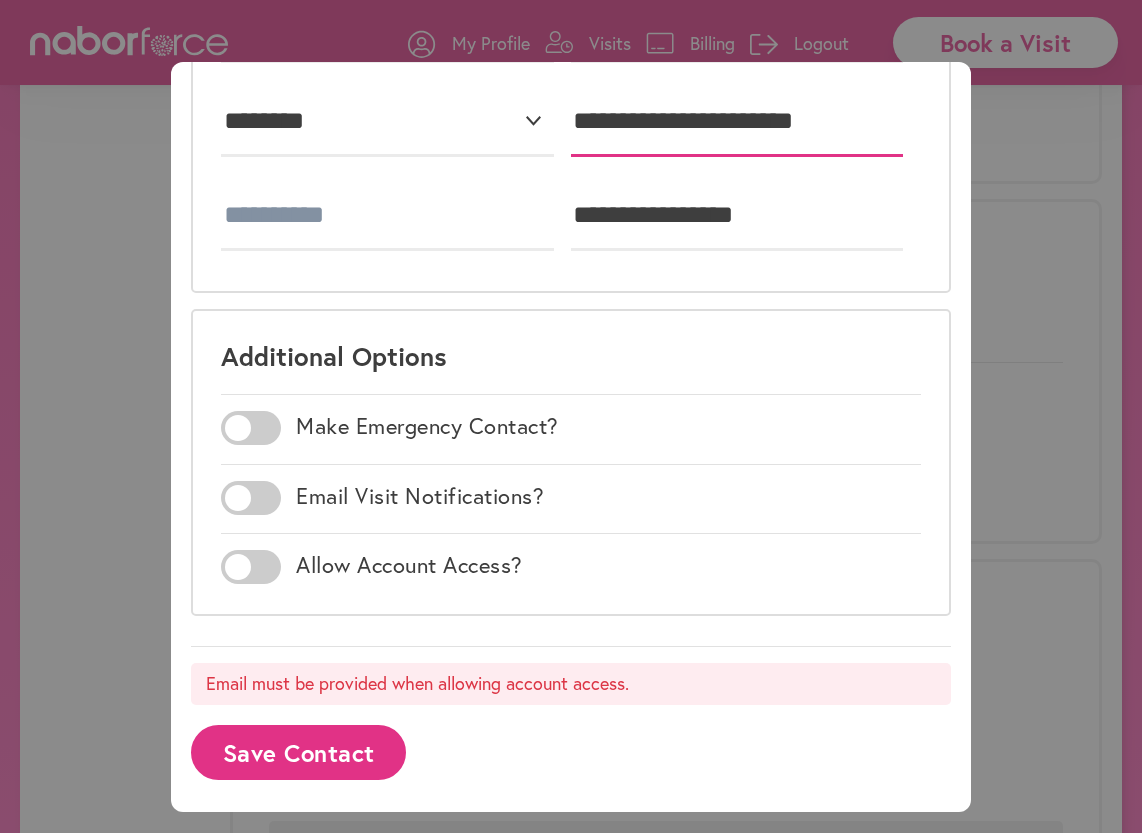 type on "**********" 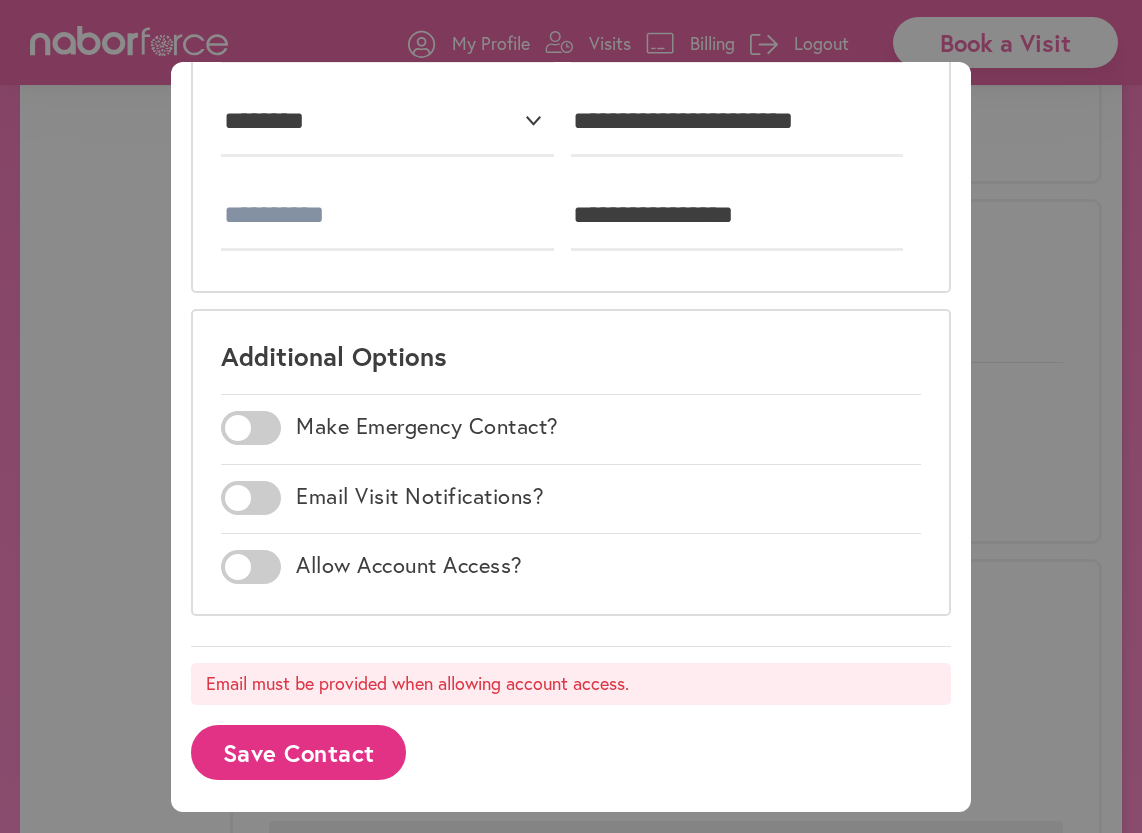 click on "Save Contact" at bounding box center [298, 752] 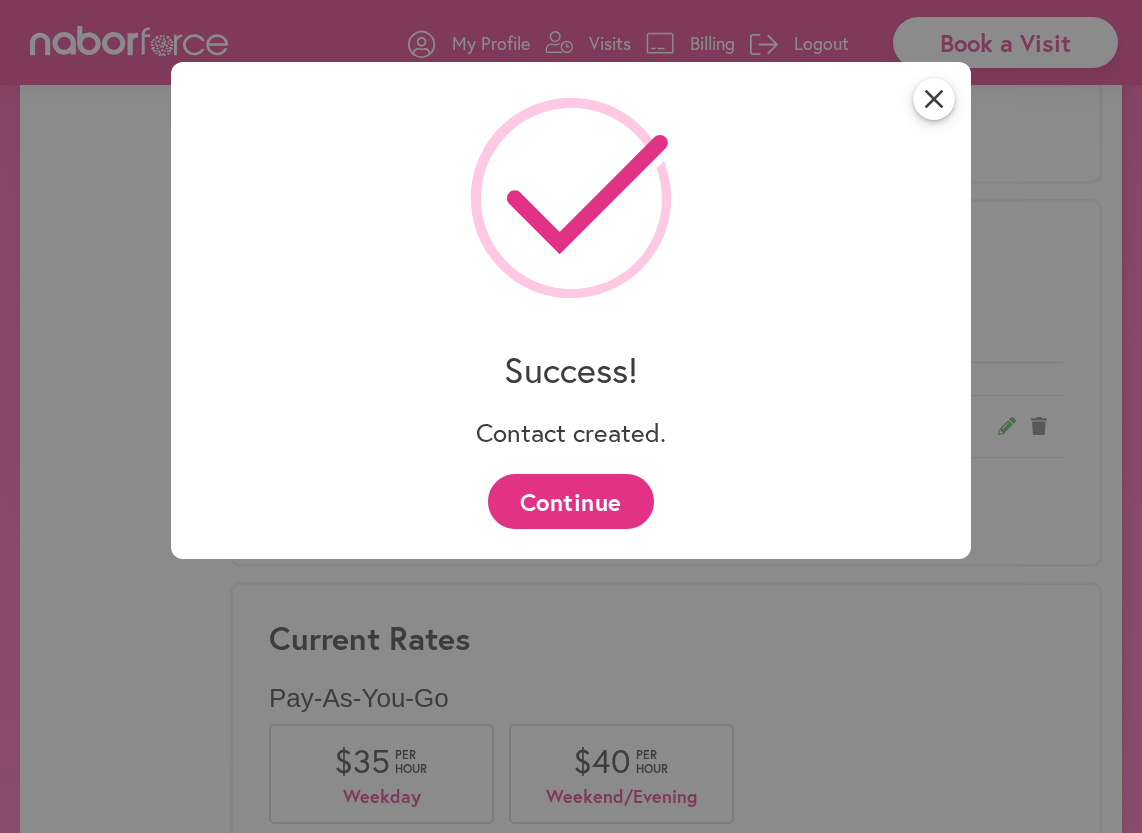 scroll, scrollTop: 0, scrollLeft: 0, axis: both 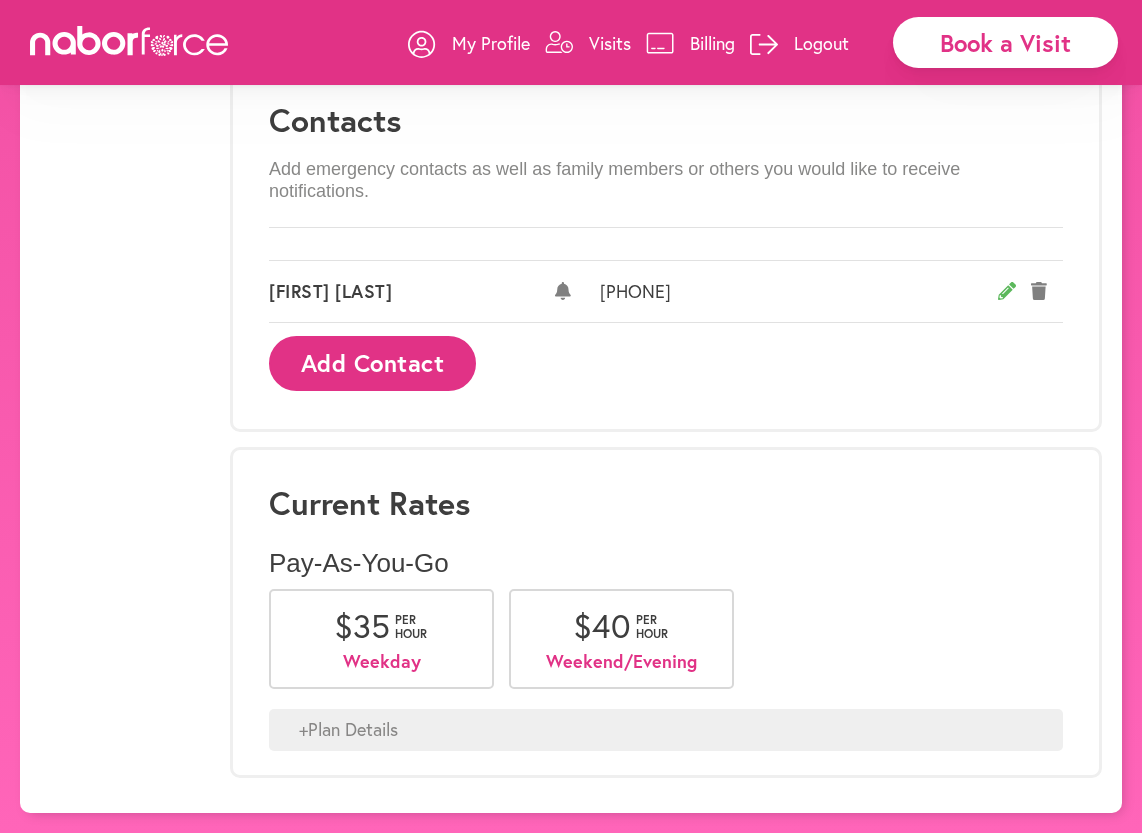 click on "per hour" at bounding box center (412, 627) 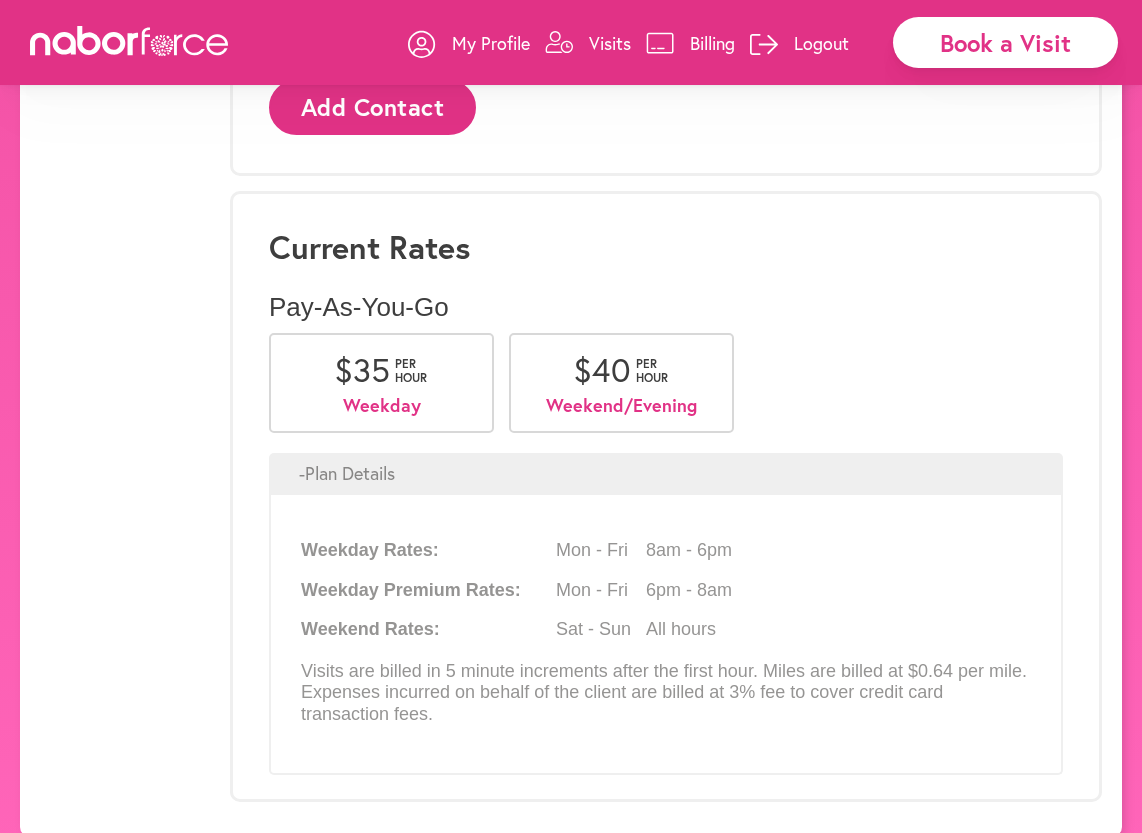 scroll, scrollTop: 1515, scrollLeft: 0, axis: vertical 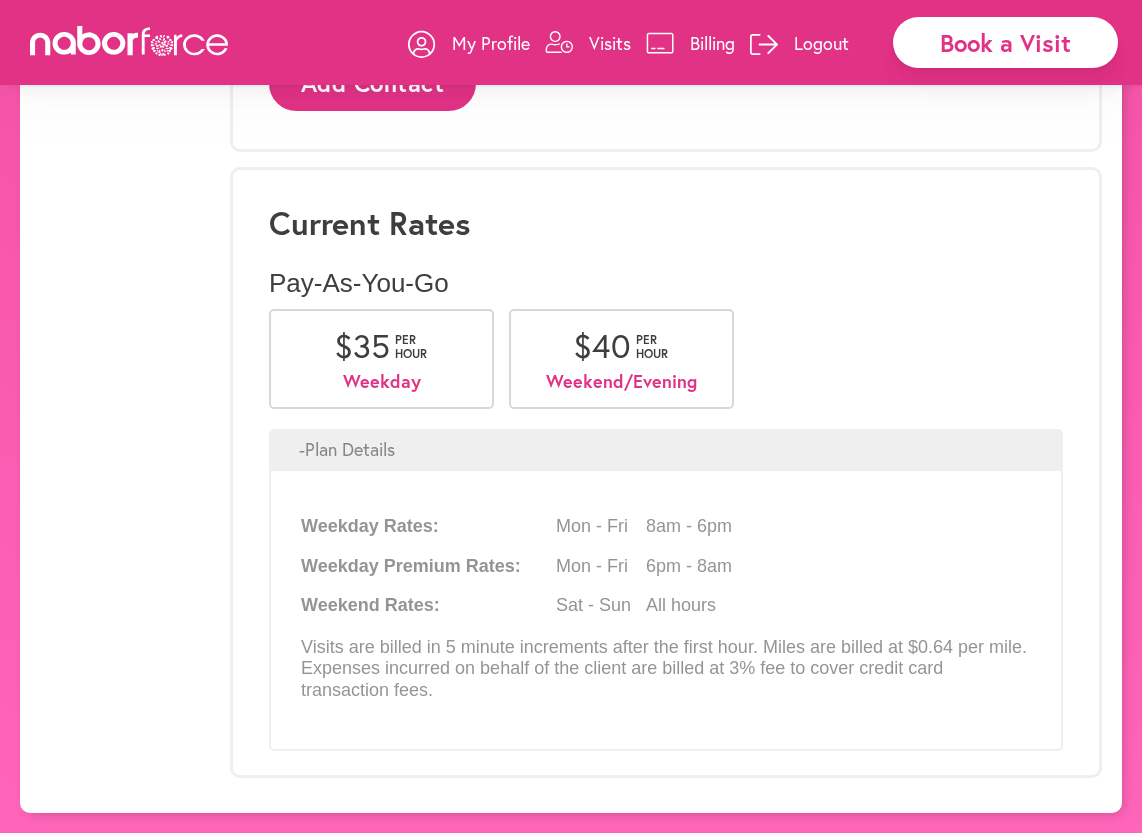 click 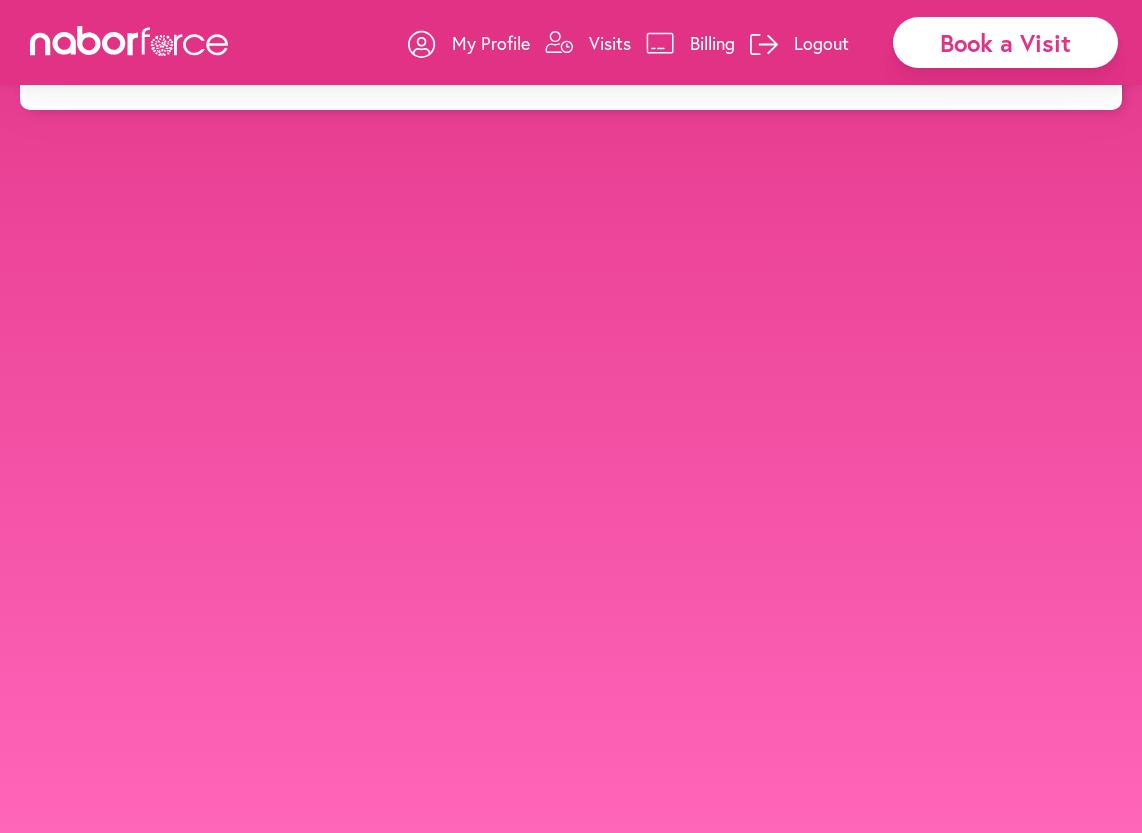 scroll, scrollTop: 0, scrollLeft: 0, axis: both 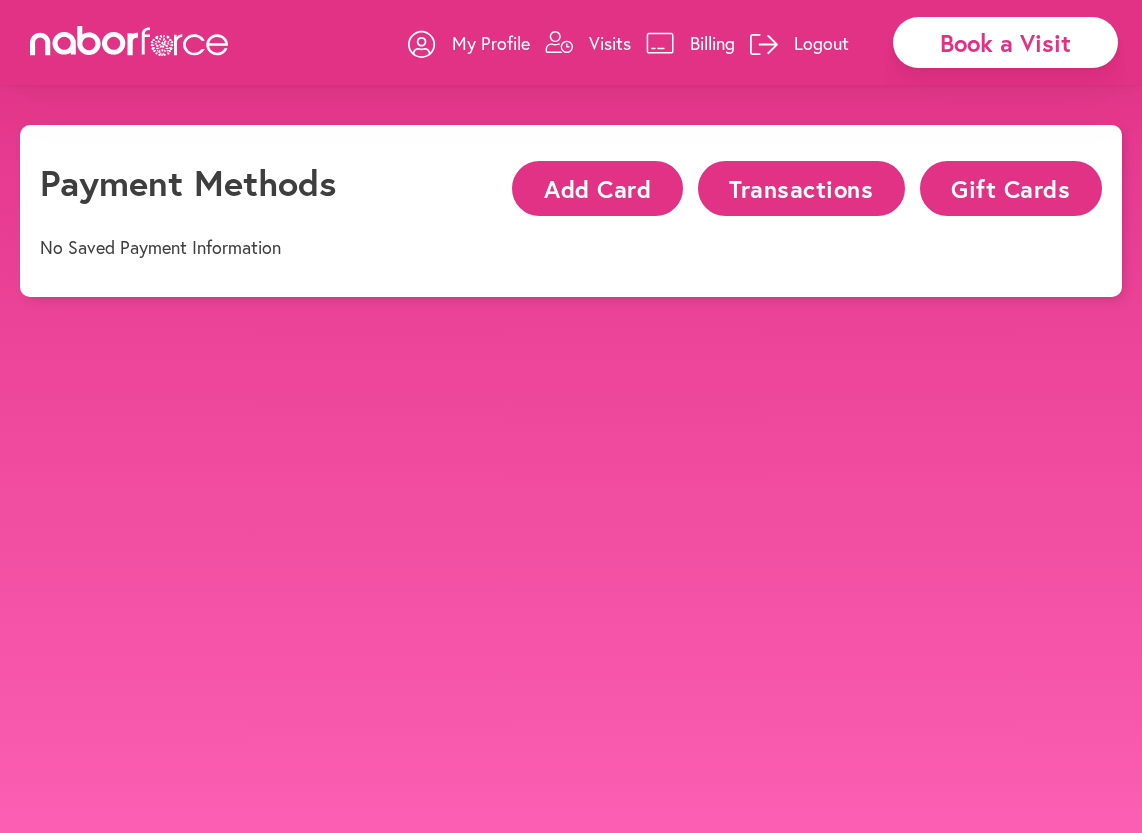 click on "Add Card" at bounding box center (597, 188) 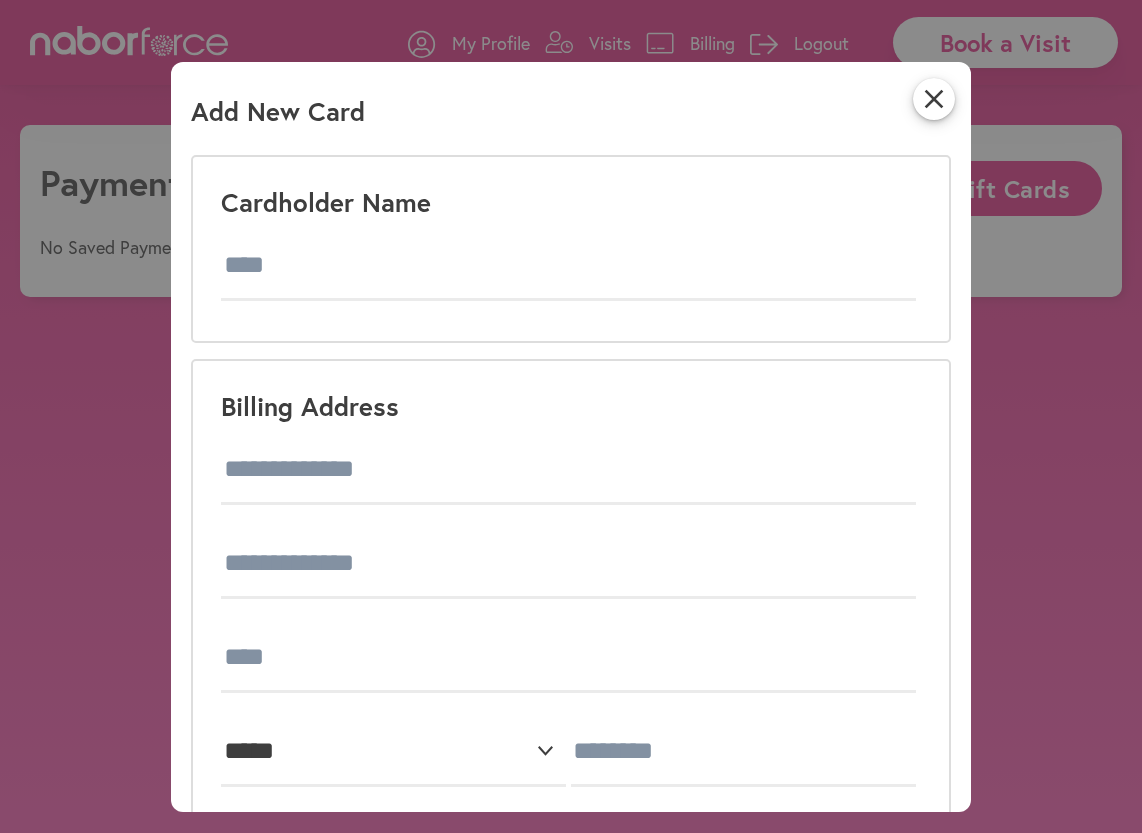 click at bounding box center (570, 266) 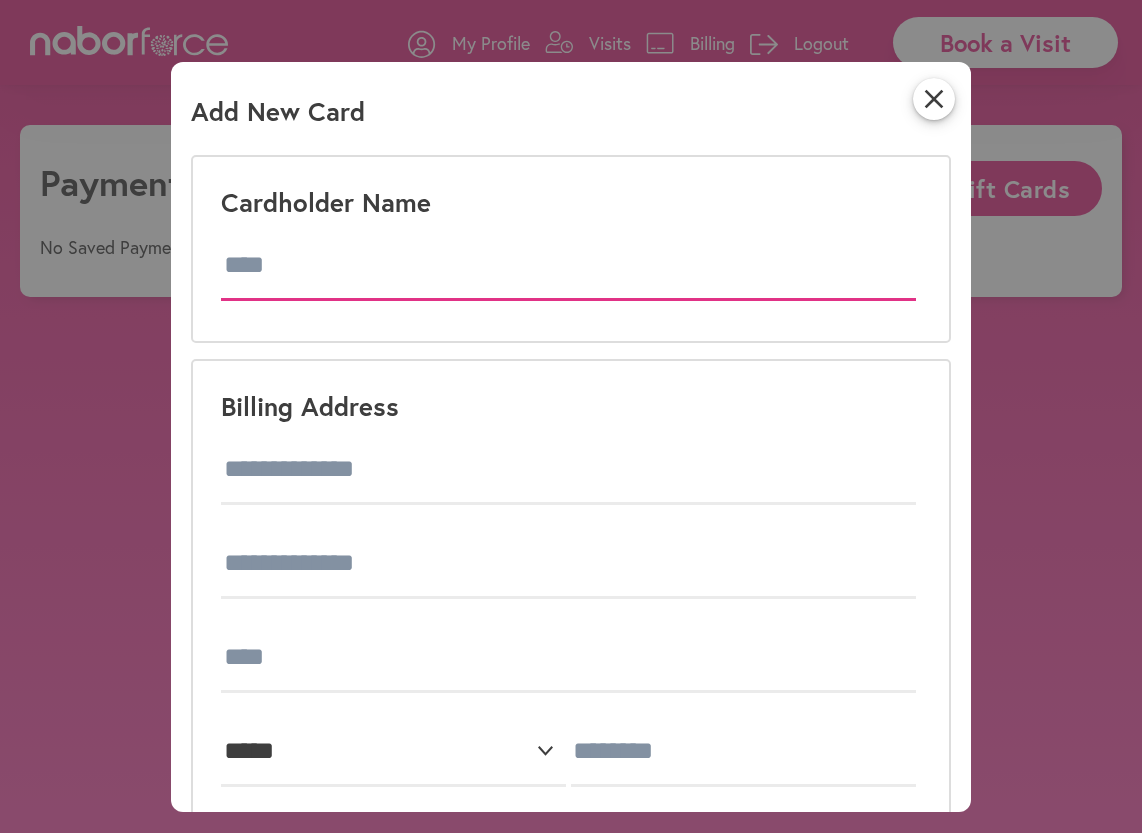click at bounding box center (568, 266) 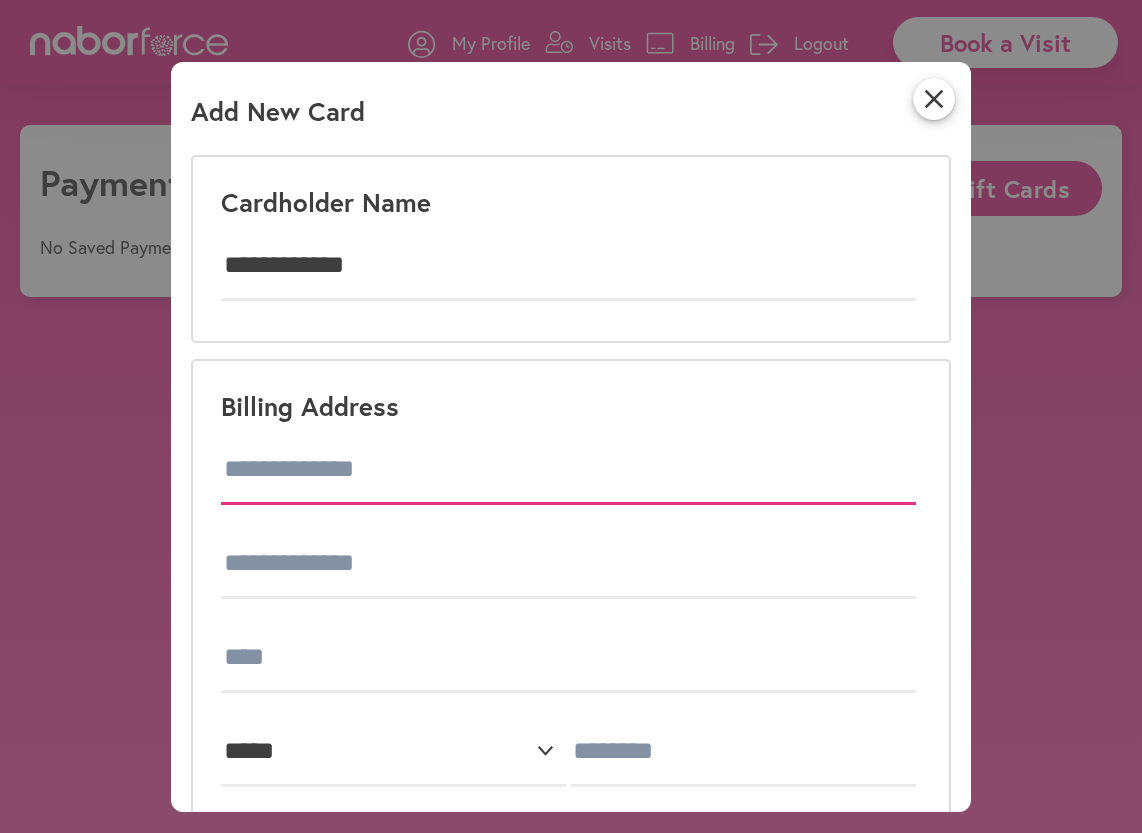 type on "**********" 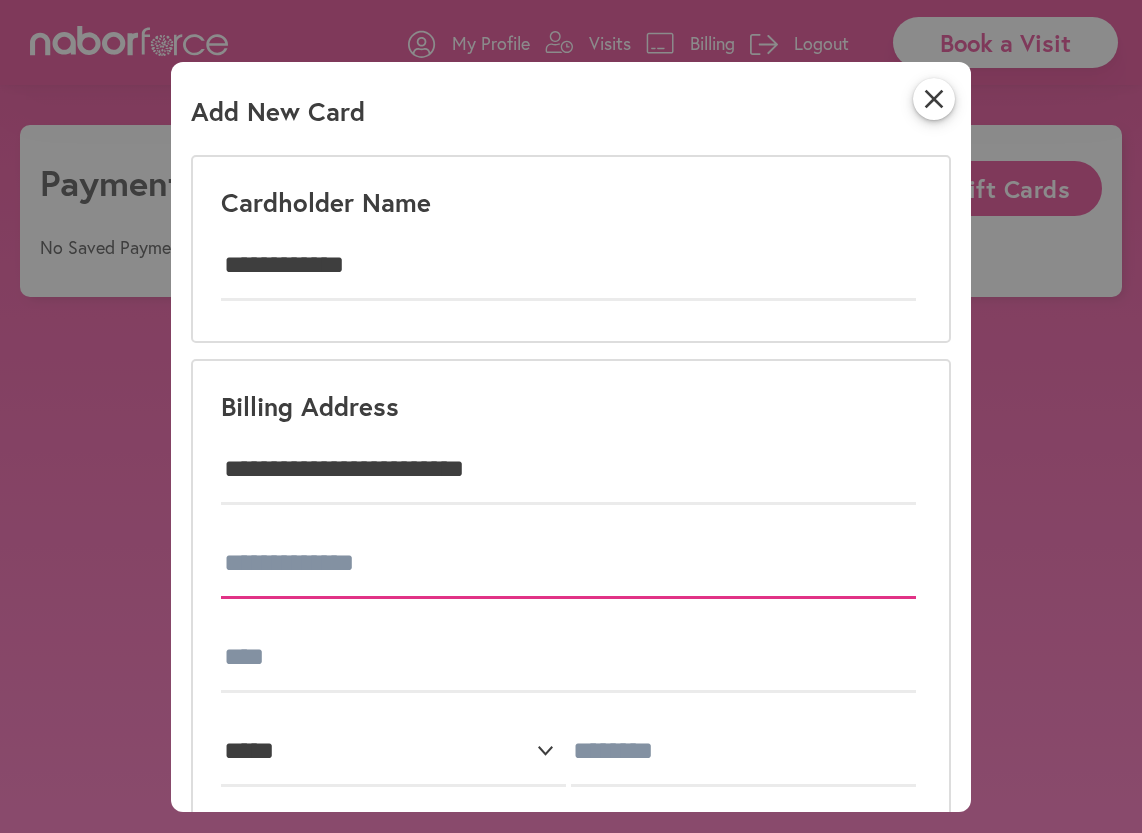 type on "*******" 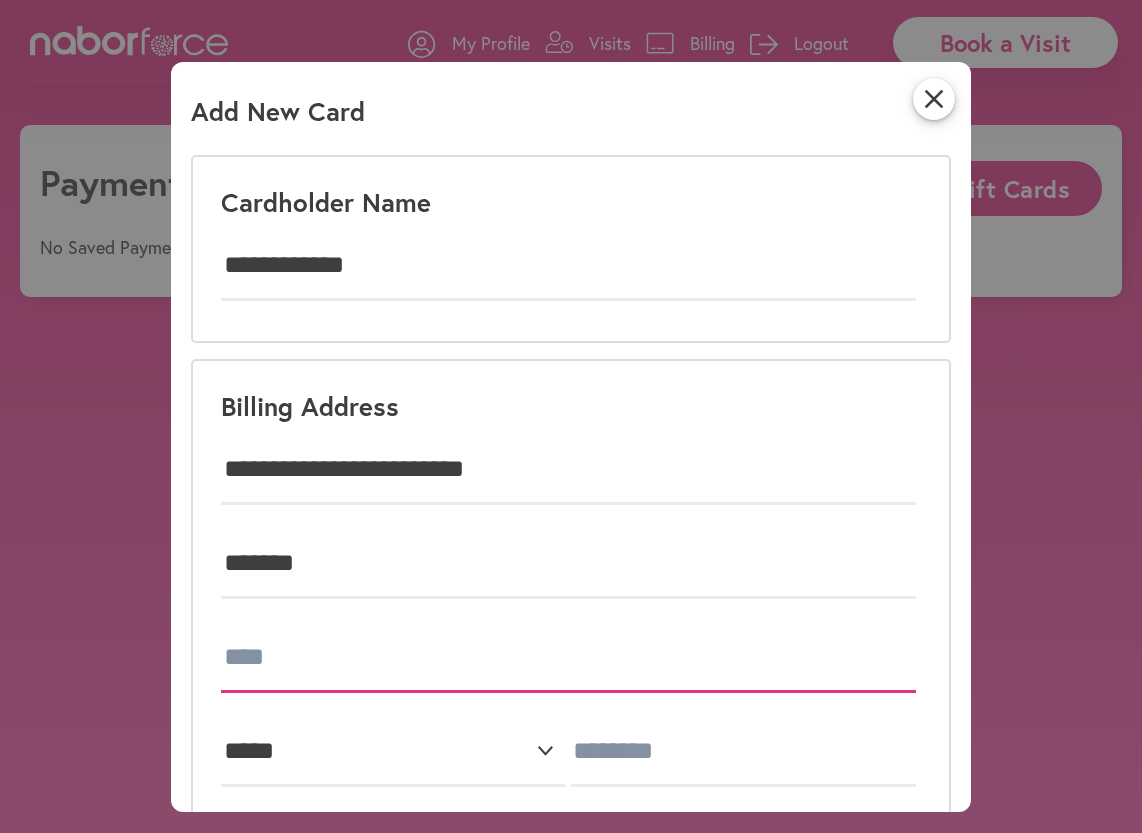 type on "*********" 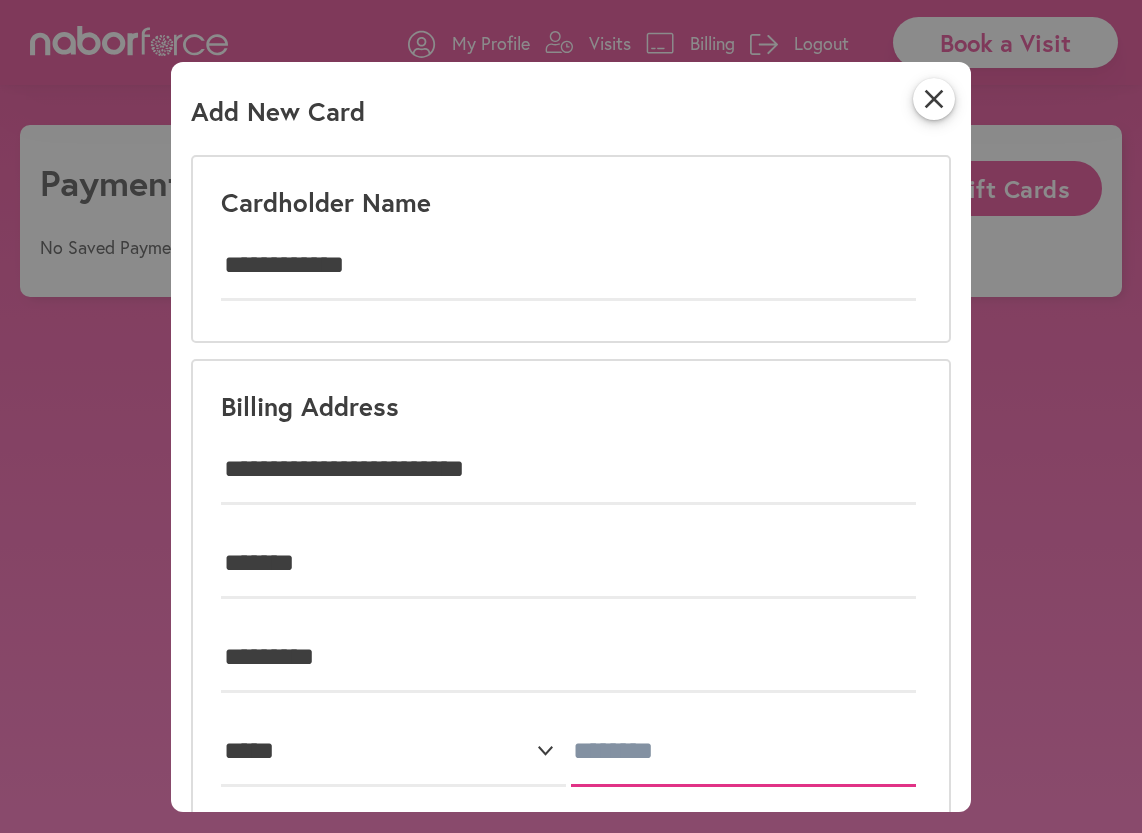 type on "*****" 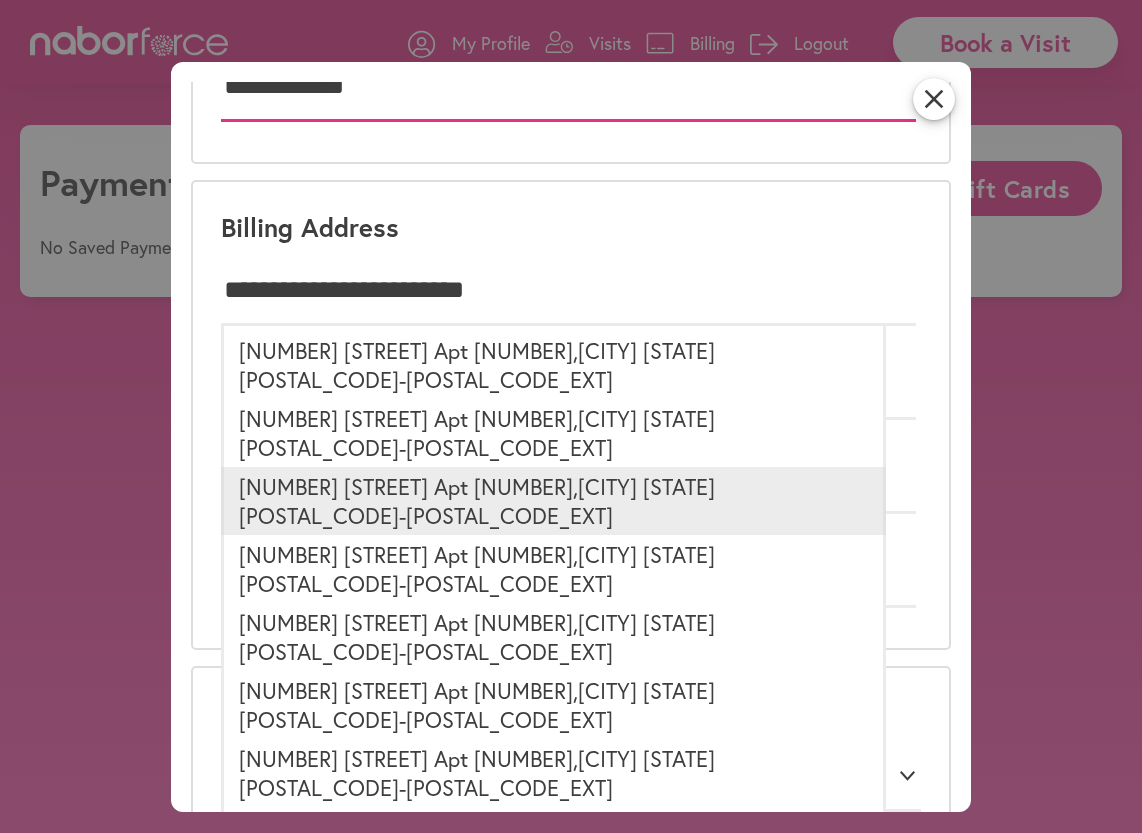scroll, scrollTop: 300, scrollLeft: 0, axis: vertical 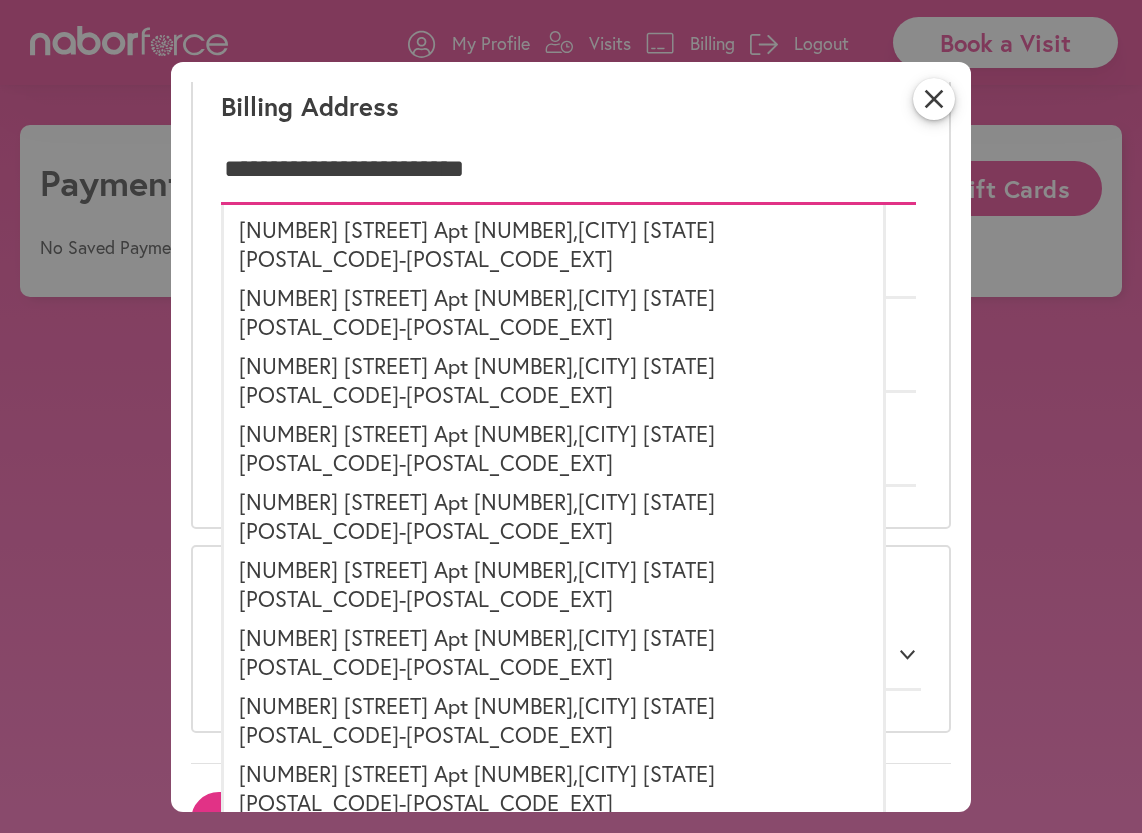 click on "**********" at bounding box center [568, 170] 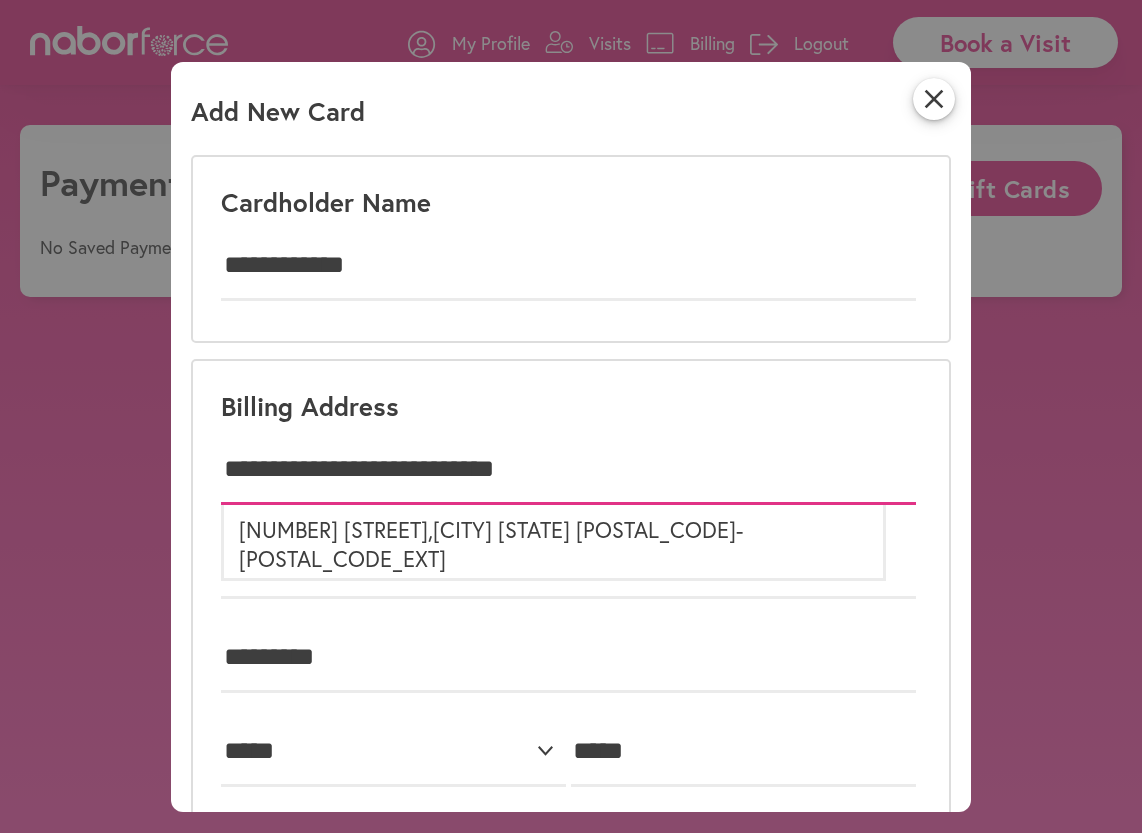 scroll, scrollTop: 0, scrollLeft: 0, axis: both 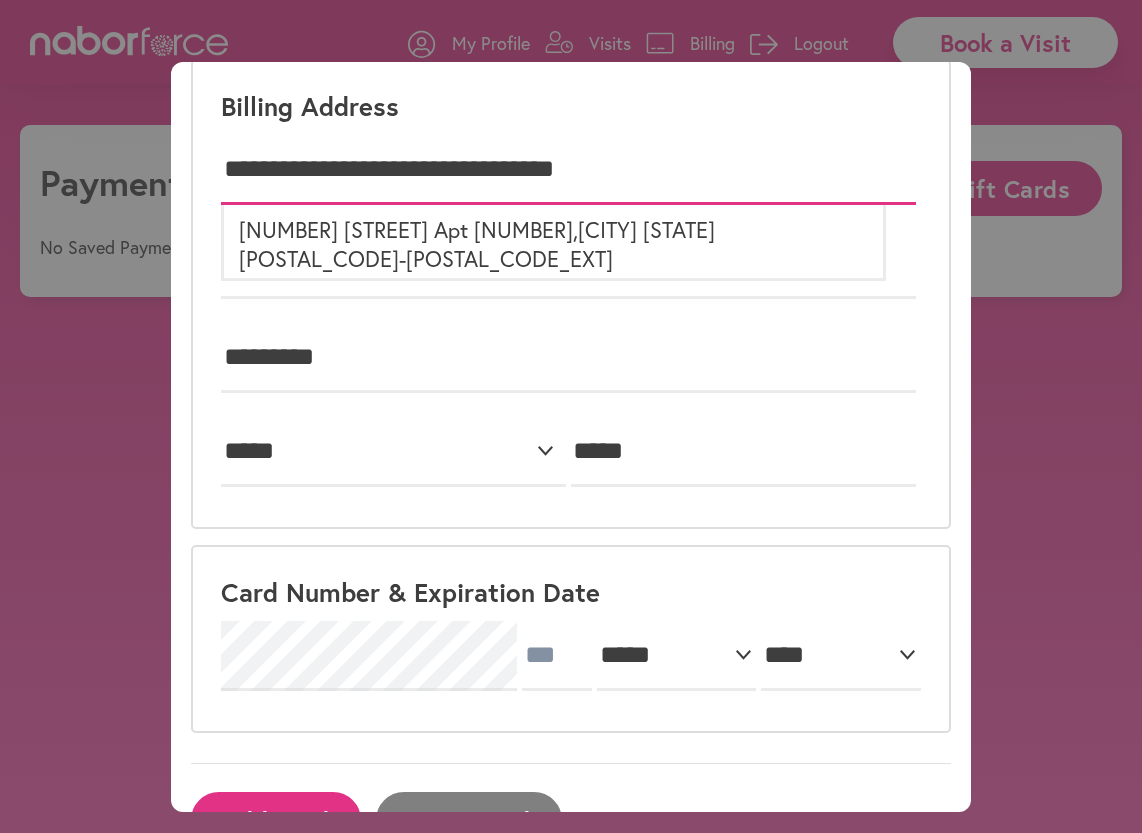 type on "**********" 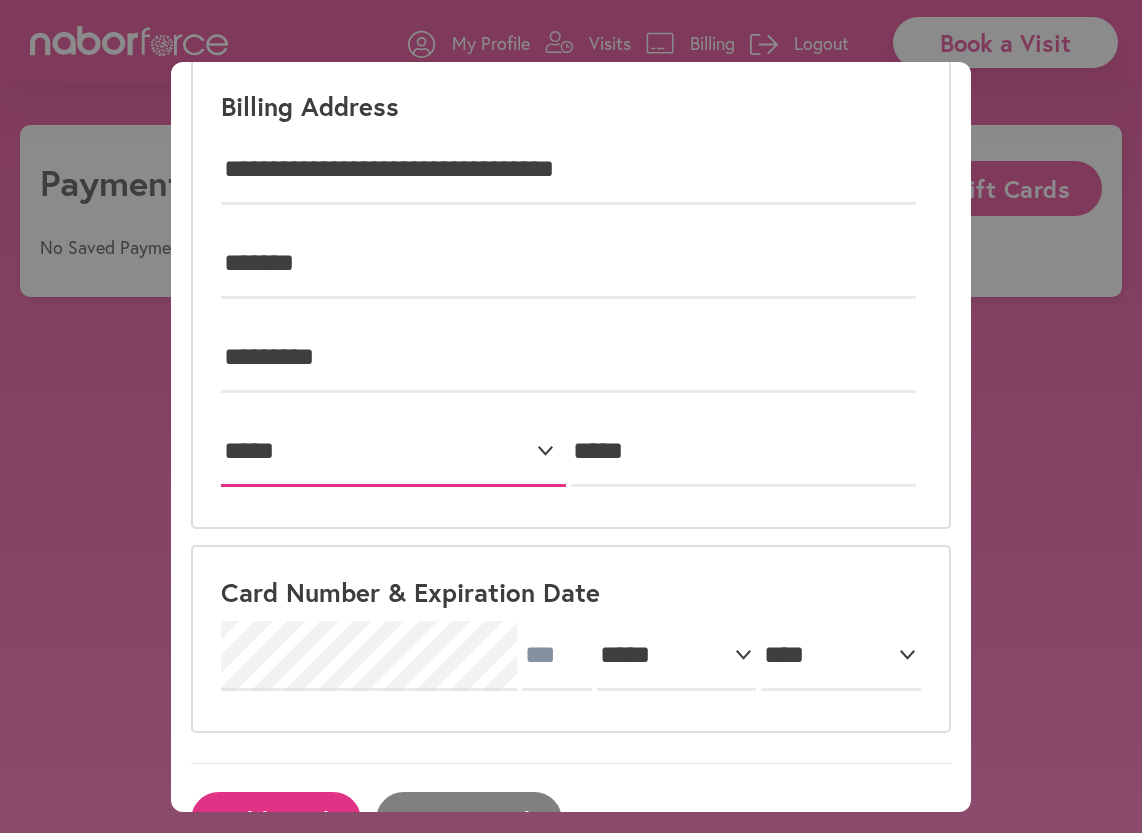 click on "**********" at bounding box center (393, 452) 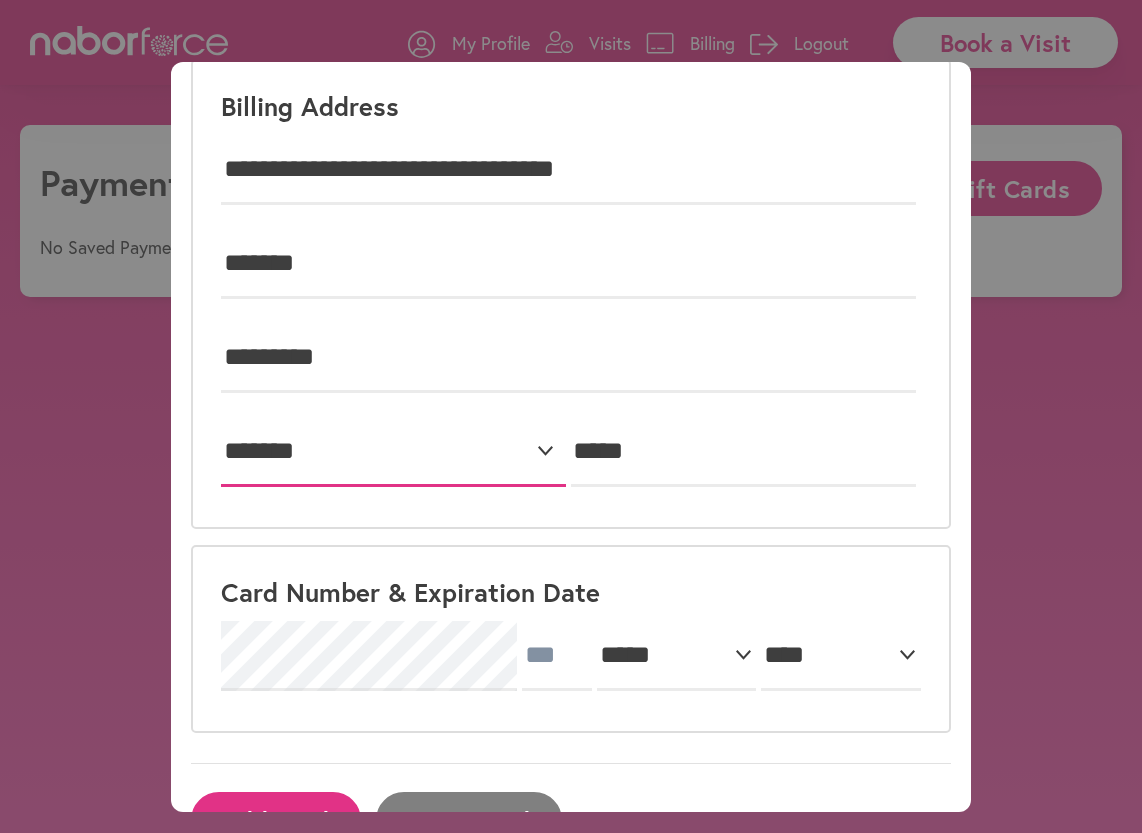 click on "**********" at bounding box center [393, 452] 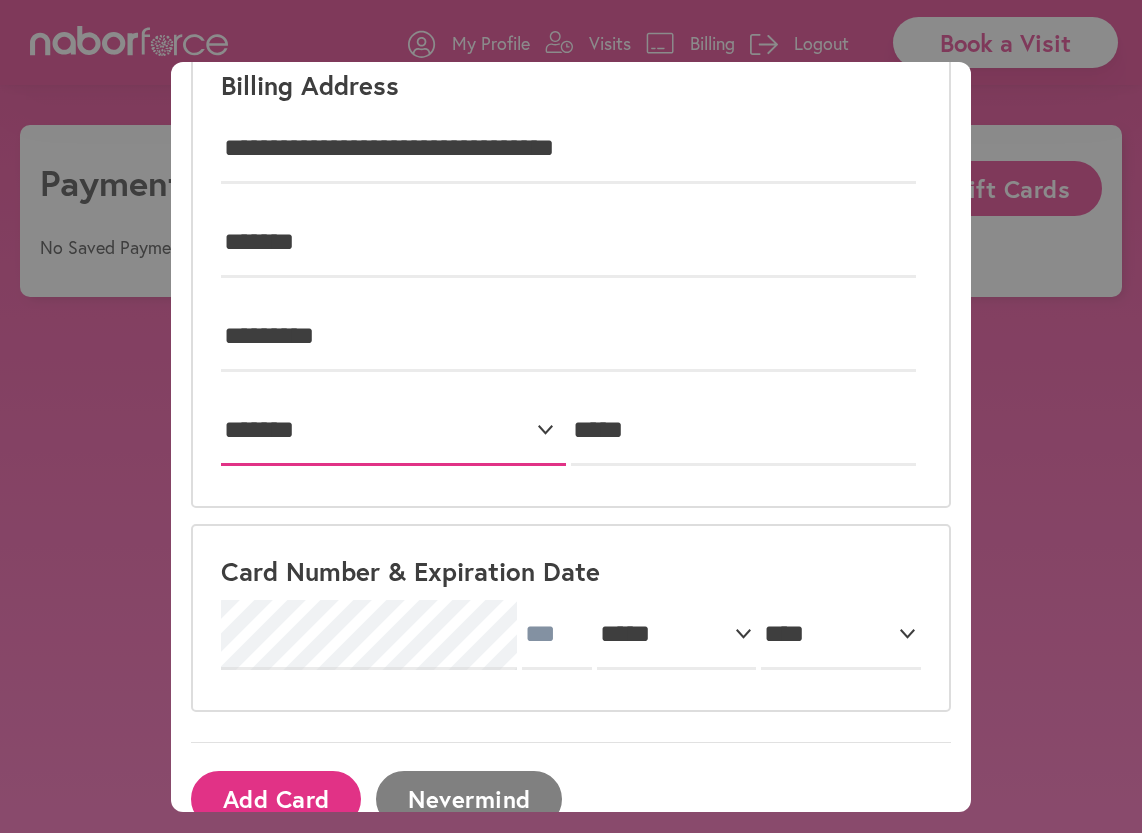 scroll, scrollTop: 340, scrollLeft: 0, axis: vertical 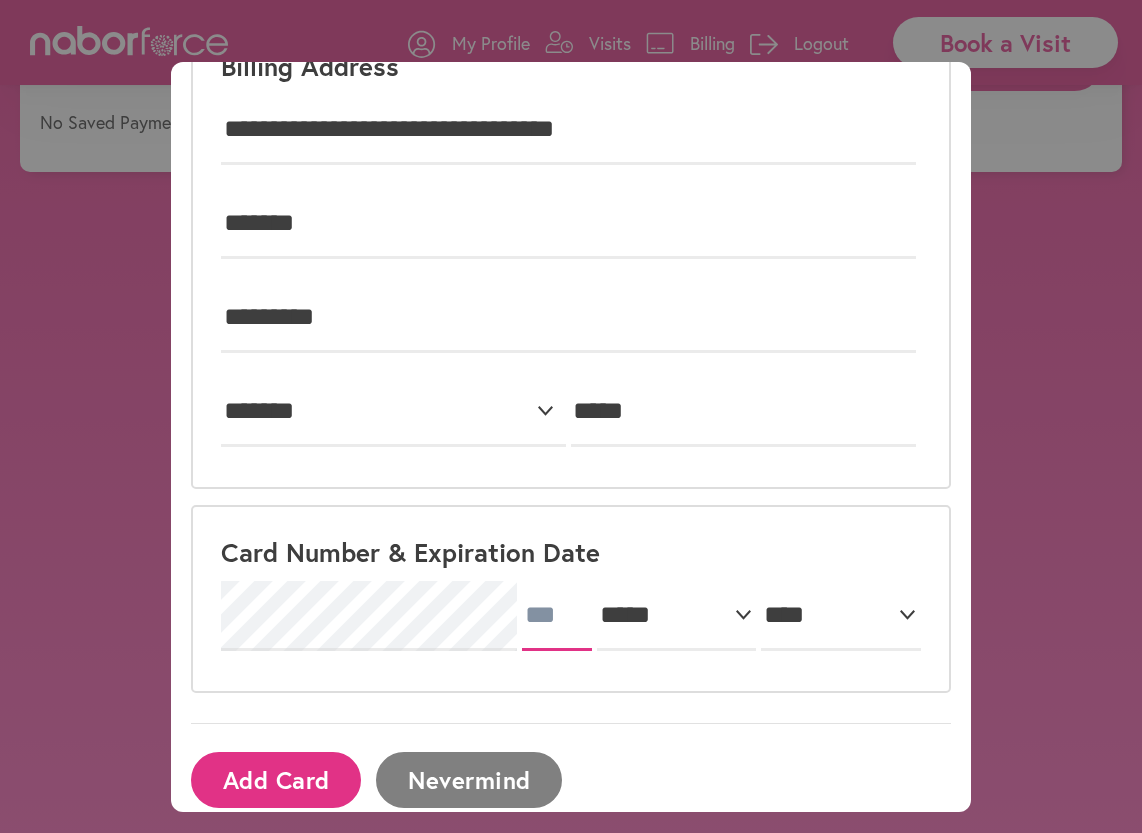 click at bounding box center (557, 616) 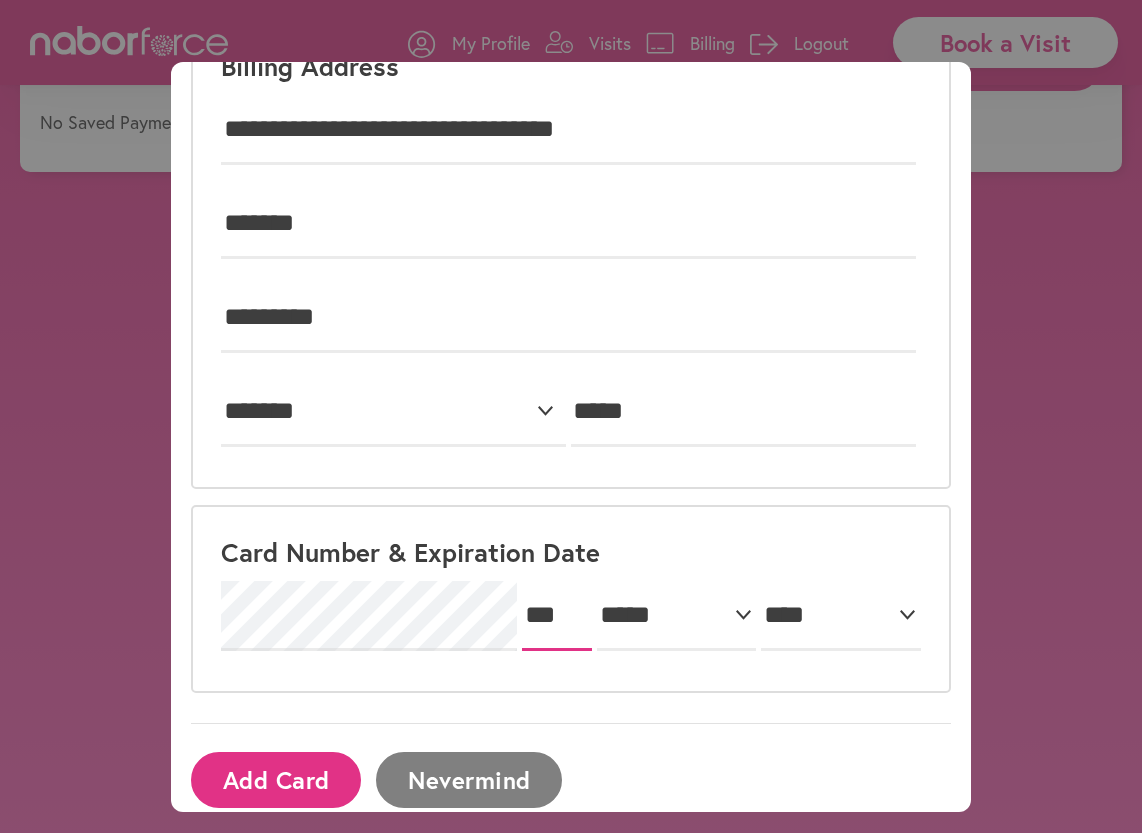 type on "***" 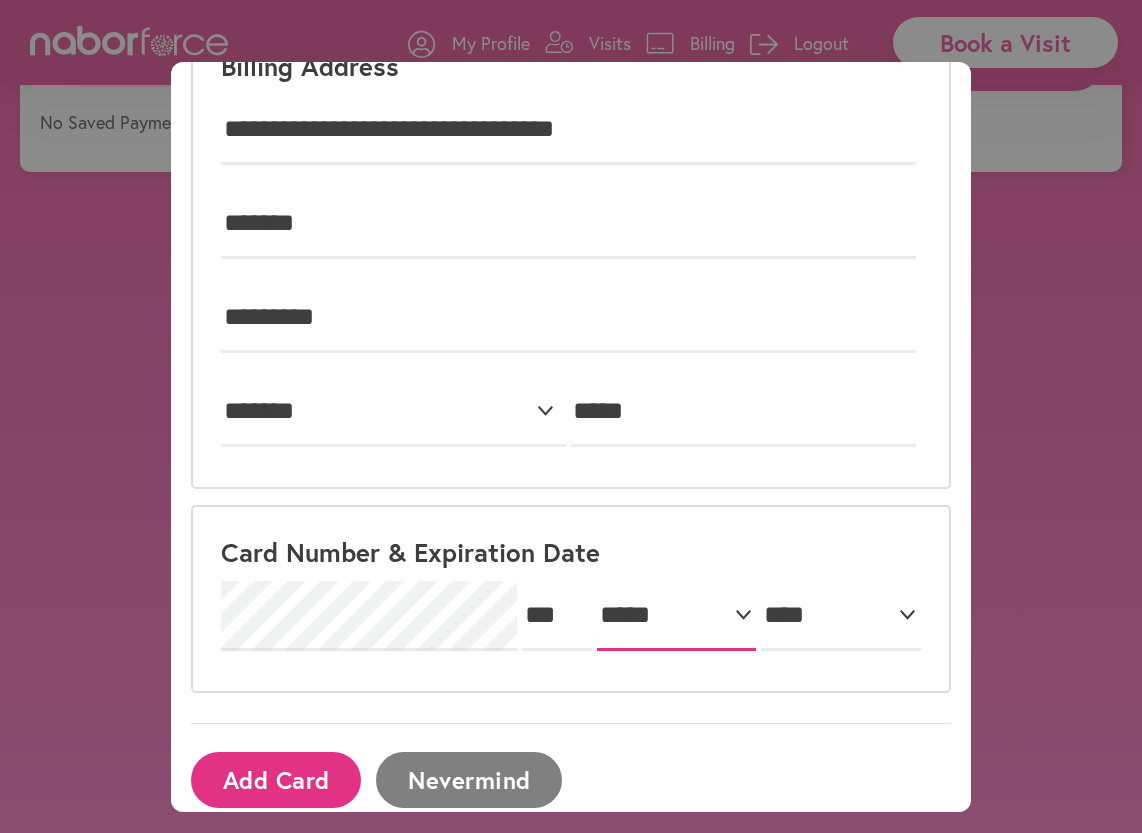 click on "***** * * * * * * * * * ** ** **" at bounding box center [676, 616] 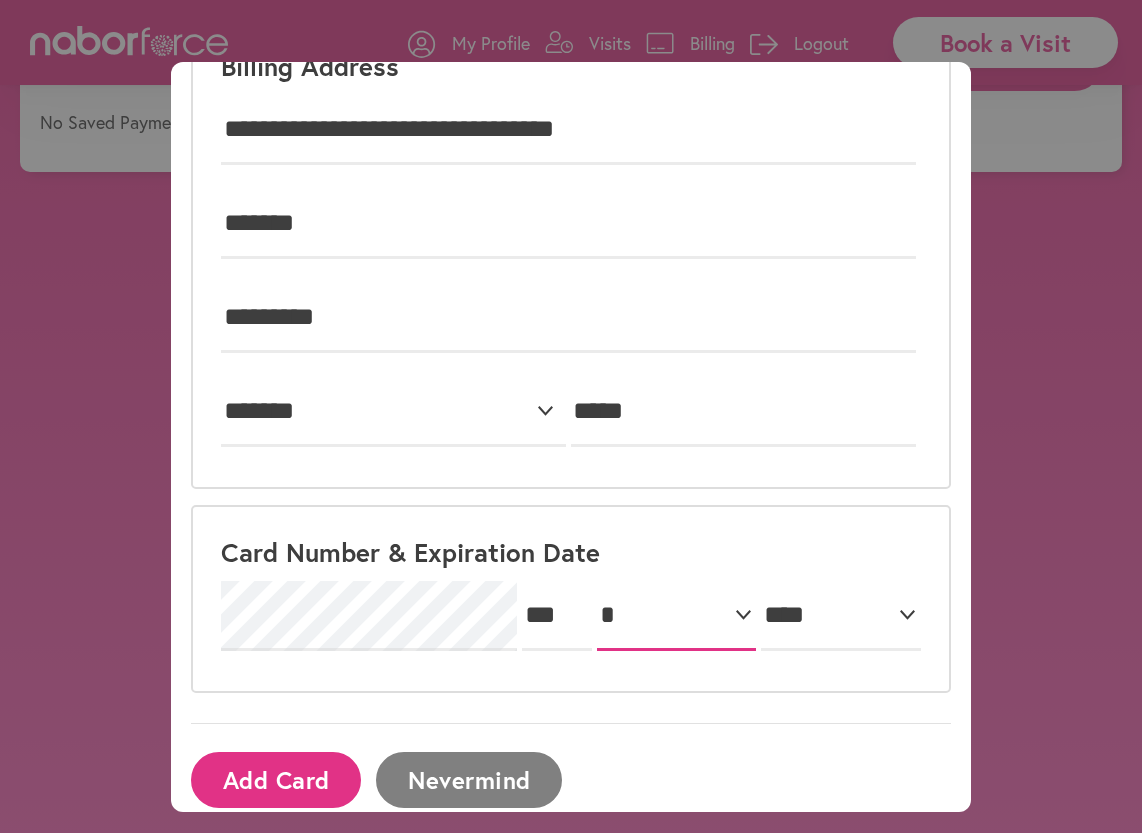 click on "***** * * * * * * * * * ** ** **" at bounding box center [676, 616] 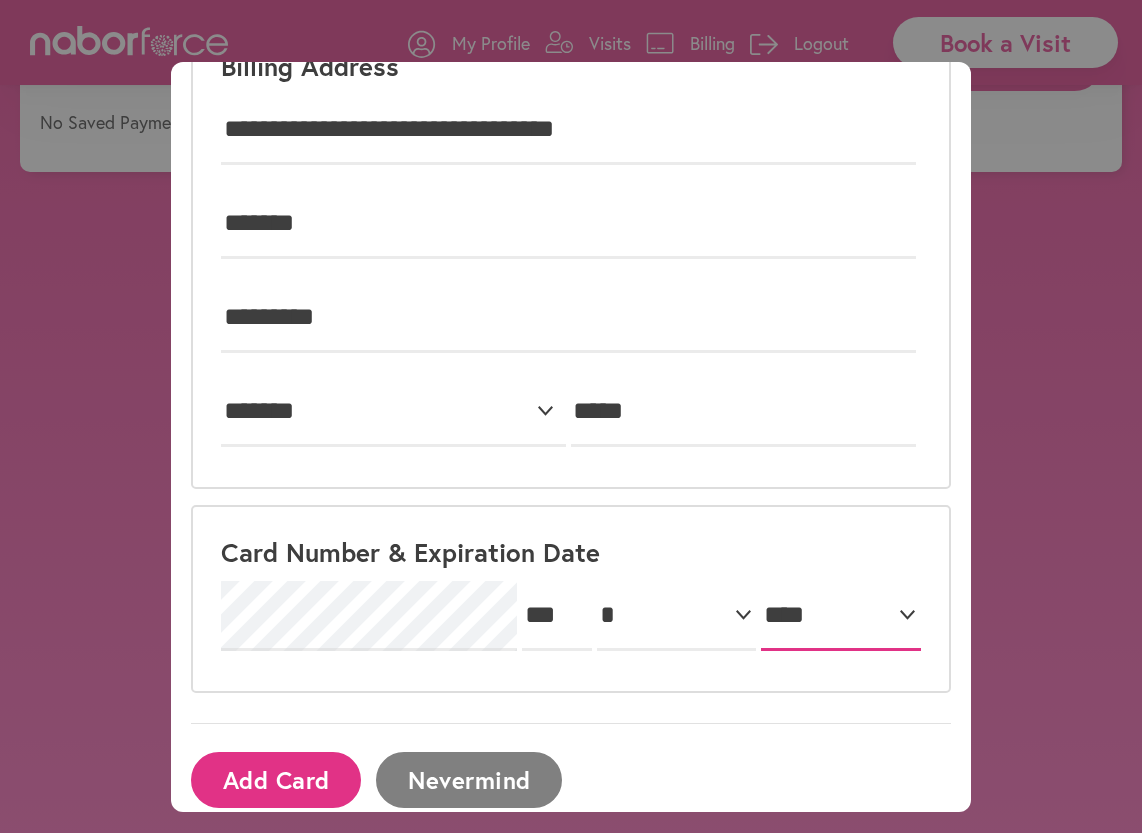 click on "**** **** **** **** **** **** **** **** **** **** **** **** **** **** **** **** **** **** **** **** ****" at bounding box center (840, 616) 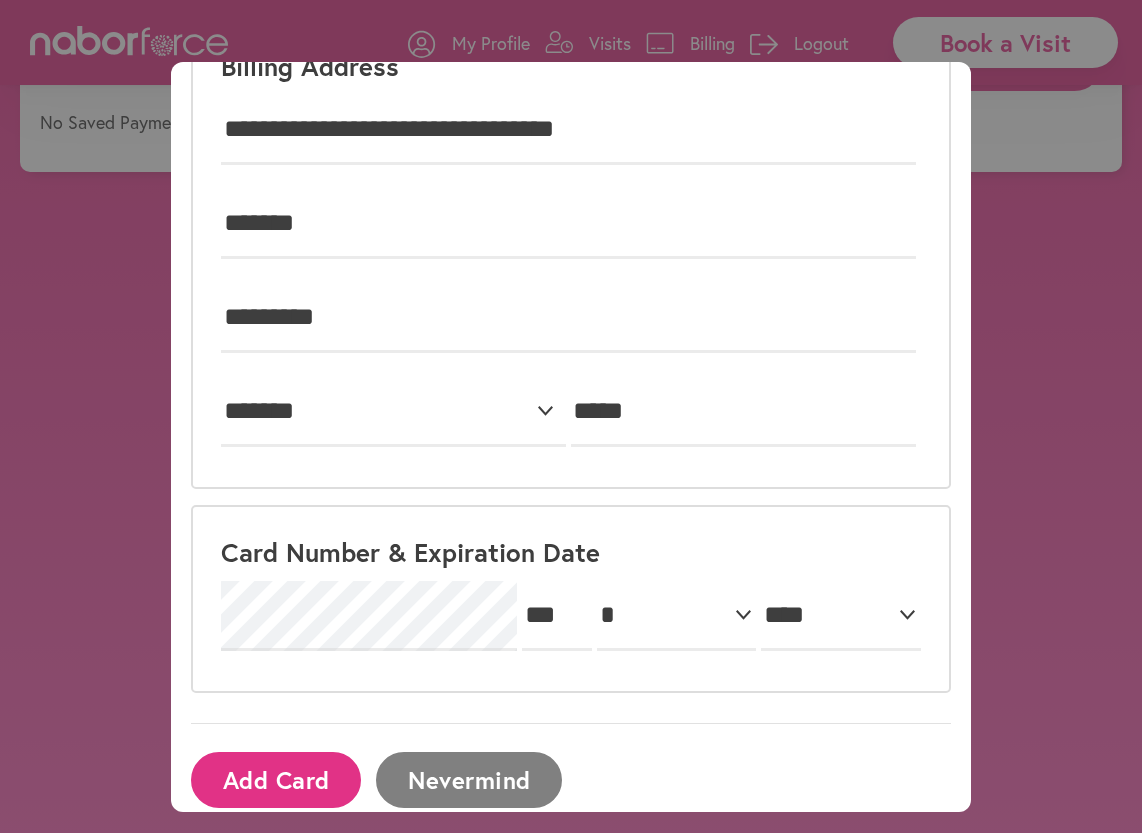 click on "Add Card" at bounding box center [276, 779] 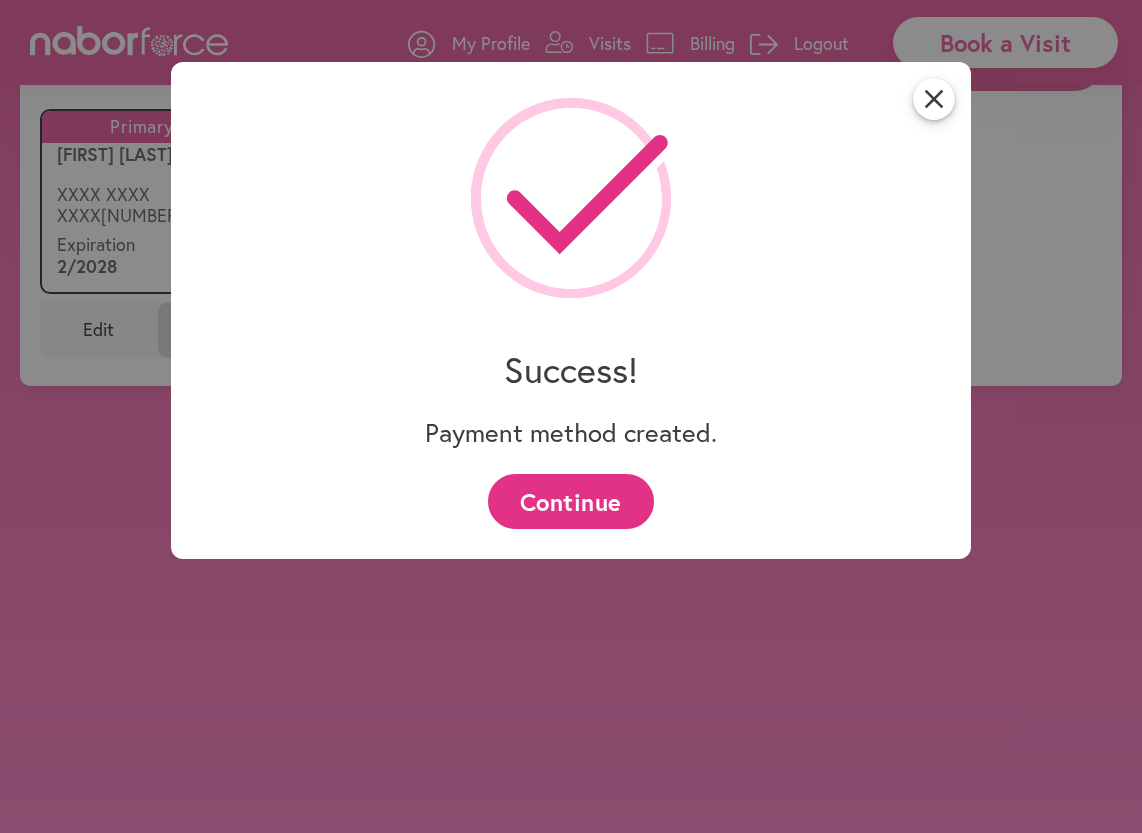scroll, scrollTop: 0, scrollLeft: 0, axis: both 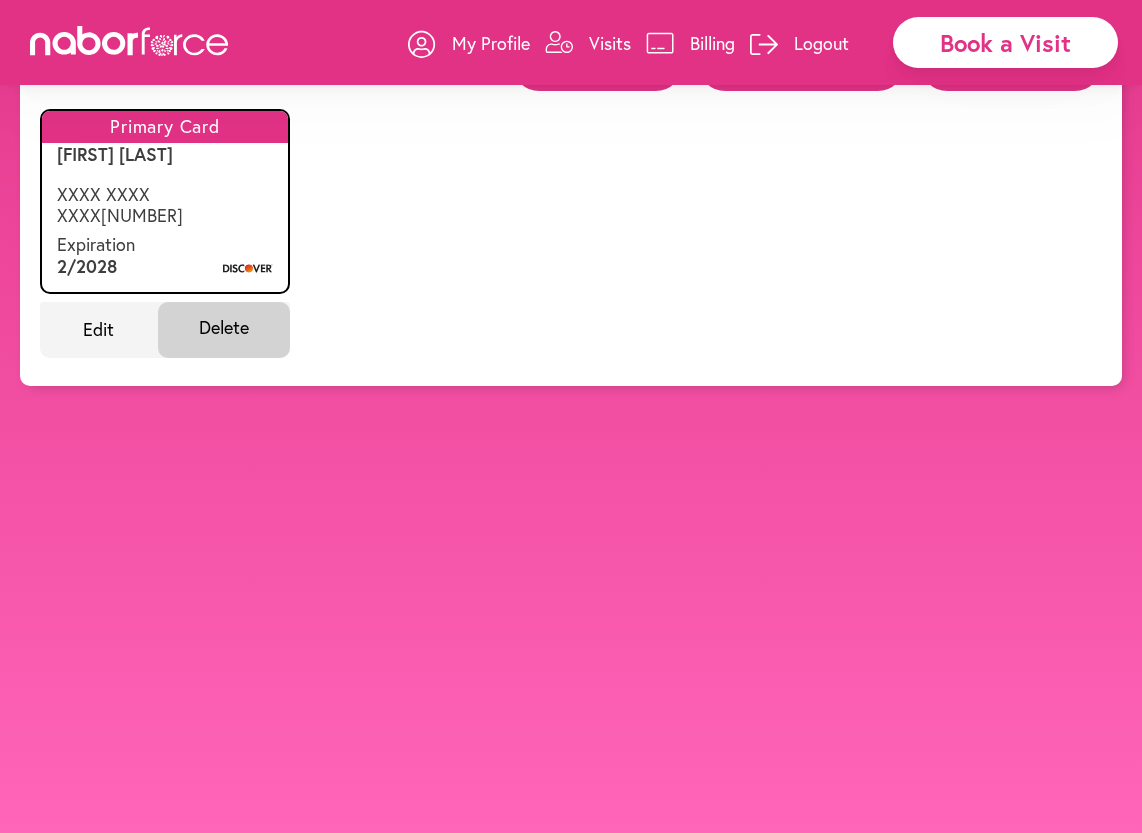 click on "Book a Visit" at bounding box center (1005, 42) 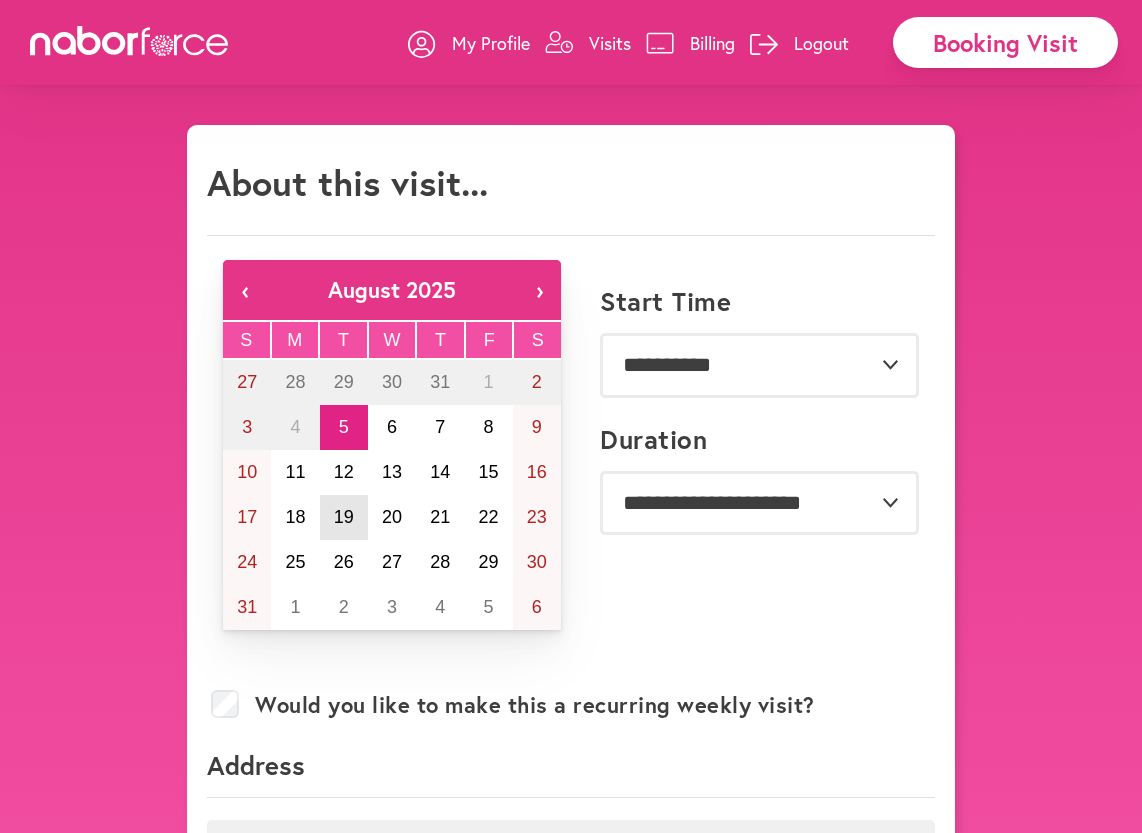 click on "19" at bounding box center [344, 517] 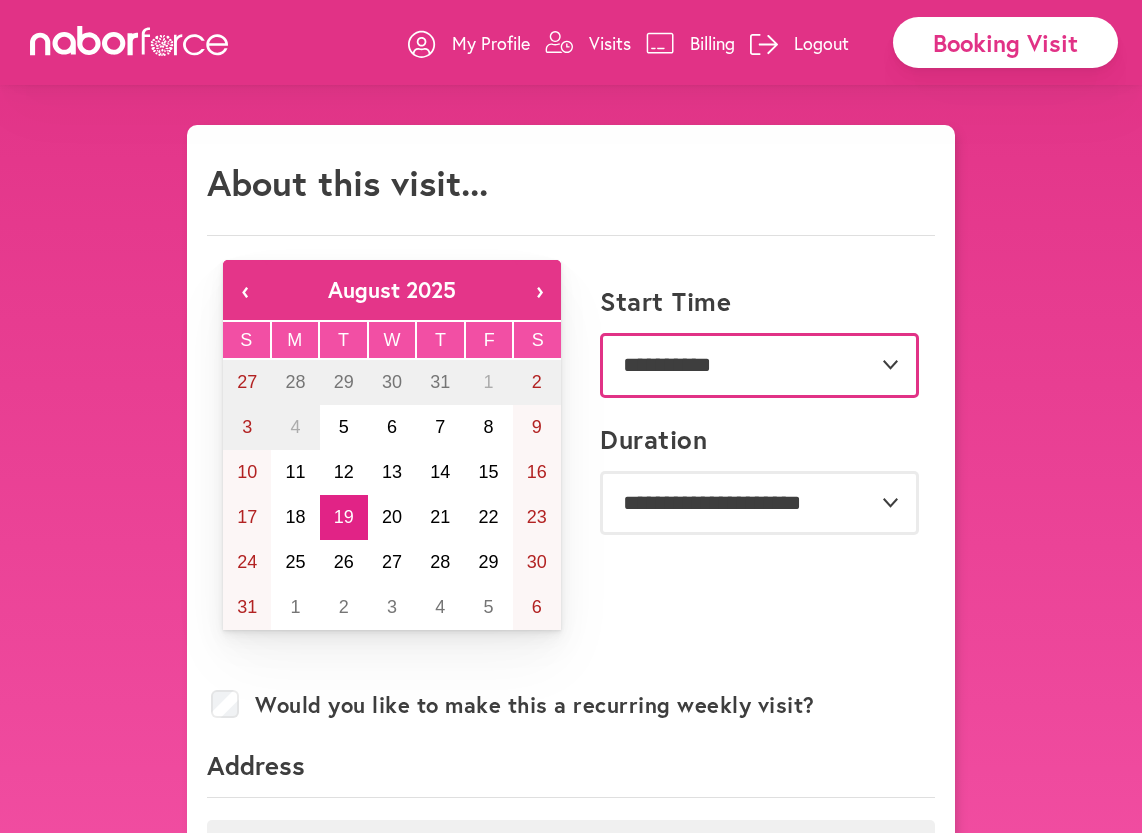 click on "**********" at bounding box center (759, 365) 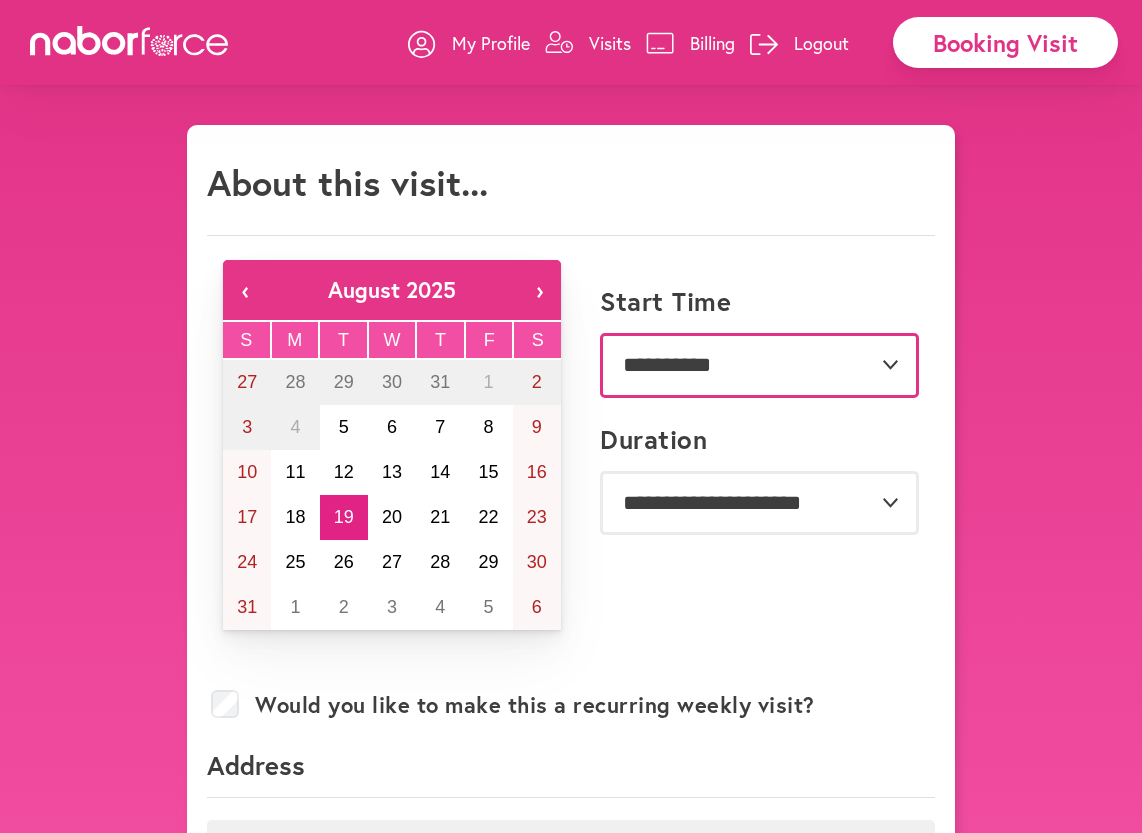 select on "*******" 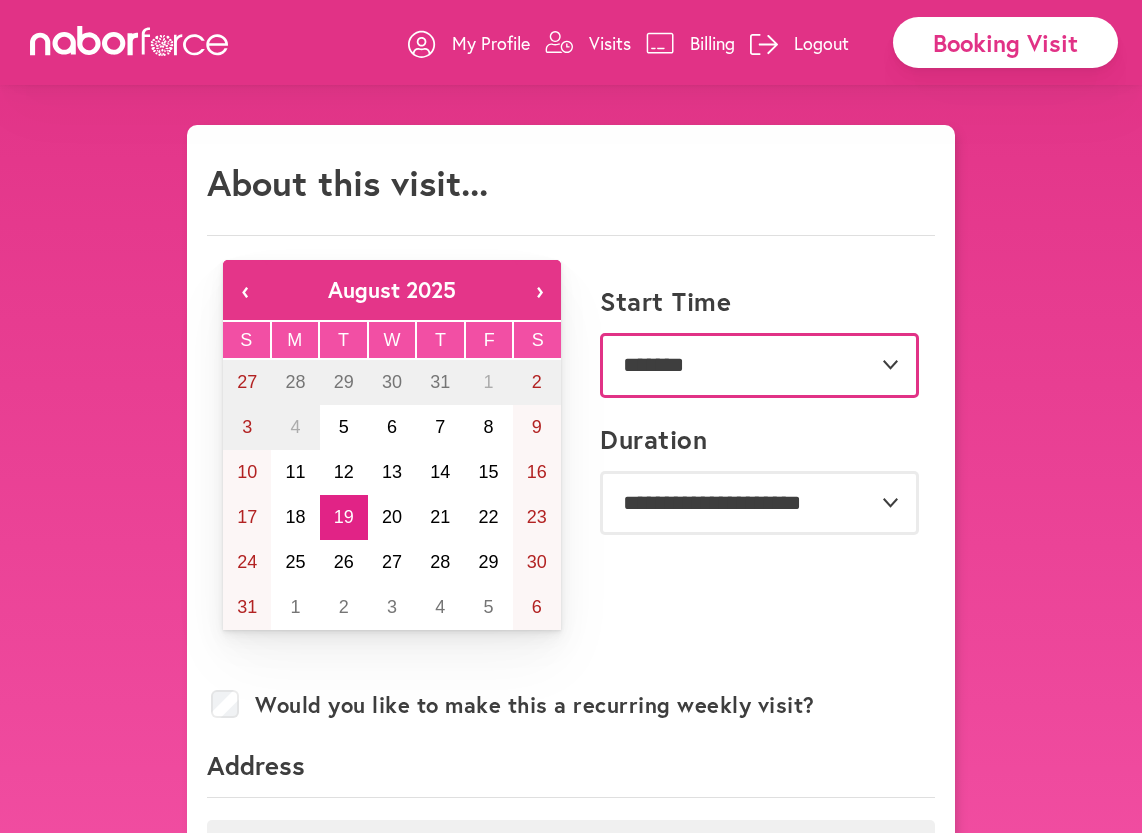 click on "**********" at bounding box center [759, 365] 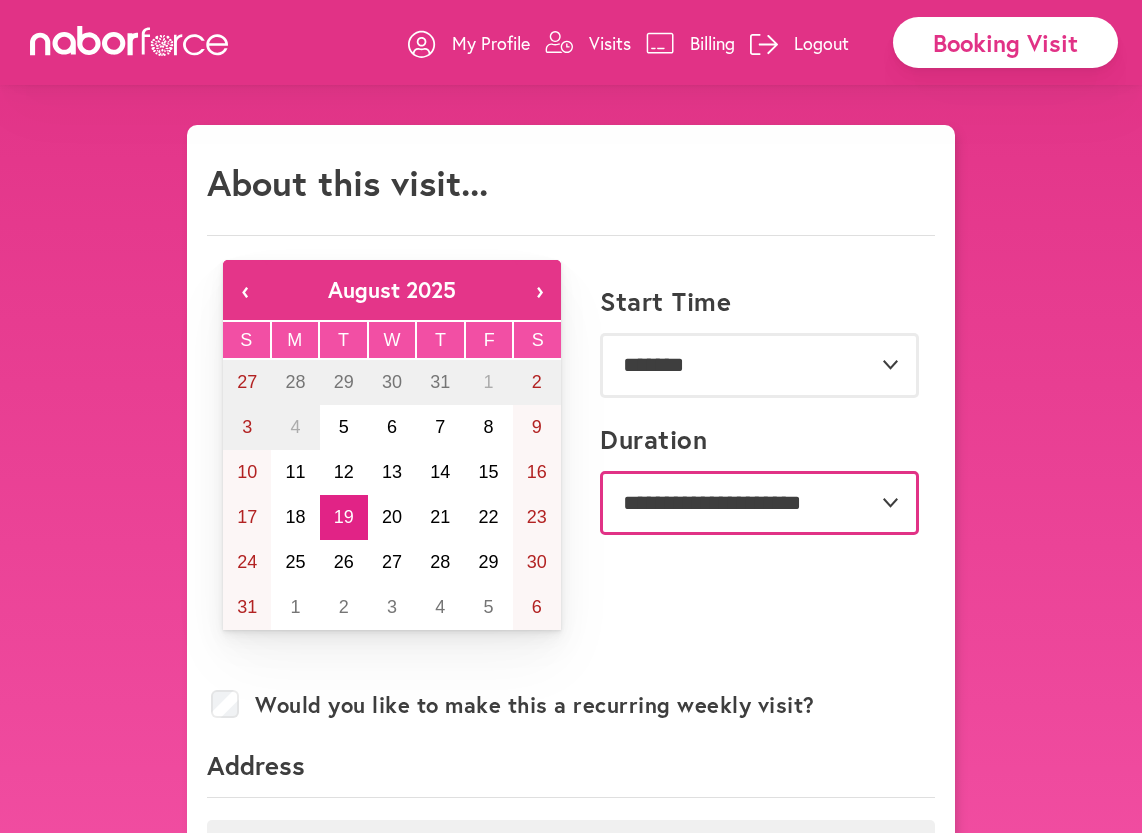 click on "**********" at bounding box center [759, 503] 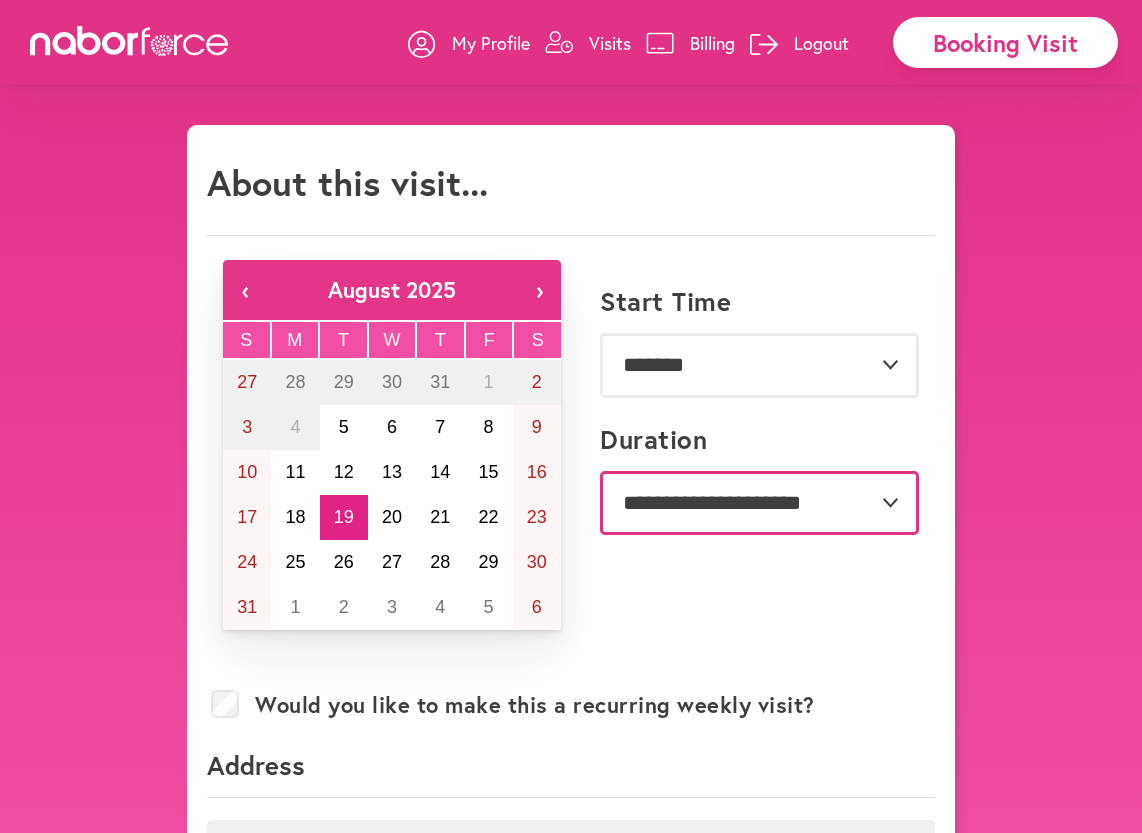 select on "**" 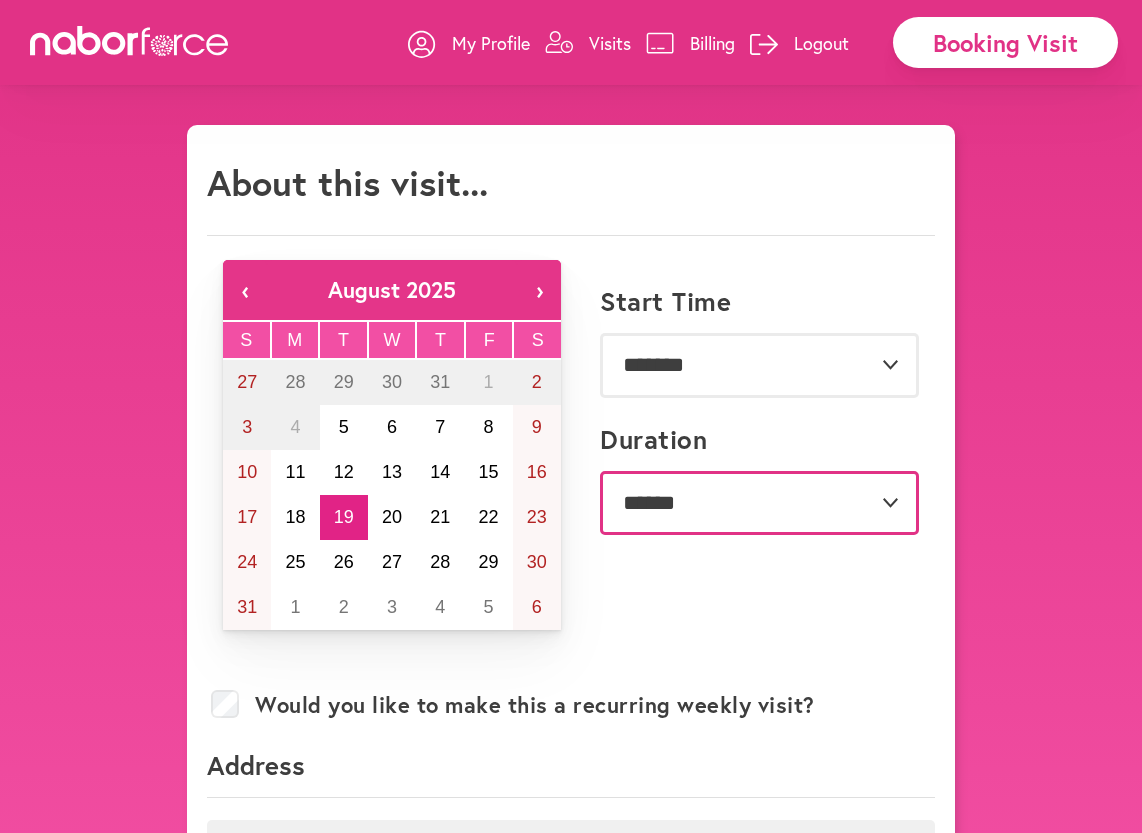 click on "**********" at bounding box center (759, 503) 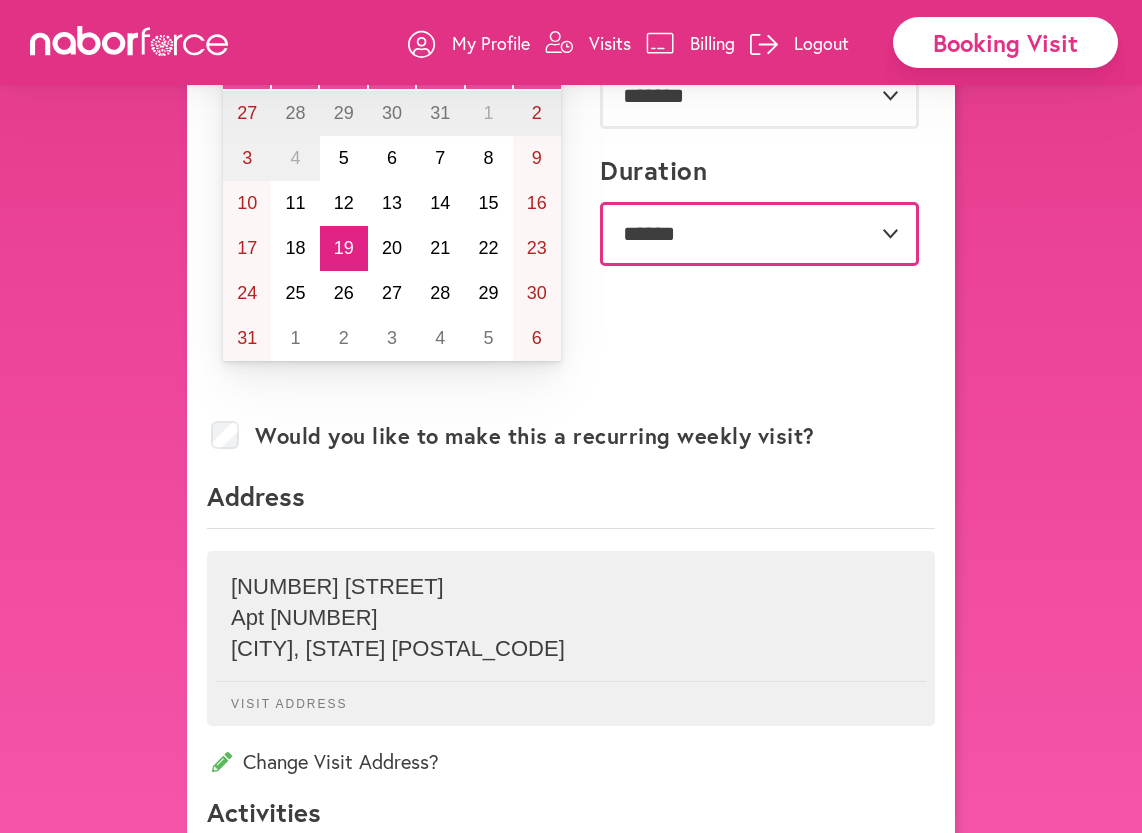 scroll, scrollTop: 300, scrollLeft: 0, axis: vertical 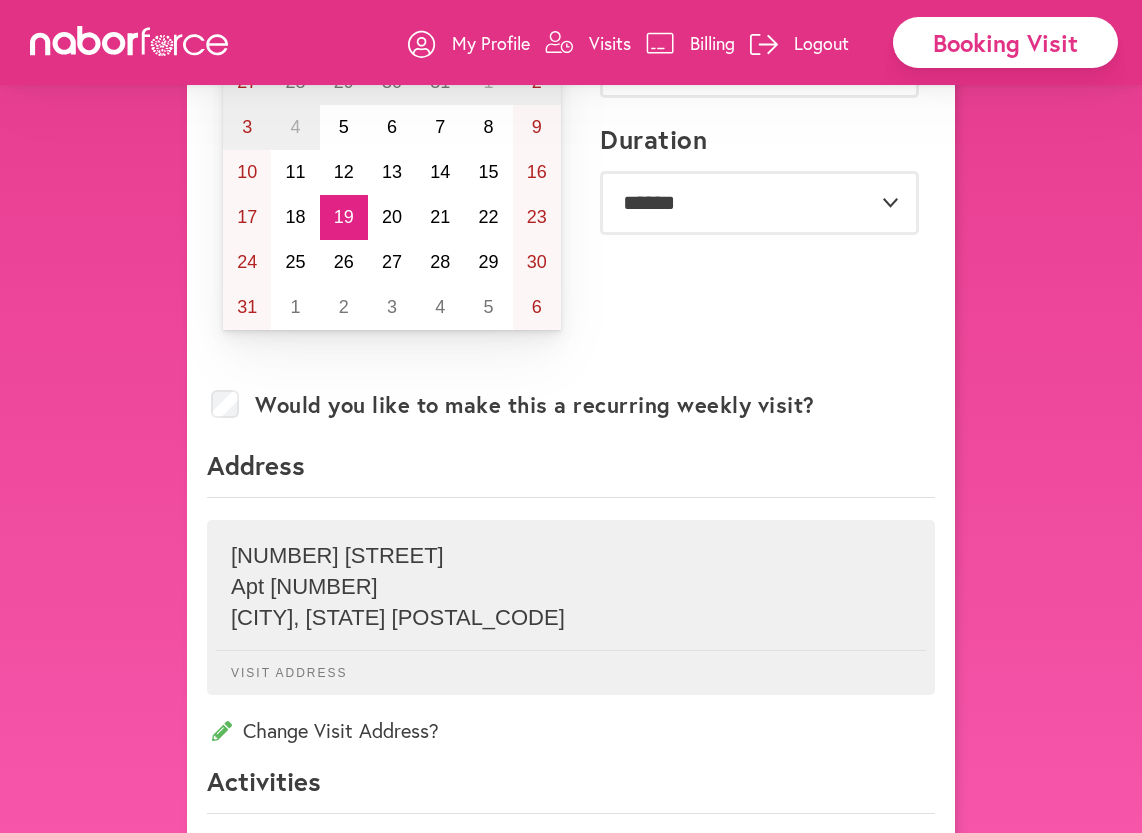 click on "Would you like to make this a recurring weekly visit?" at bounding box center [571, 408] 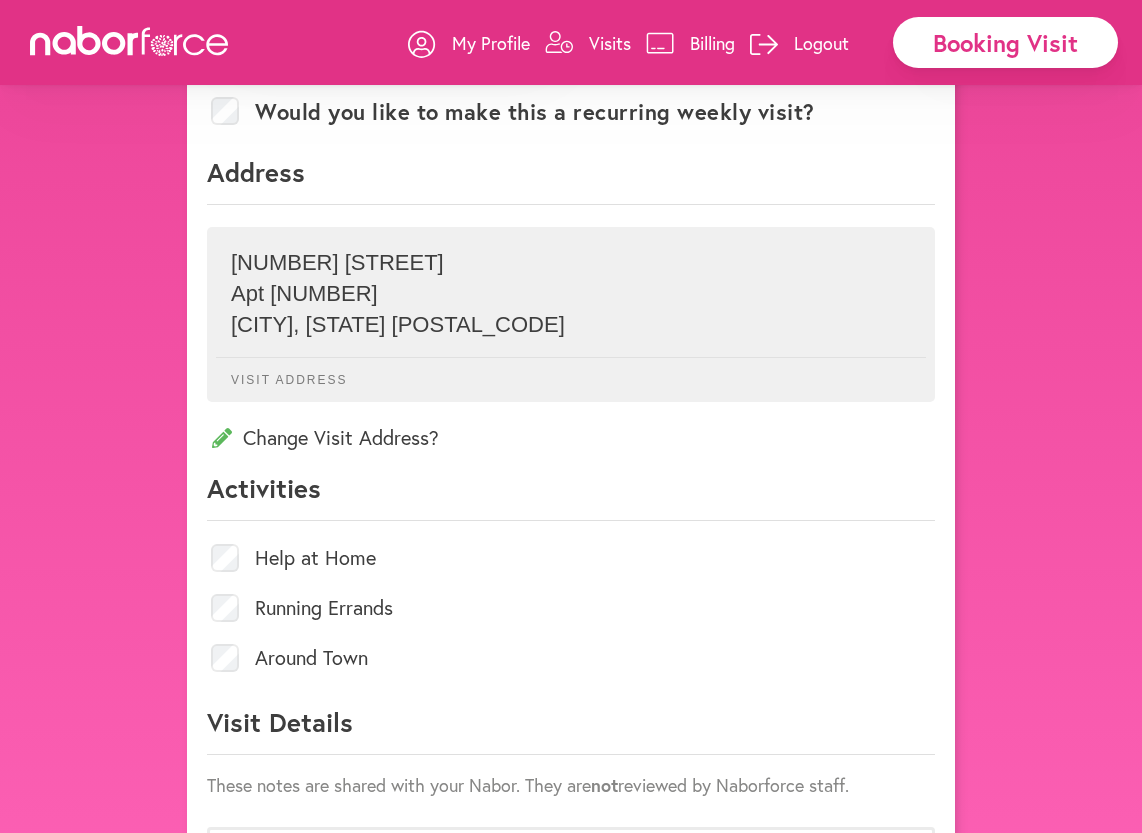 scroll, scrollTop: 600, scrollLeft: 0, axis: vertical 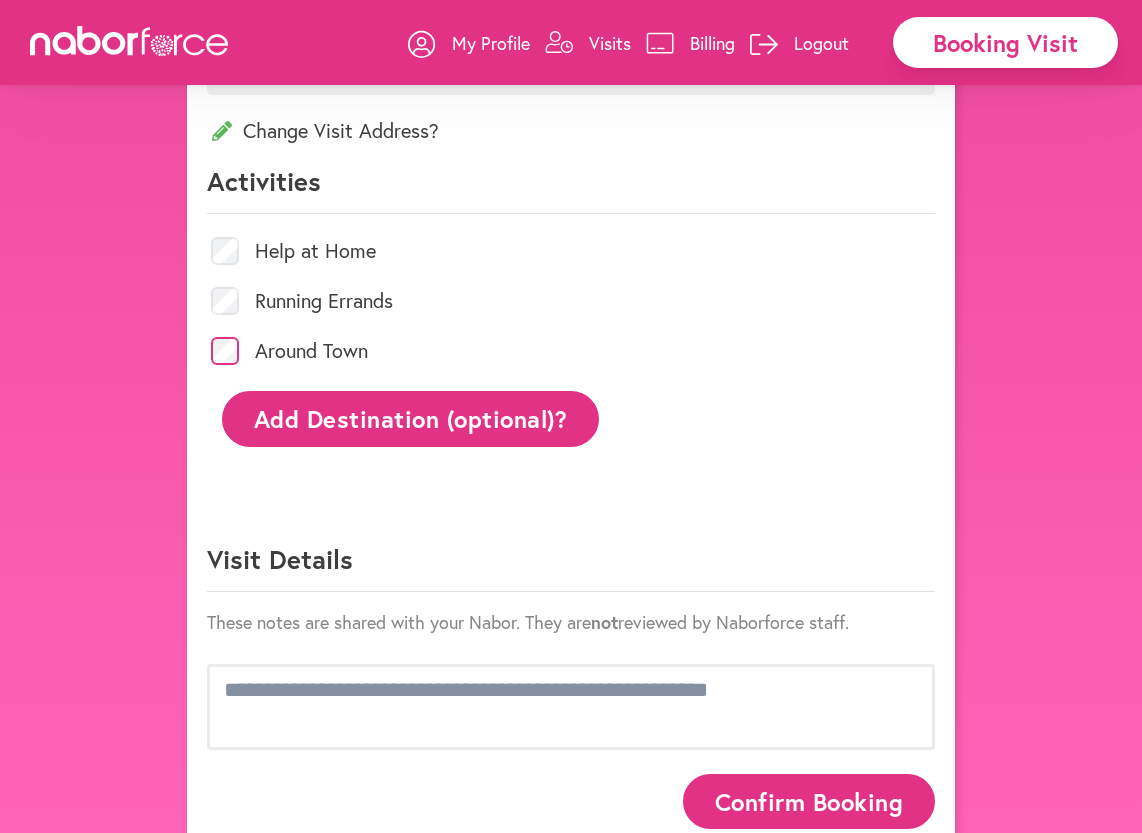 click on "Visit Details" 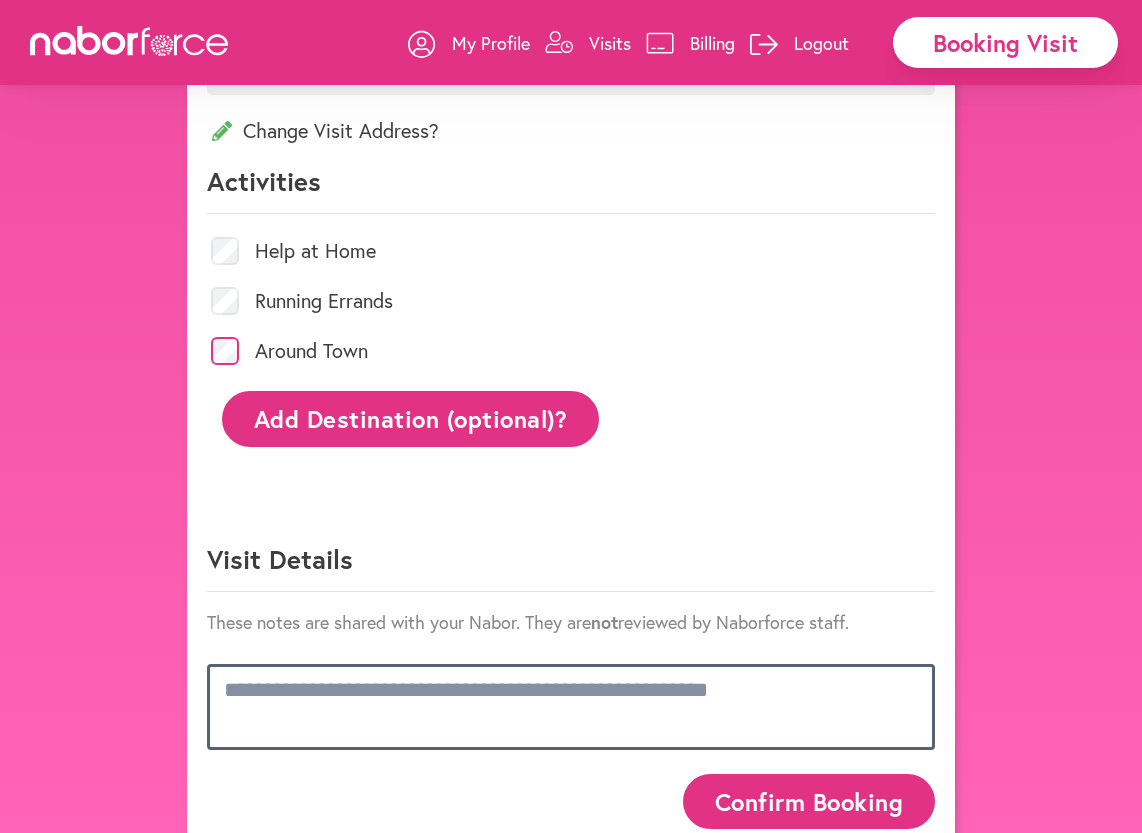 click at bounding box center [571, 707] 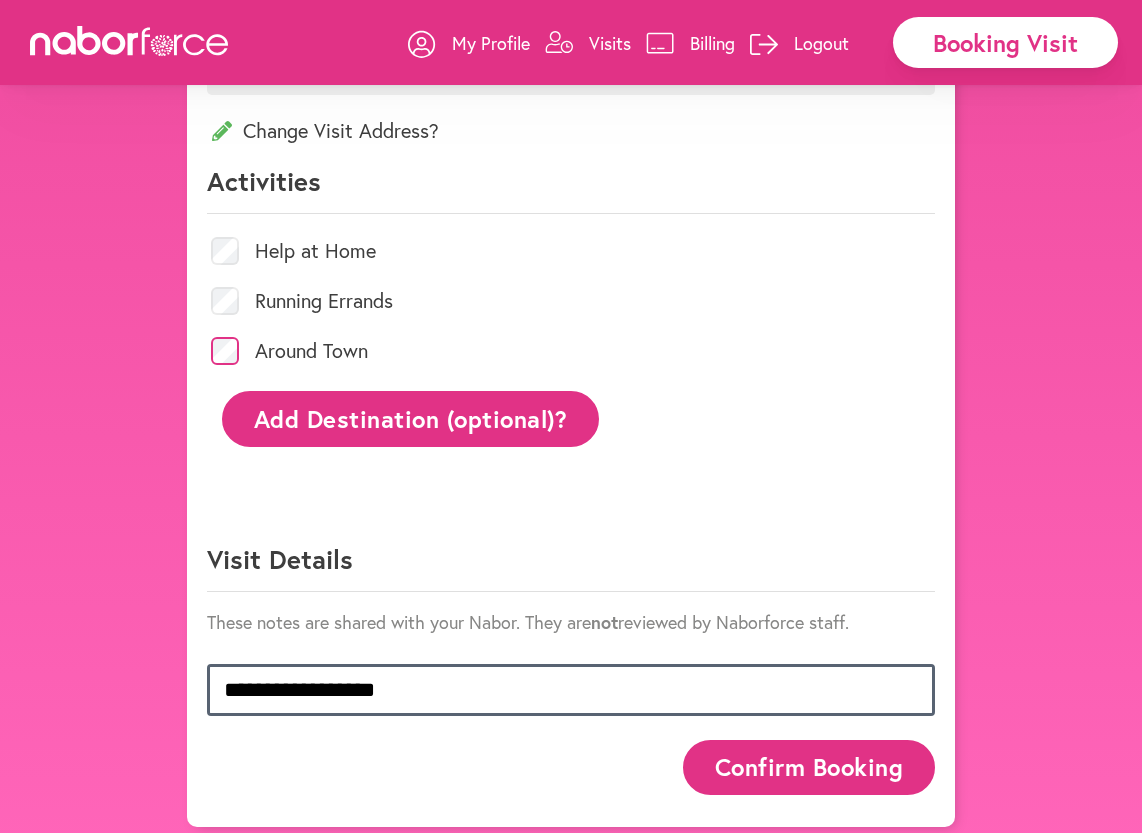 click on "**********" at bounding box center (571, 690) 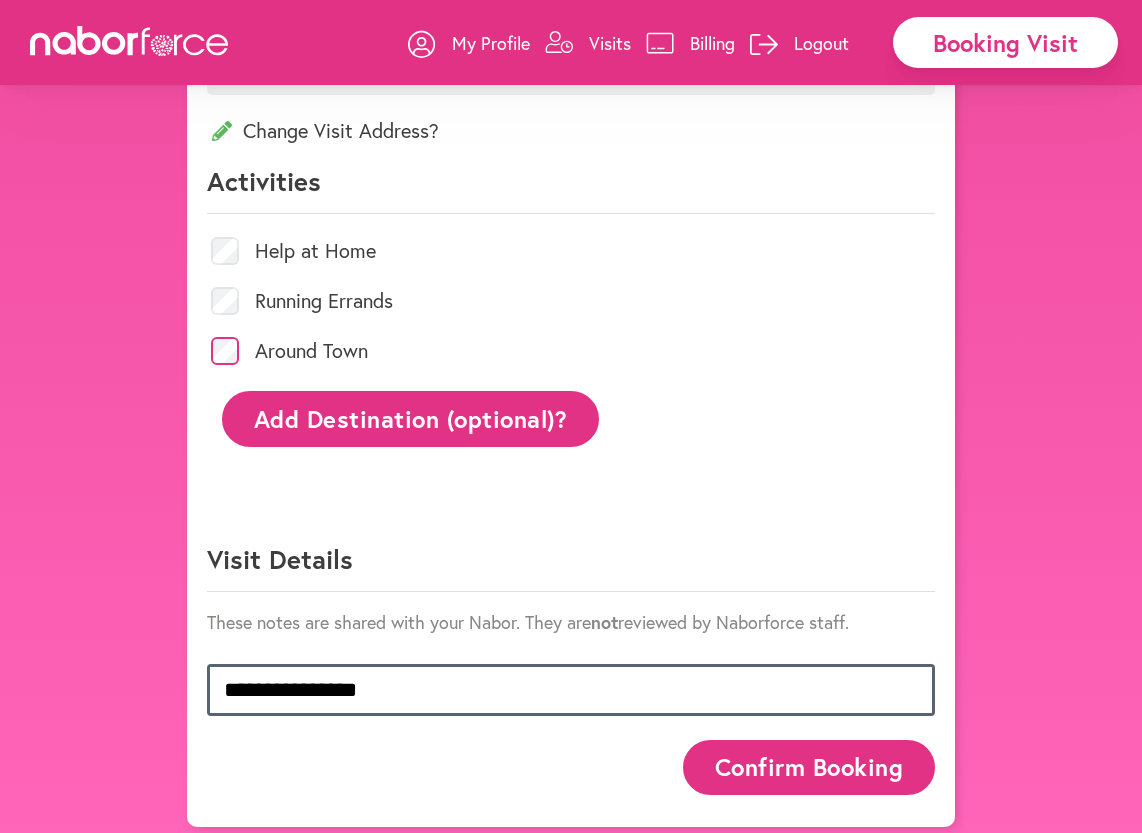 scroll, scrollTop: 1, scrollLeft: 0, axis: vertical 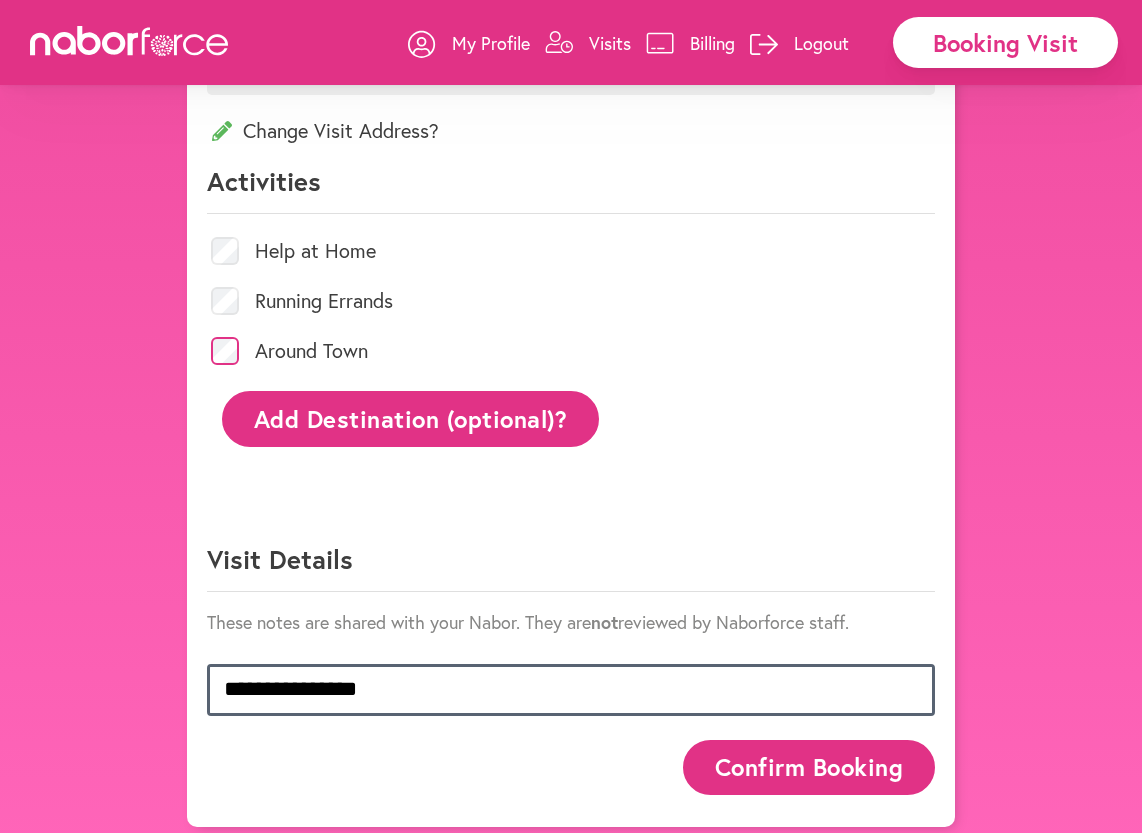 type on "**********" 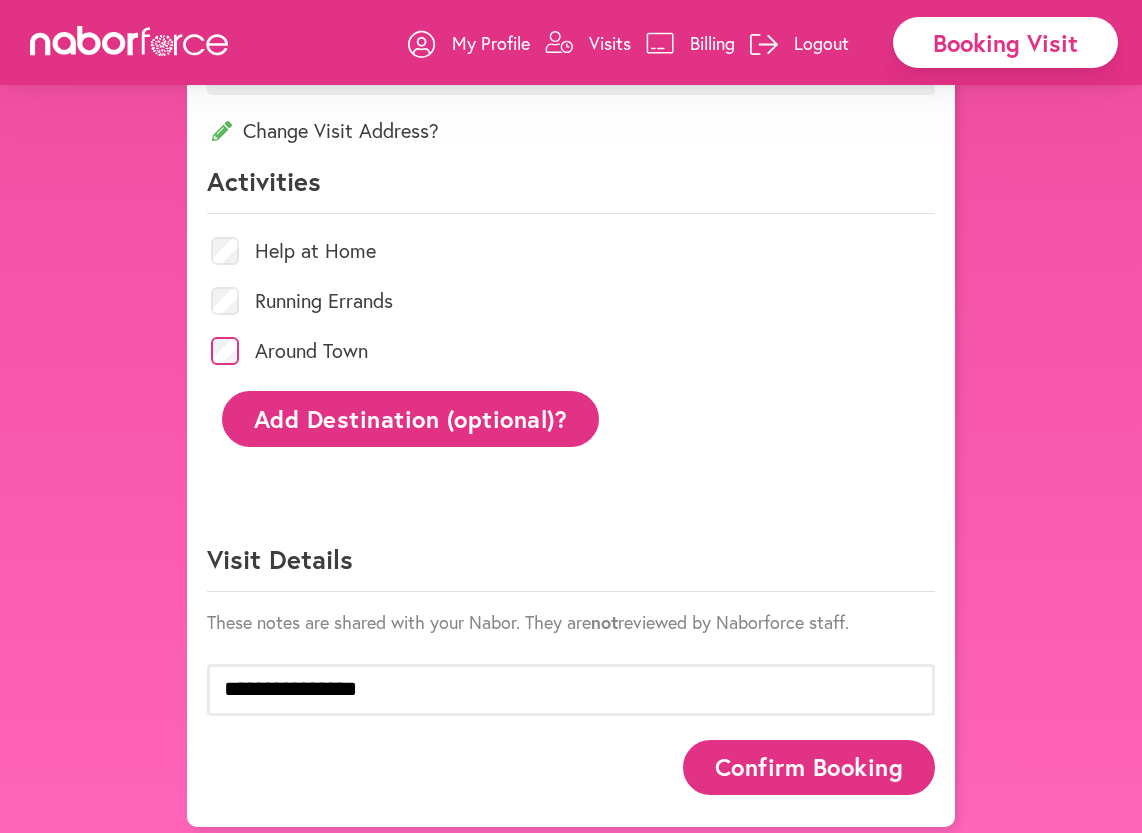 click on "Confirm Booking" at bounding box center (809, 767) 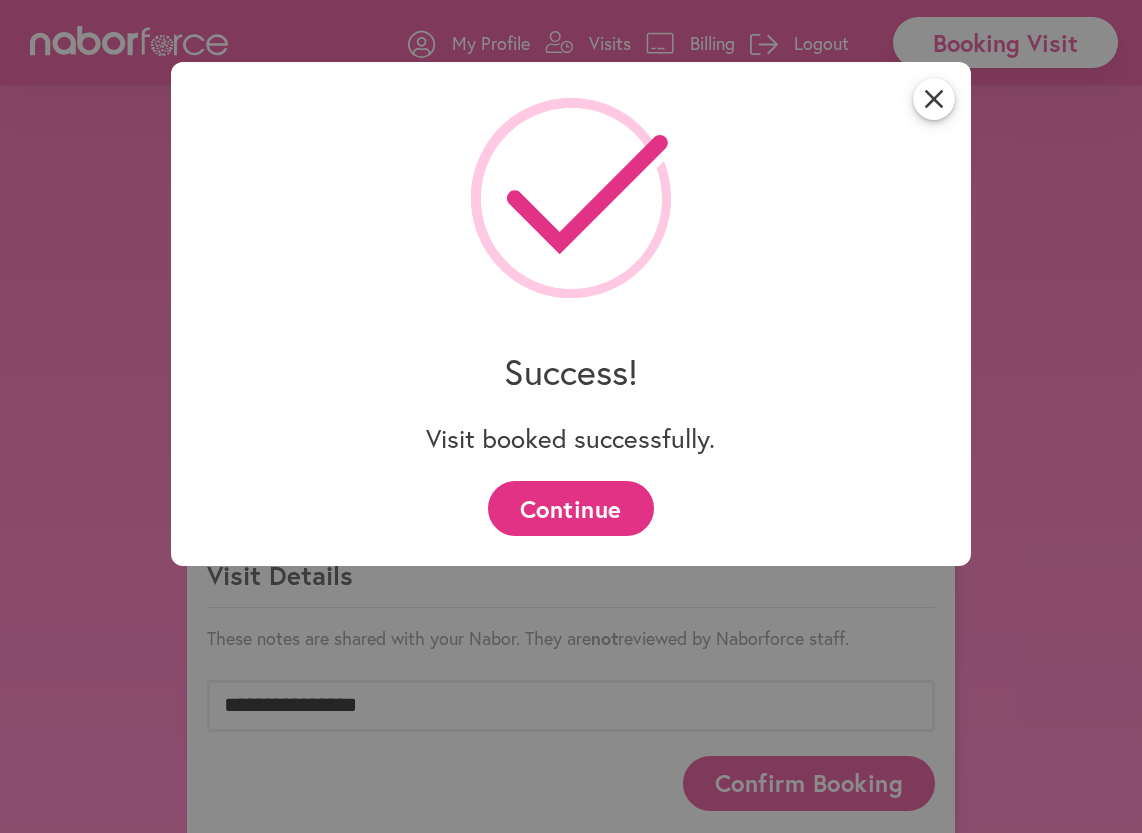 scroll, scrollTop: 900, scrollLeft: 0, axis: vertical 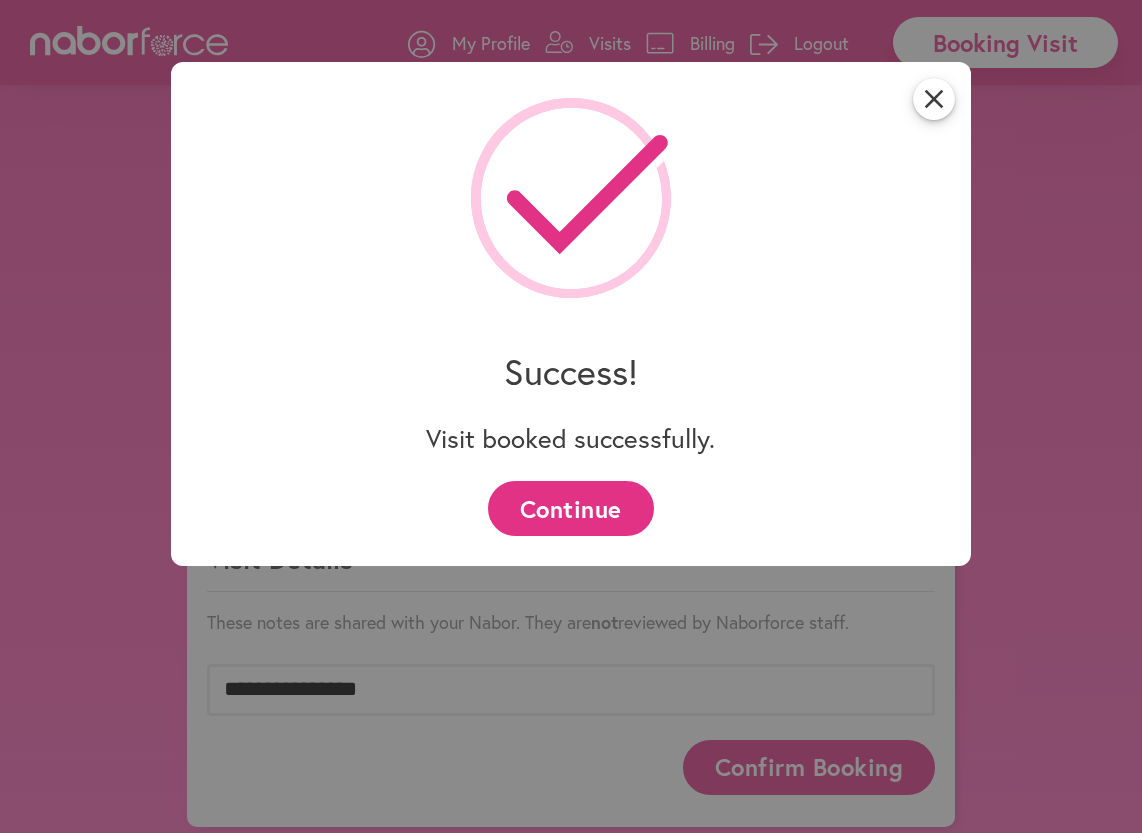 click on "Continue" at bounding box center [570, 508] 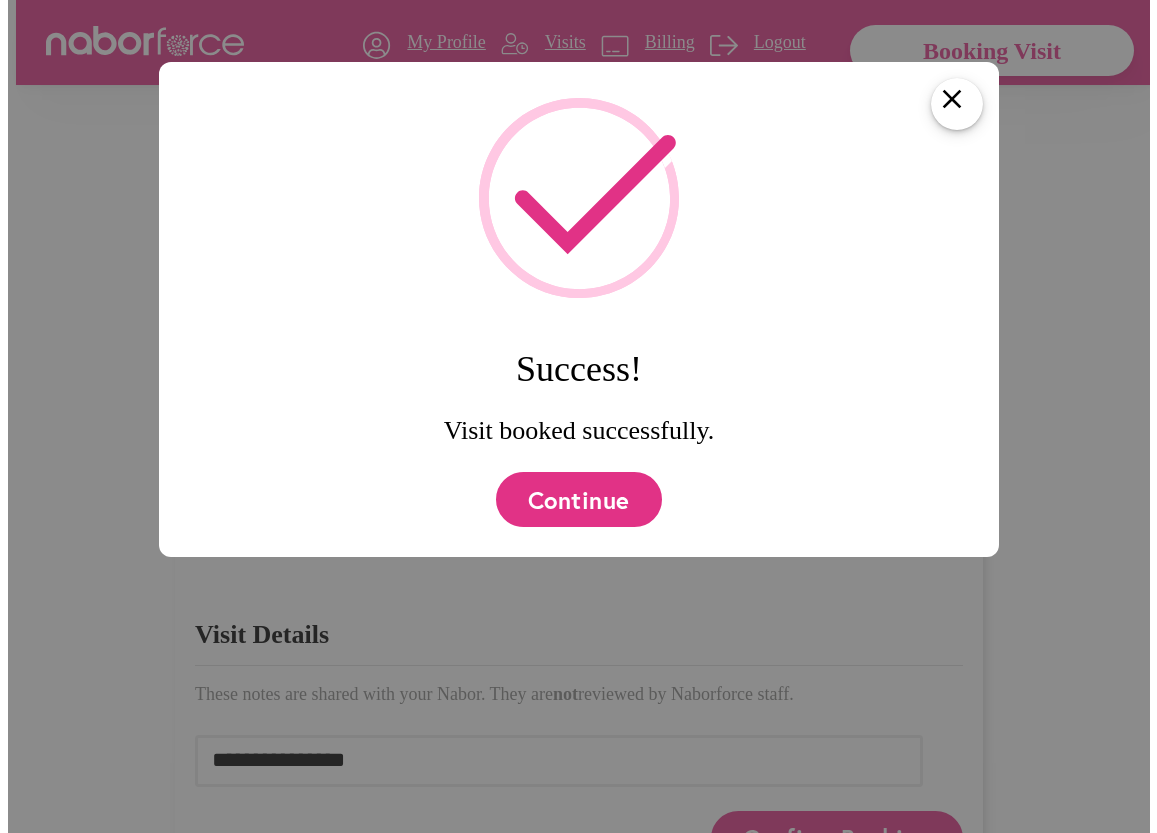 scroll, scrollTop: 0, scrollLeft: 0, axis: both 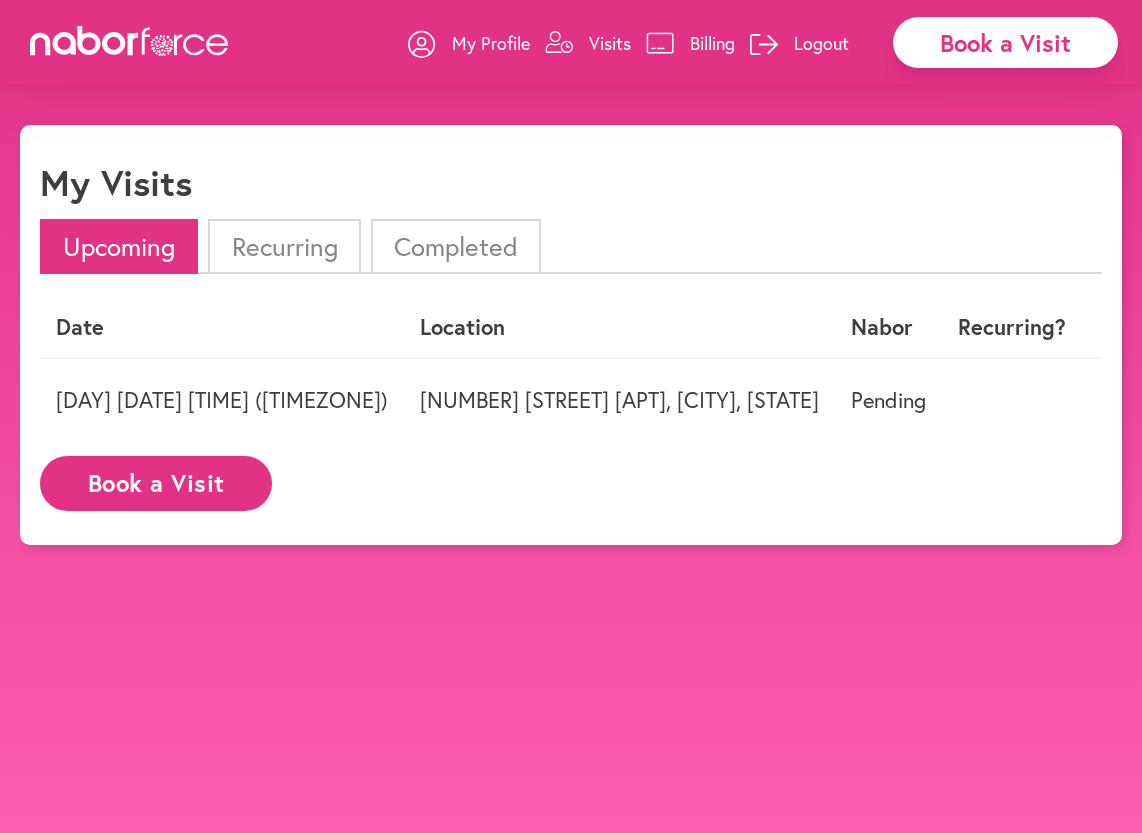 click at bounding box center (1012, 399) 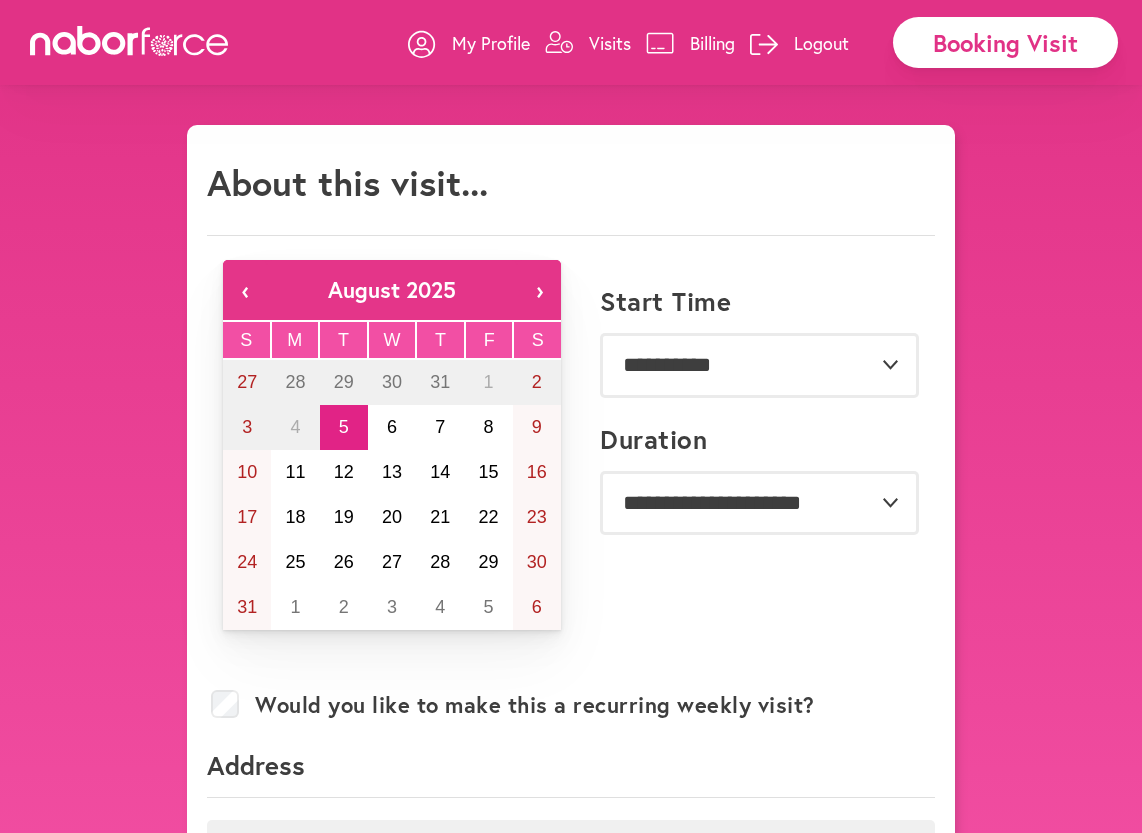 click on "Logout" at bounding box center [821, 43] 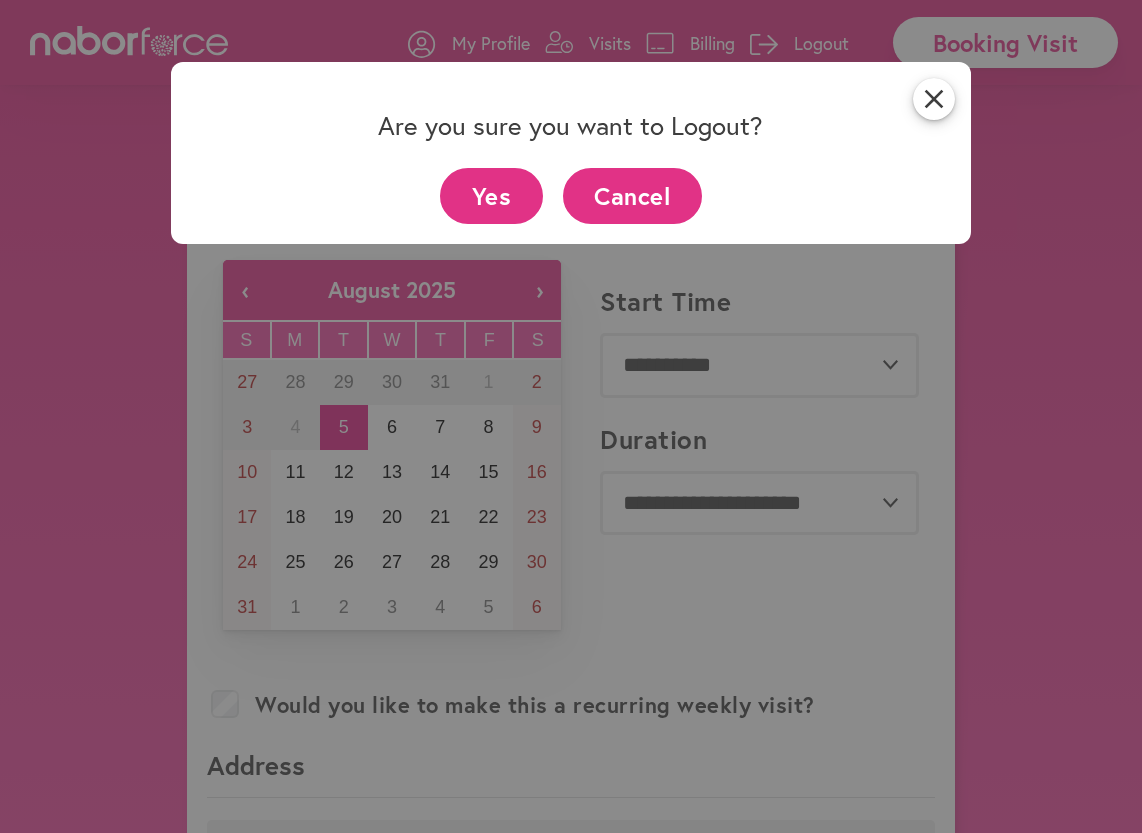 click on "Yes" at bounding box center [491, 195] 